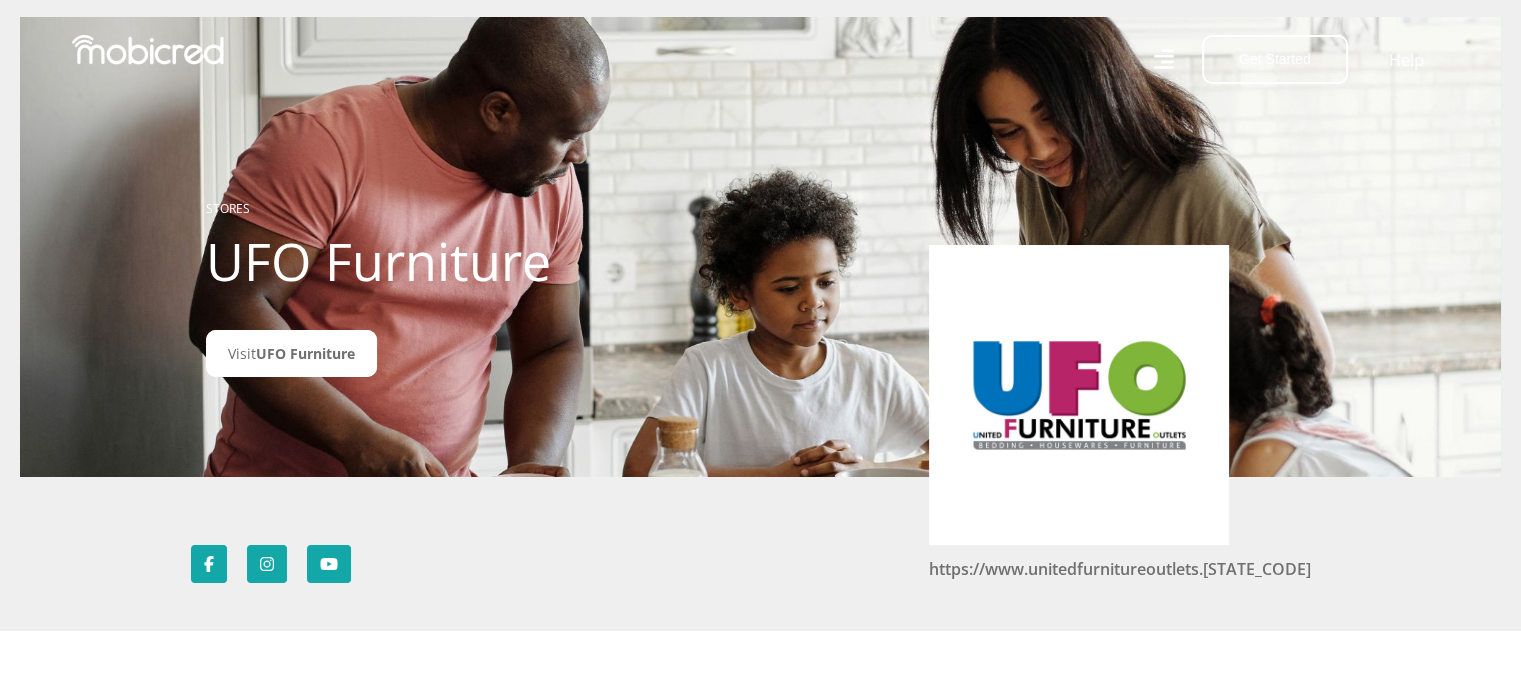 scroll, scrollTop: 0, scrollLeft: 0, axis: both 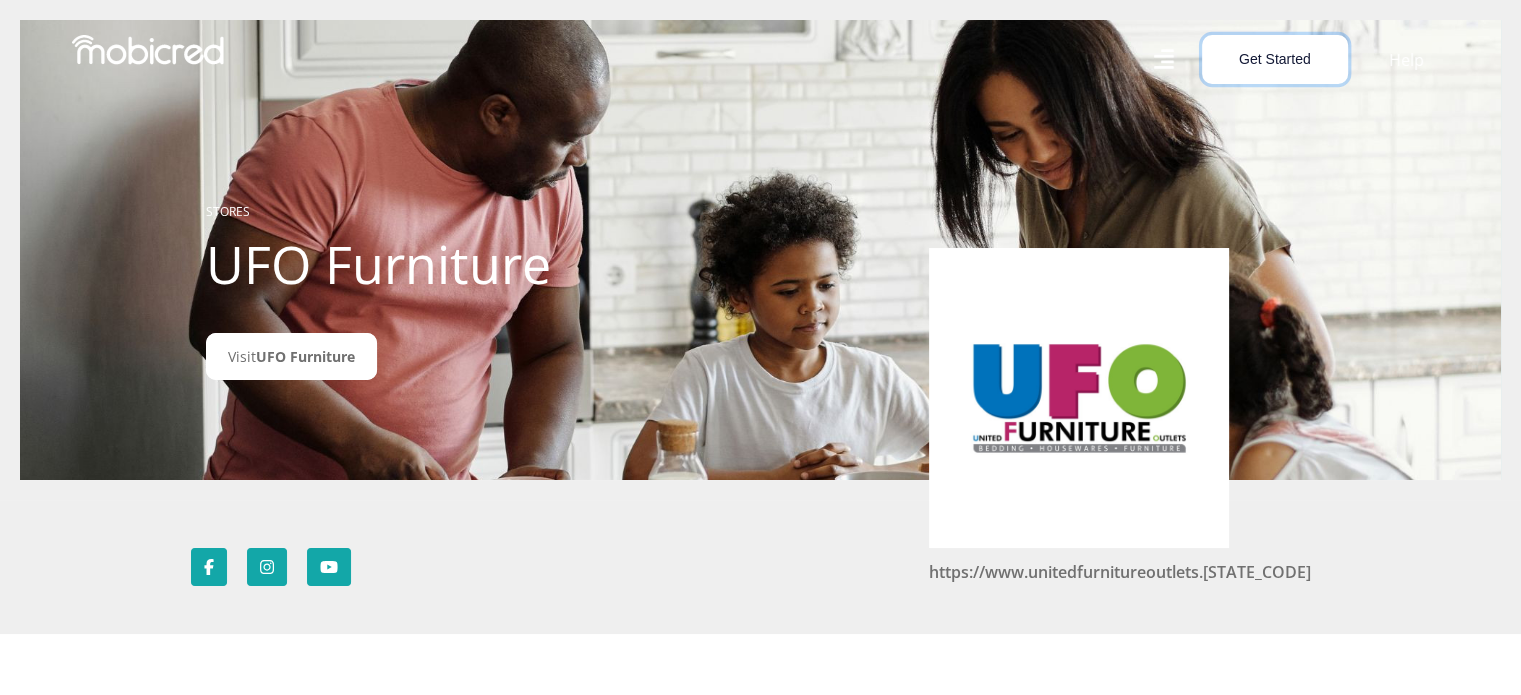 click on "Get Started" at bounding box center [1275, 59] 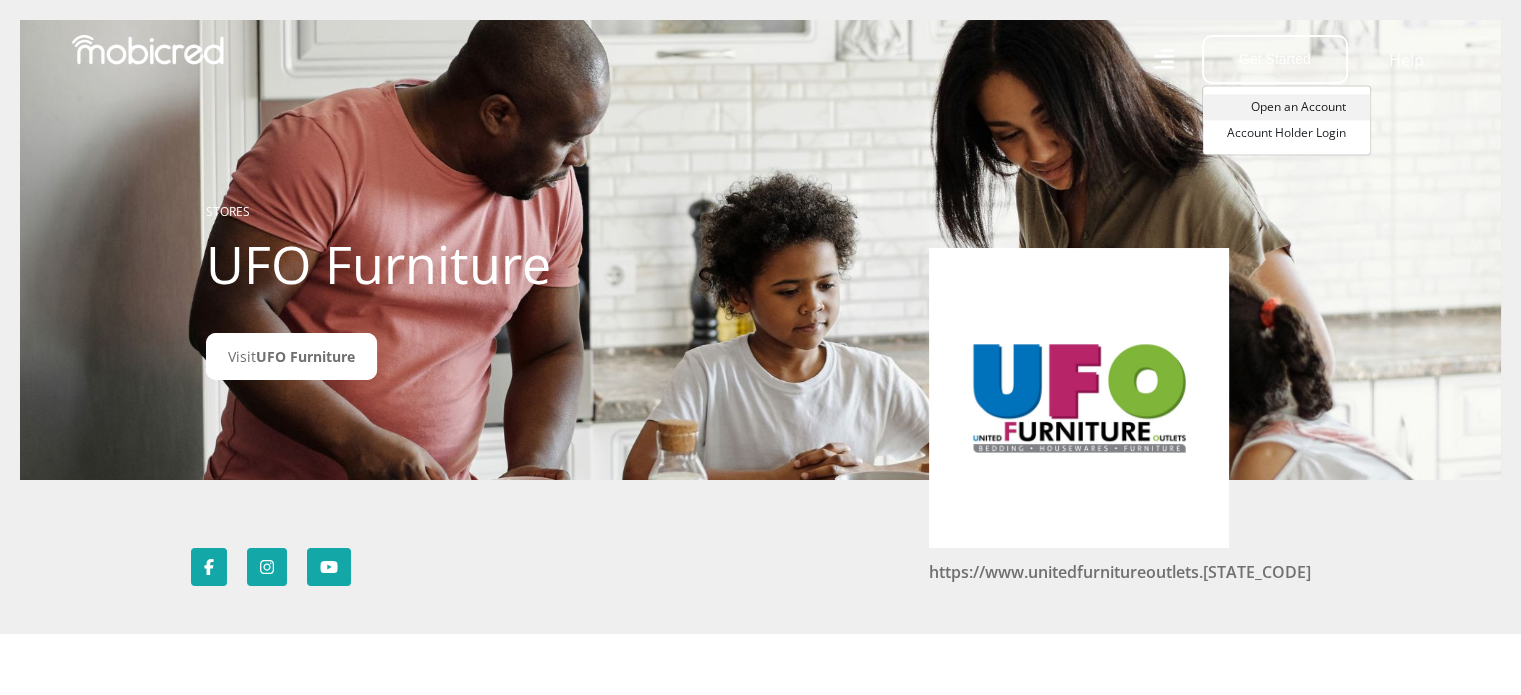 click on "Open an Account" at bounding box center (1286, 107) 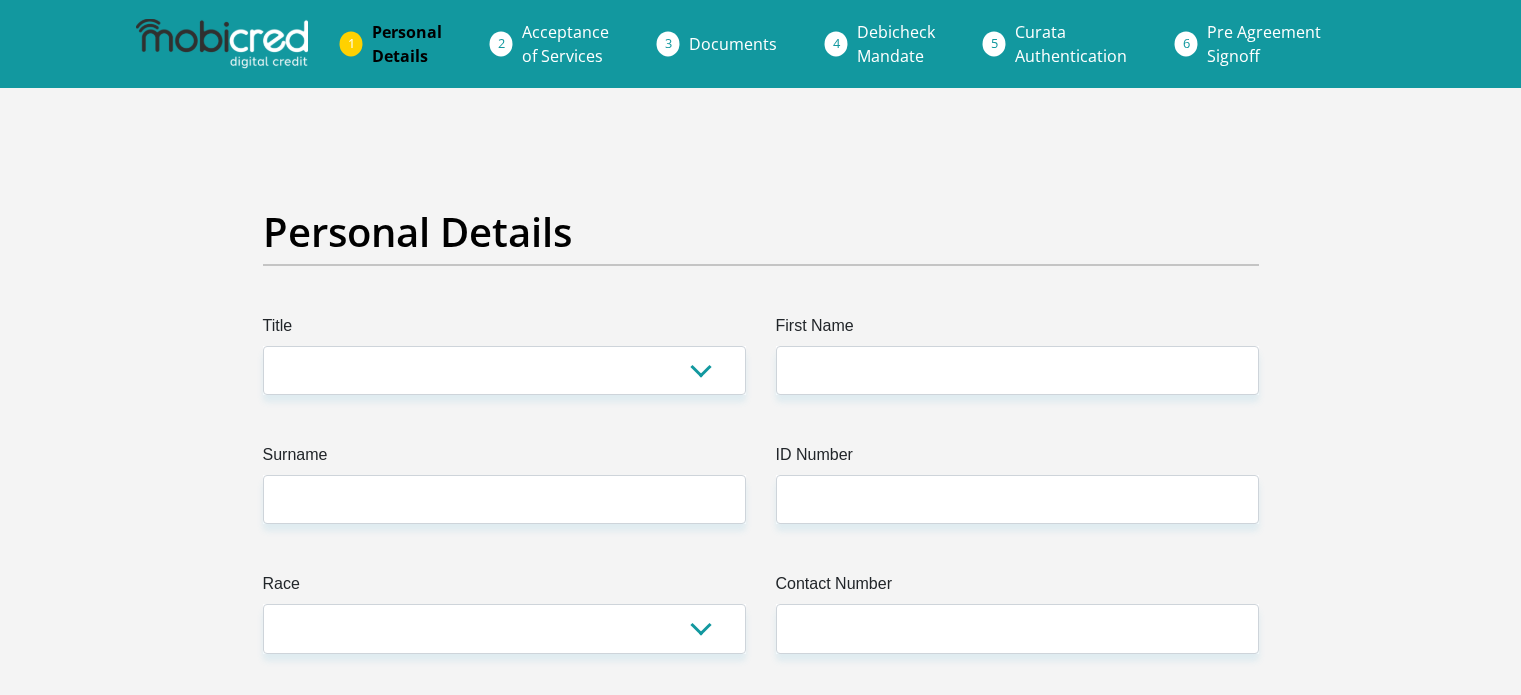 scroll, scrollTop: 0, scrollLeft: 0, axis: both 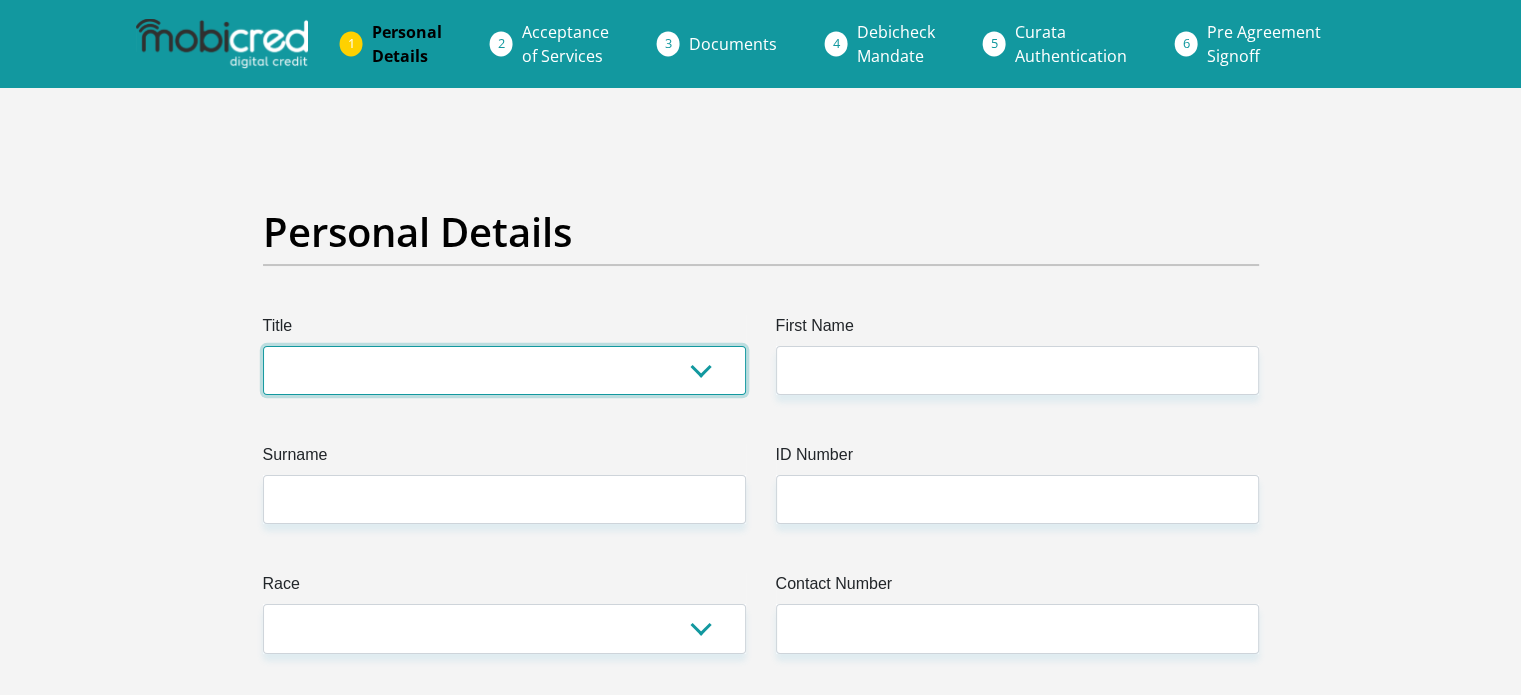 click on "Mr
Ms
Mrs
Dr
Other" at bounding box center (504, 370) 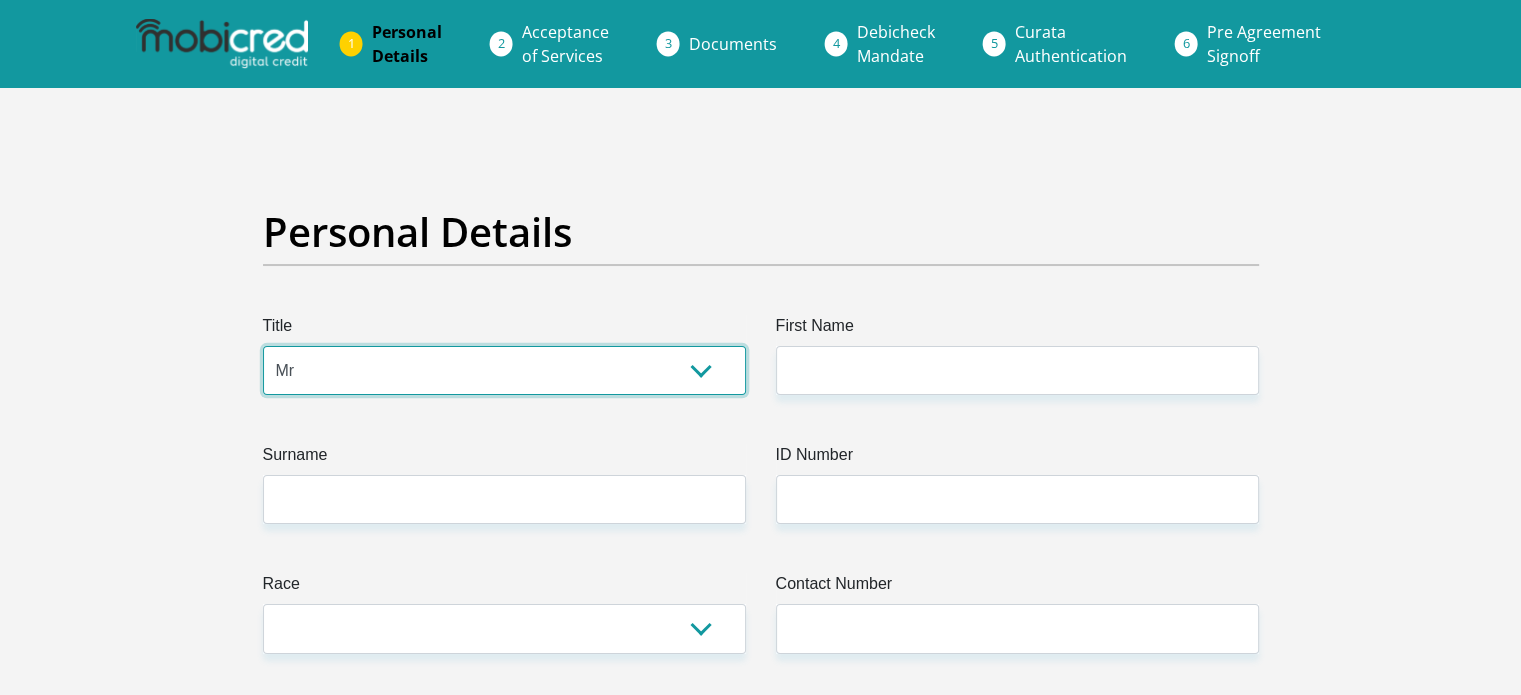 click on "Mr
Ms
Mrs
Dr
Other" at bounding box center (504, 370) 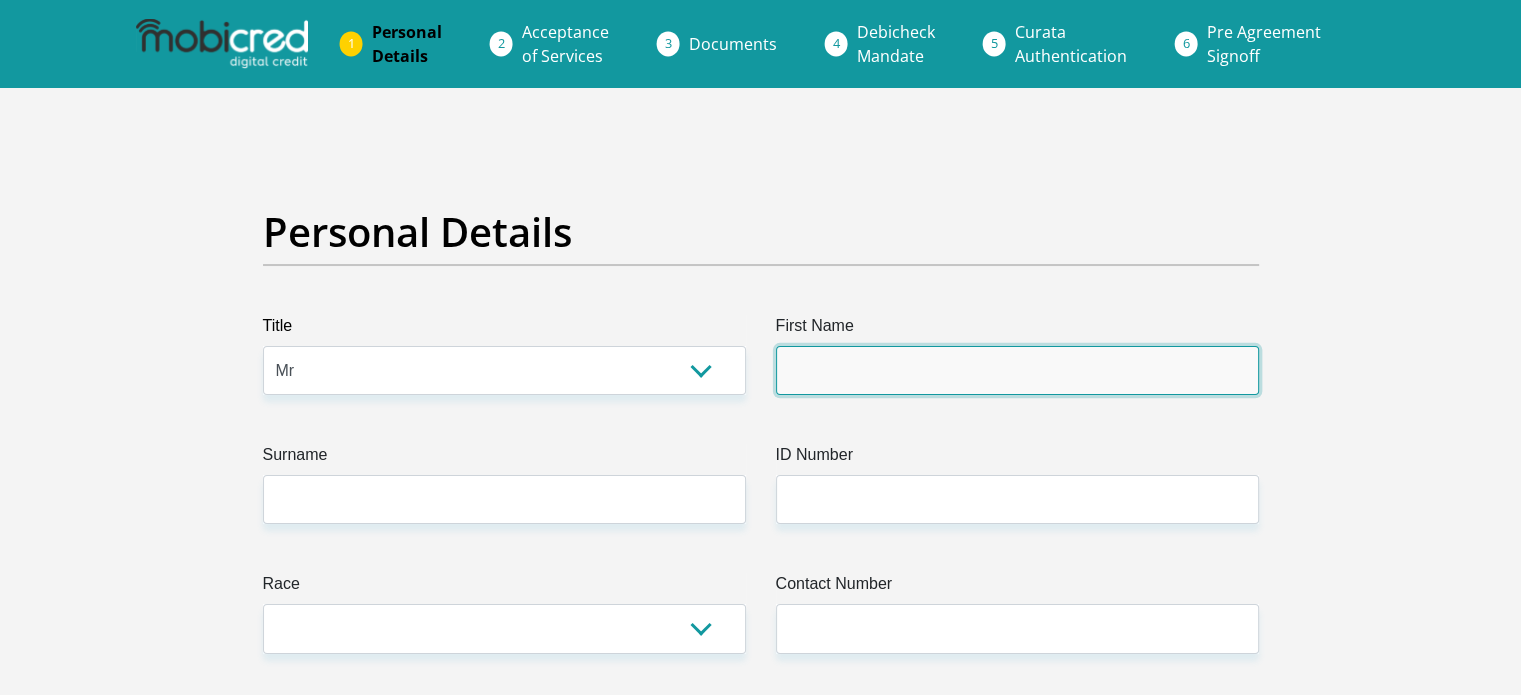 click on "First Name" at bounding box center (1017, 370) 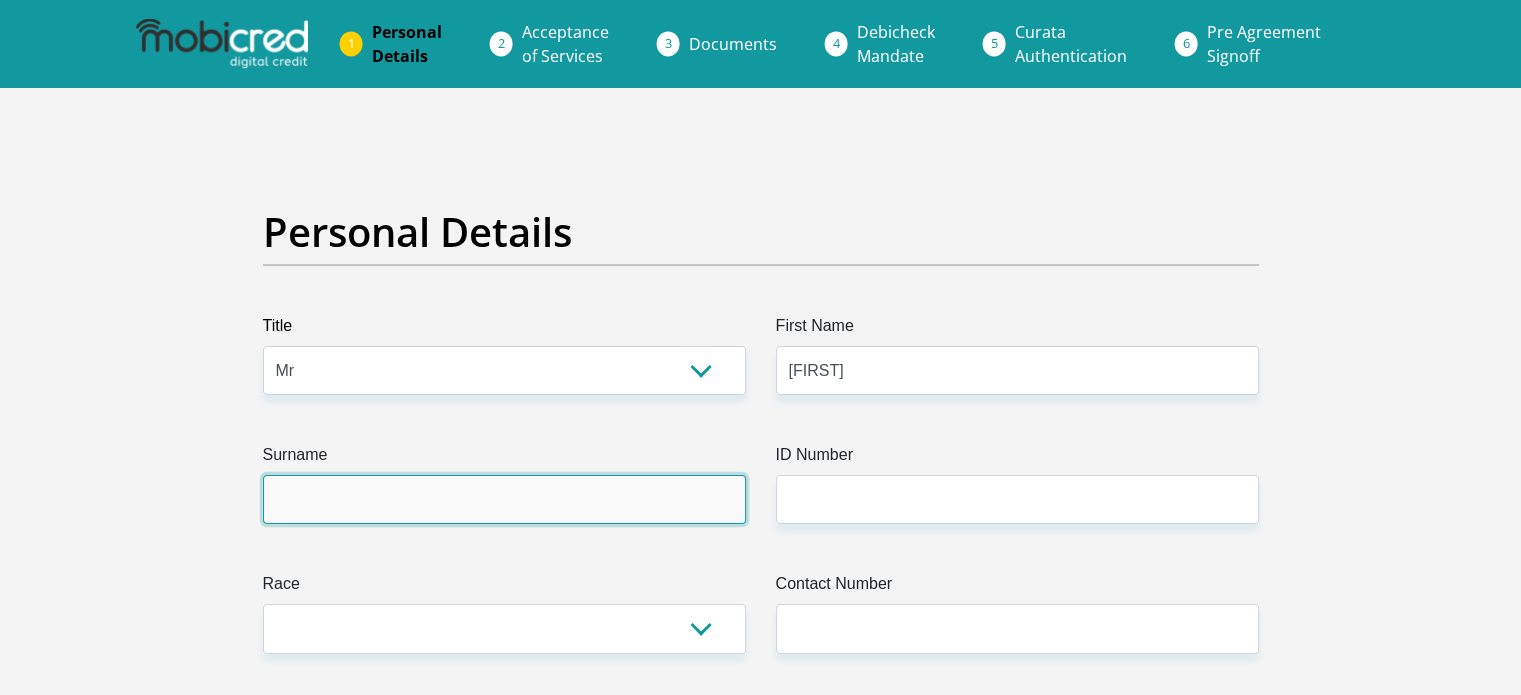 type on "Ntombela" 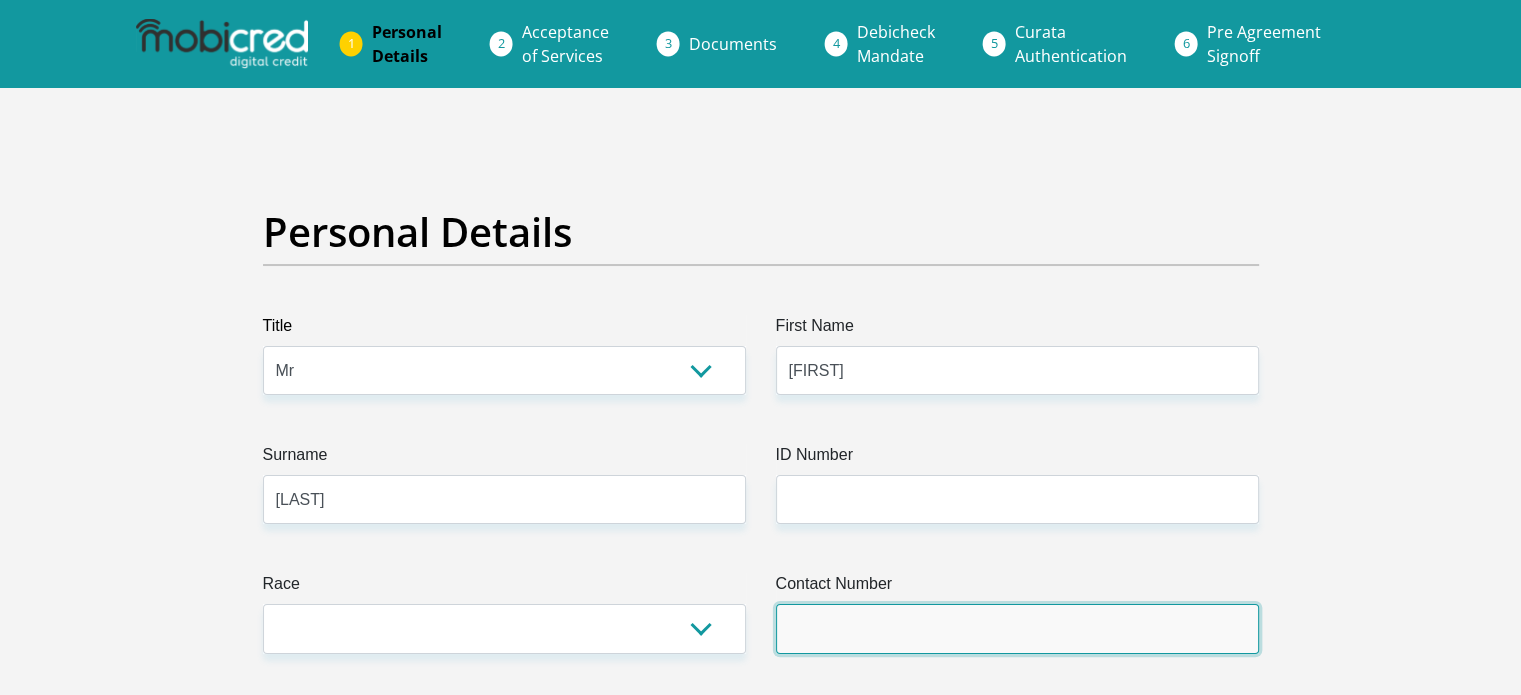 type on "0722215291" 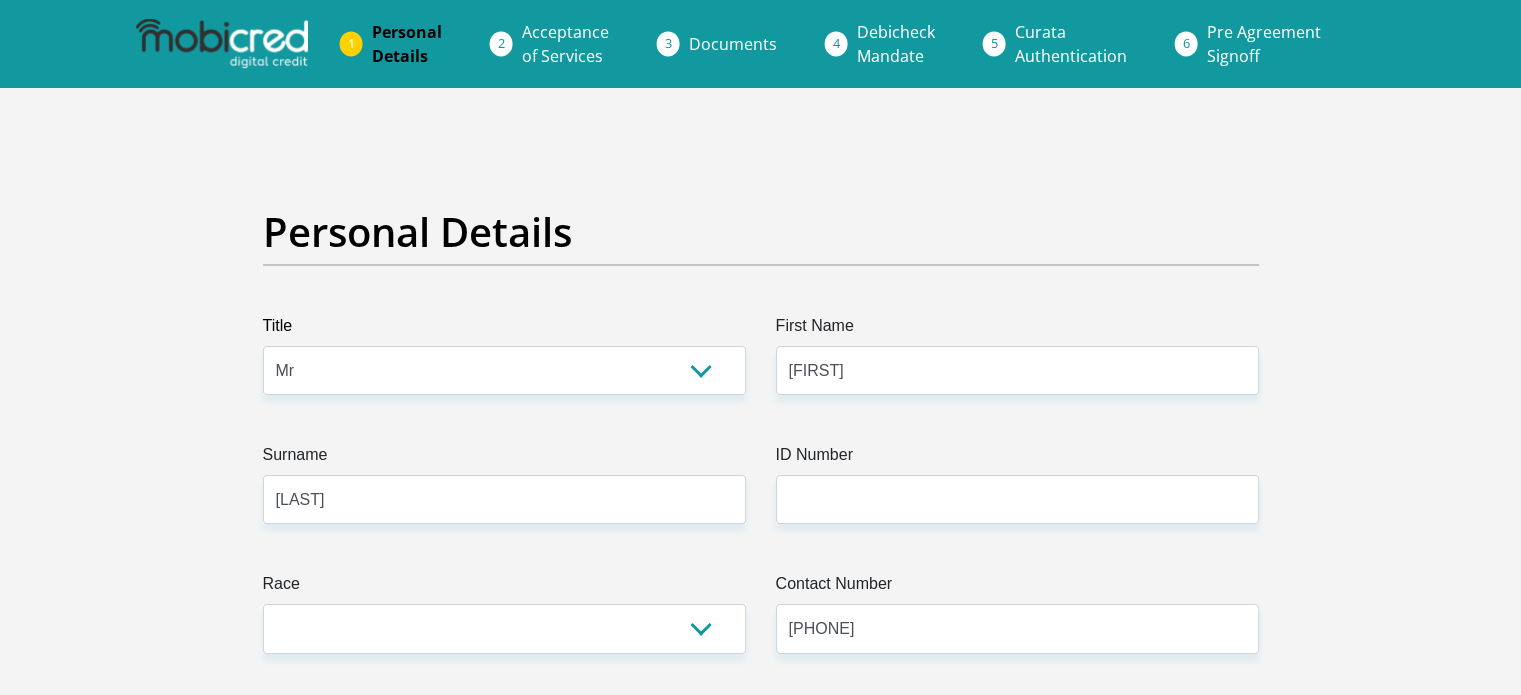 select on "ZAF" 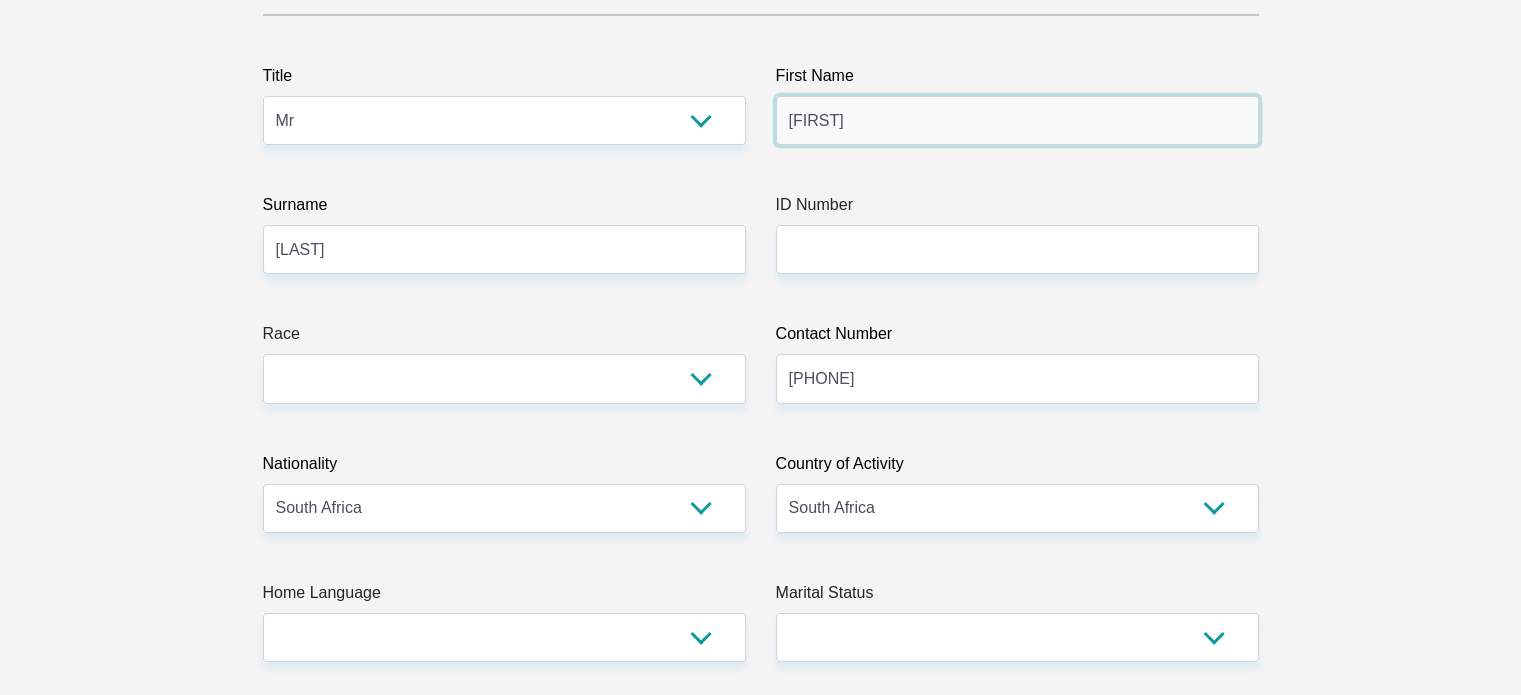 scroll, scrollTop: 300, scrollLeft: 0, axis: vertical 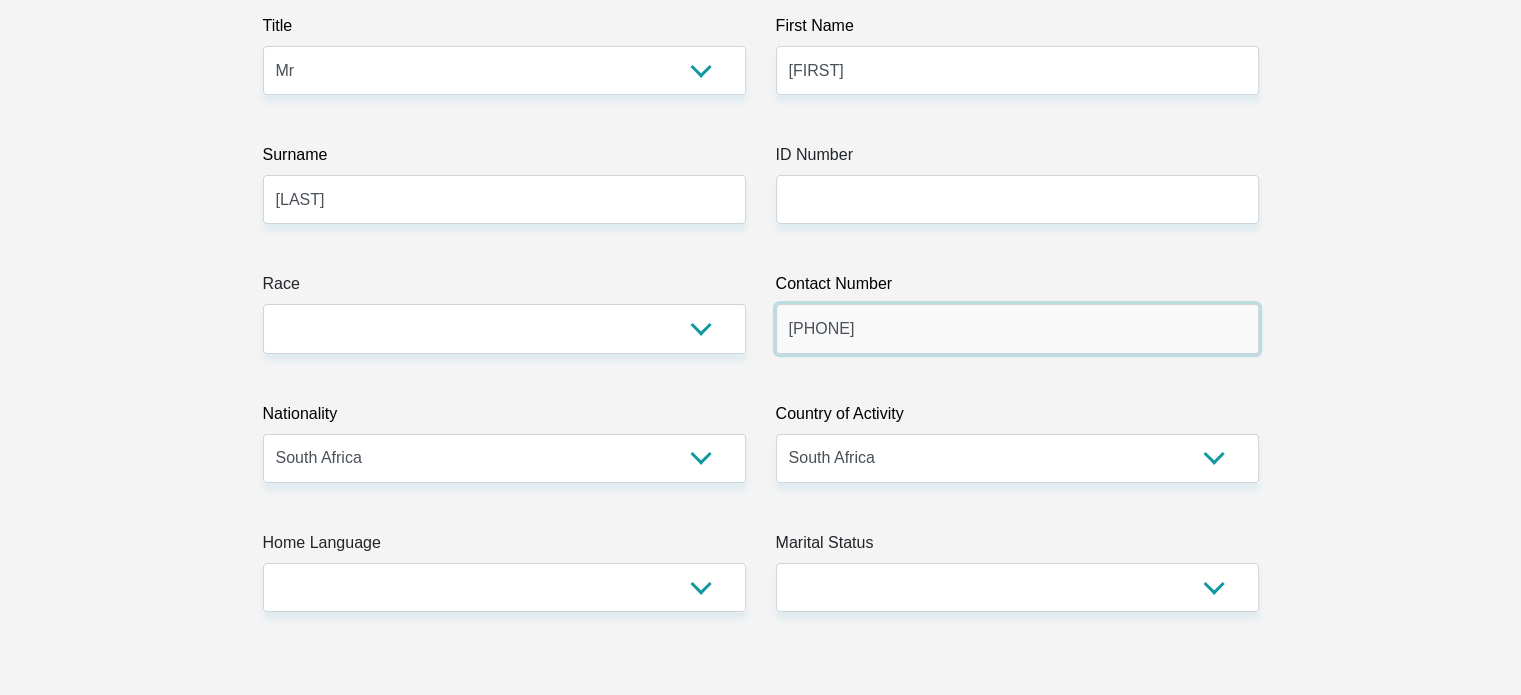 click on "0722215291" at bounding box center [1017, 328] 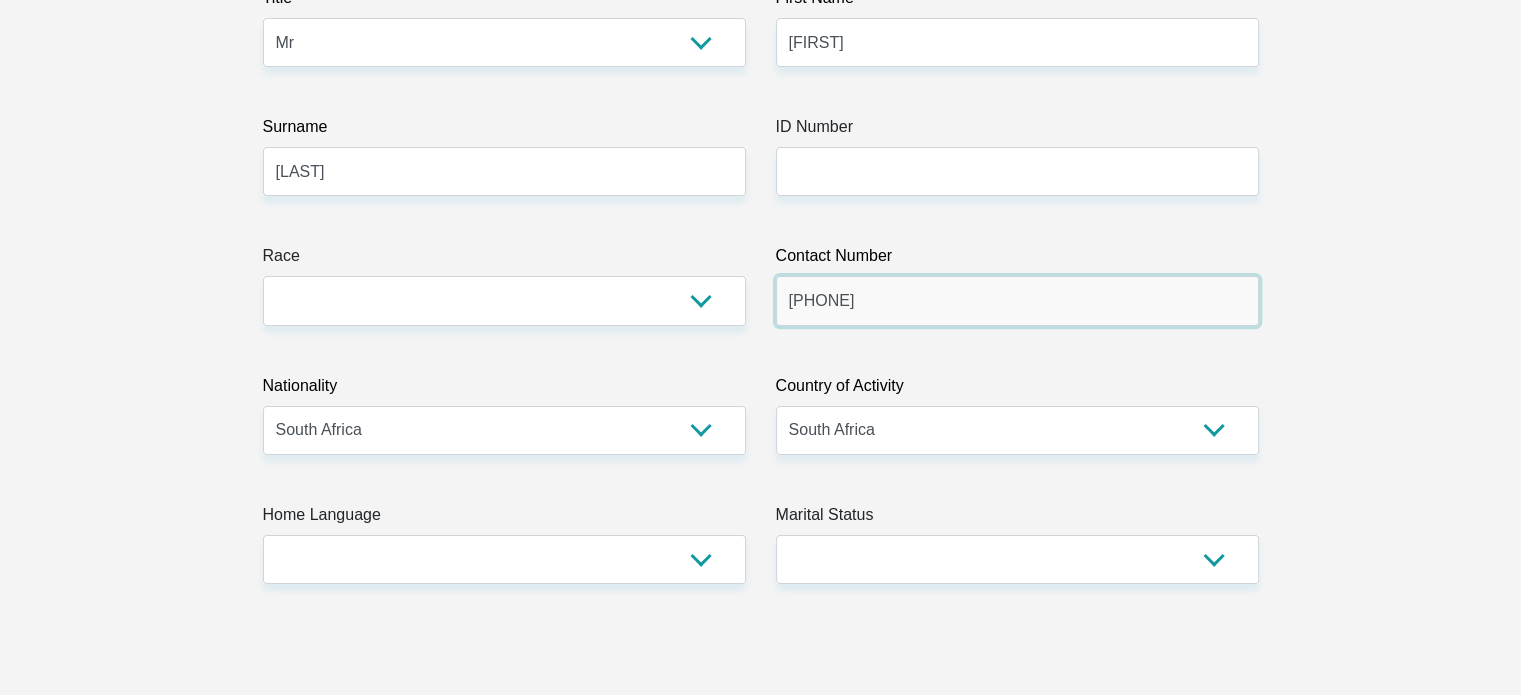 scroll, scrollTop: 300, scrollLeft: 0, axis: vertical 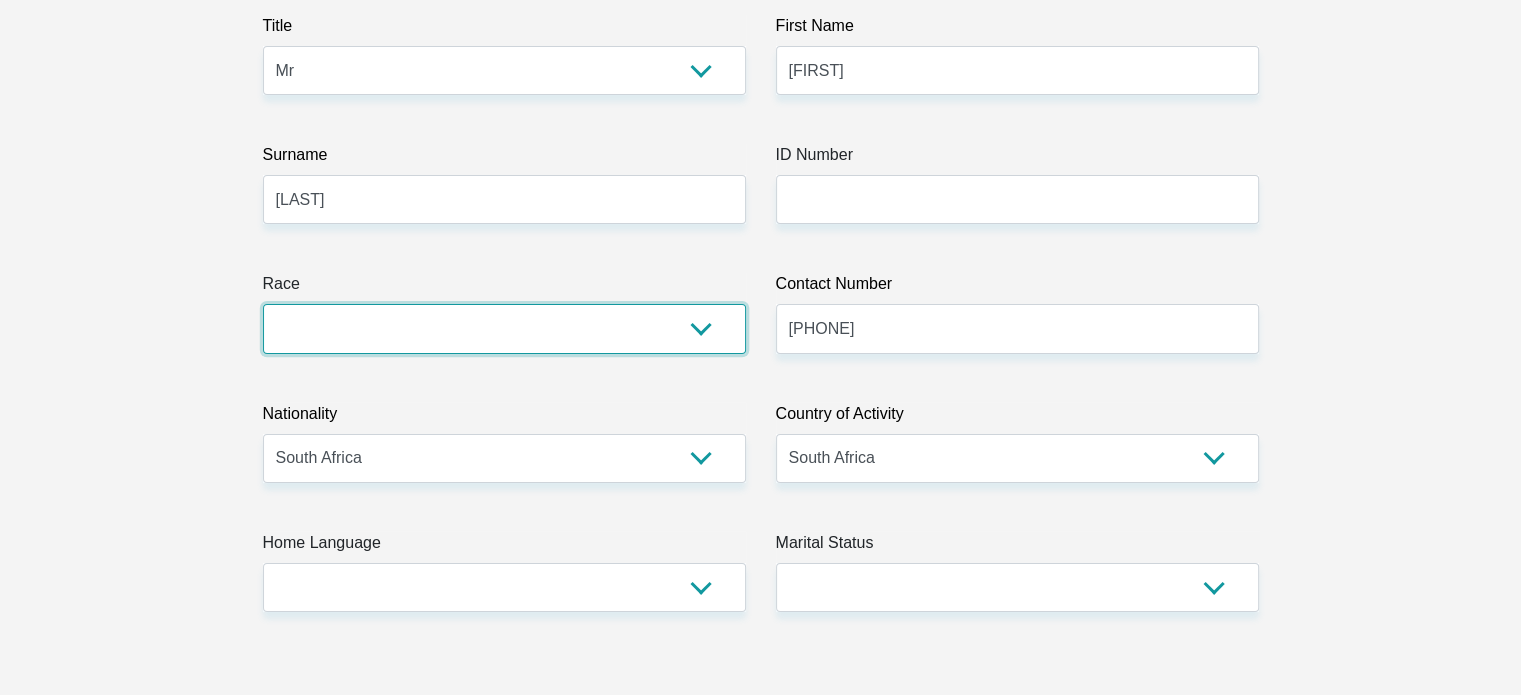 click on "Black
Coloured
Indian
White
Other" at bounding box center (504, 328) 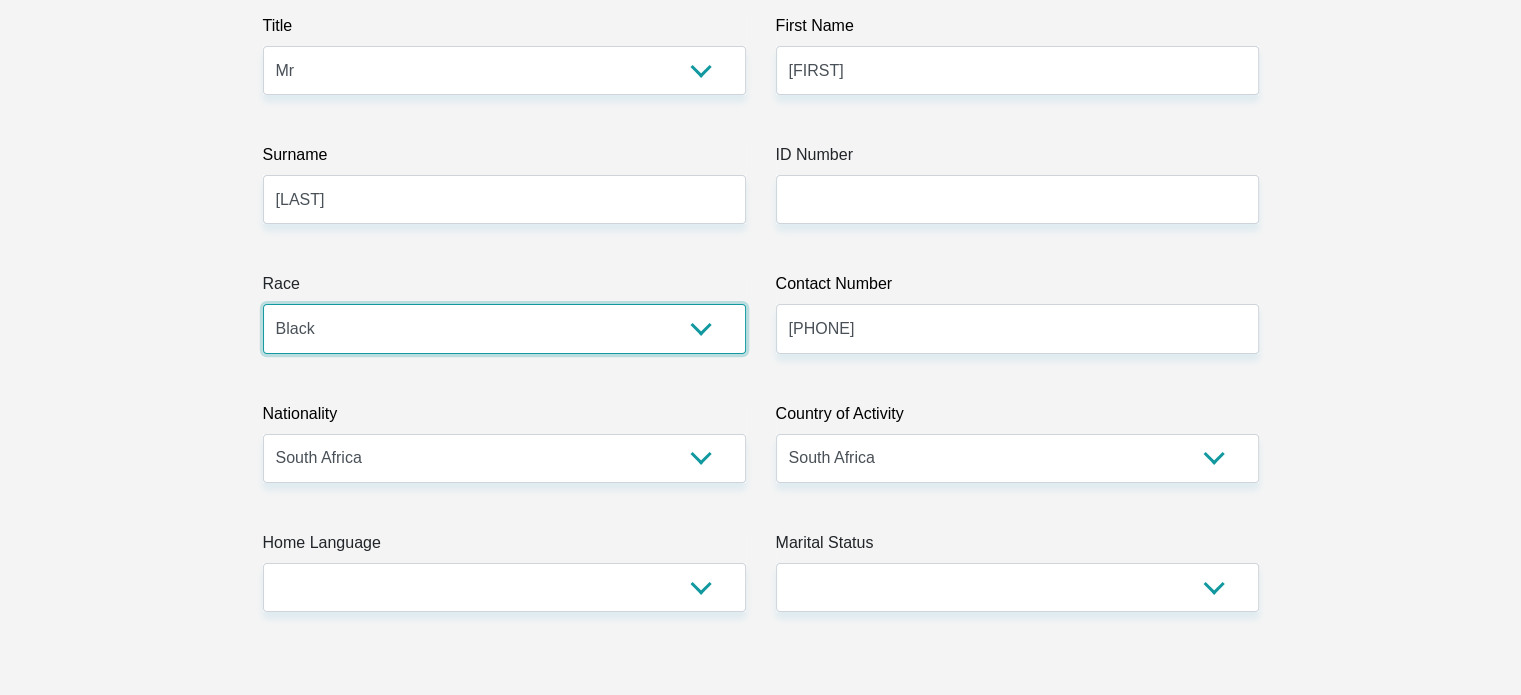 click on "Black
Coloured
Indian
White
Other" at bounding box center (504, 328) 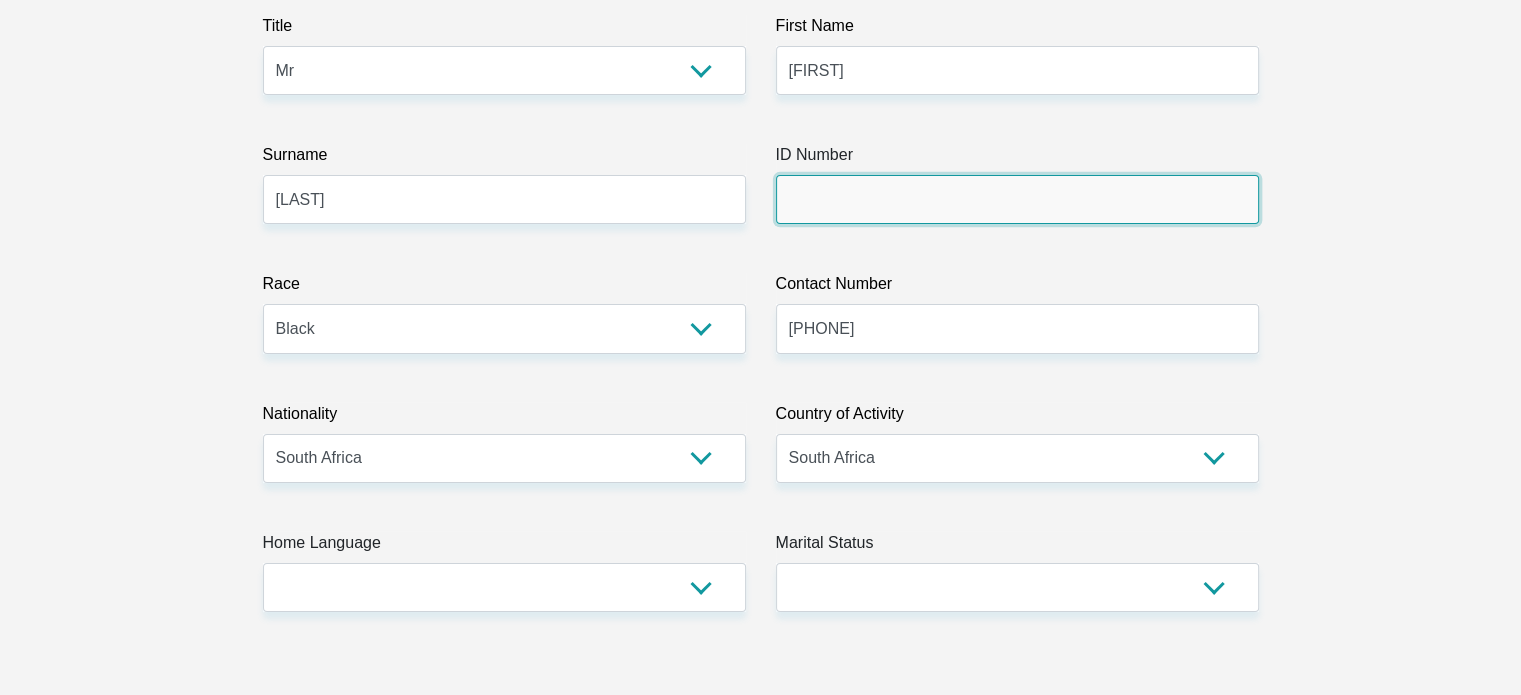 click on "ID Number" at bounding box center [1017, 199] 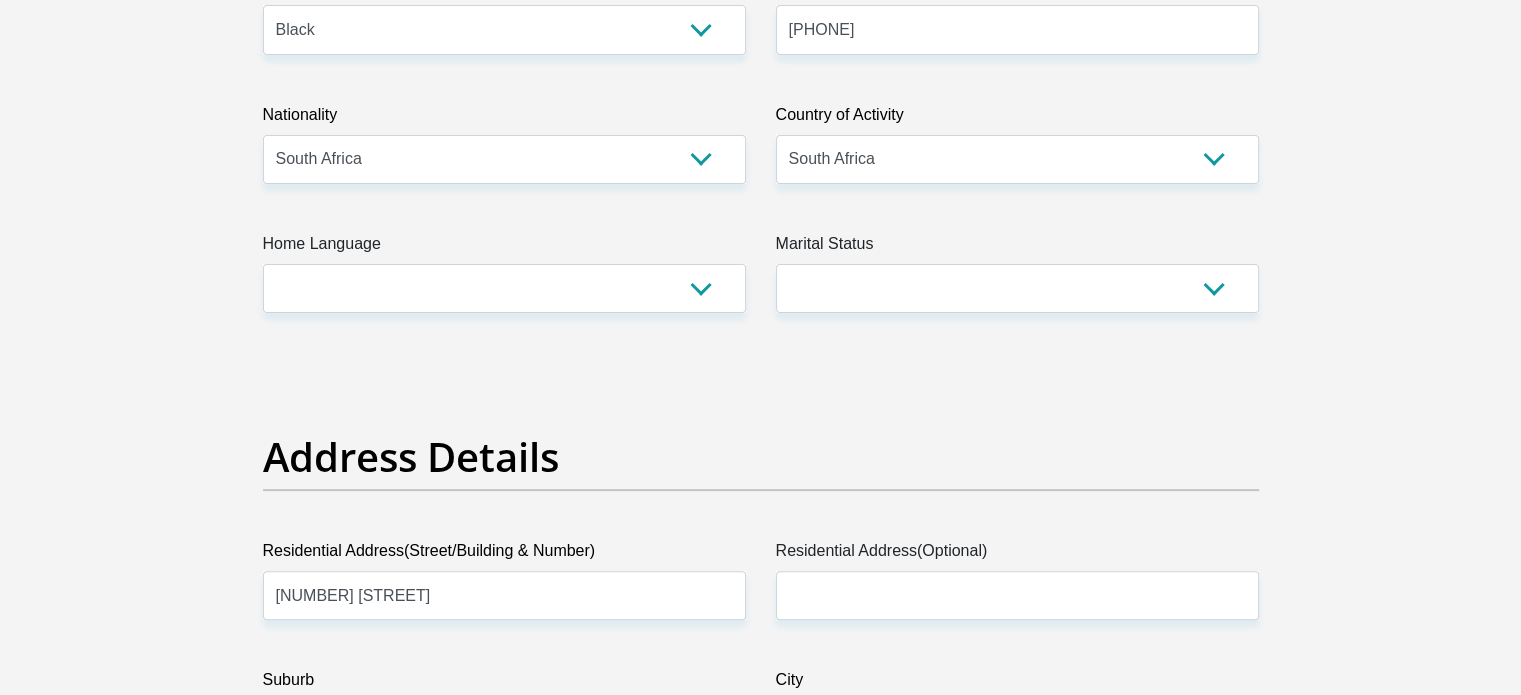 scroll, scrollTop: 600, scrollLeft: 0, axis: vertical 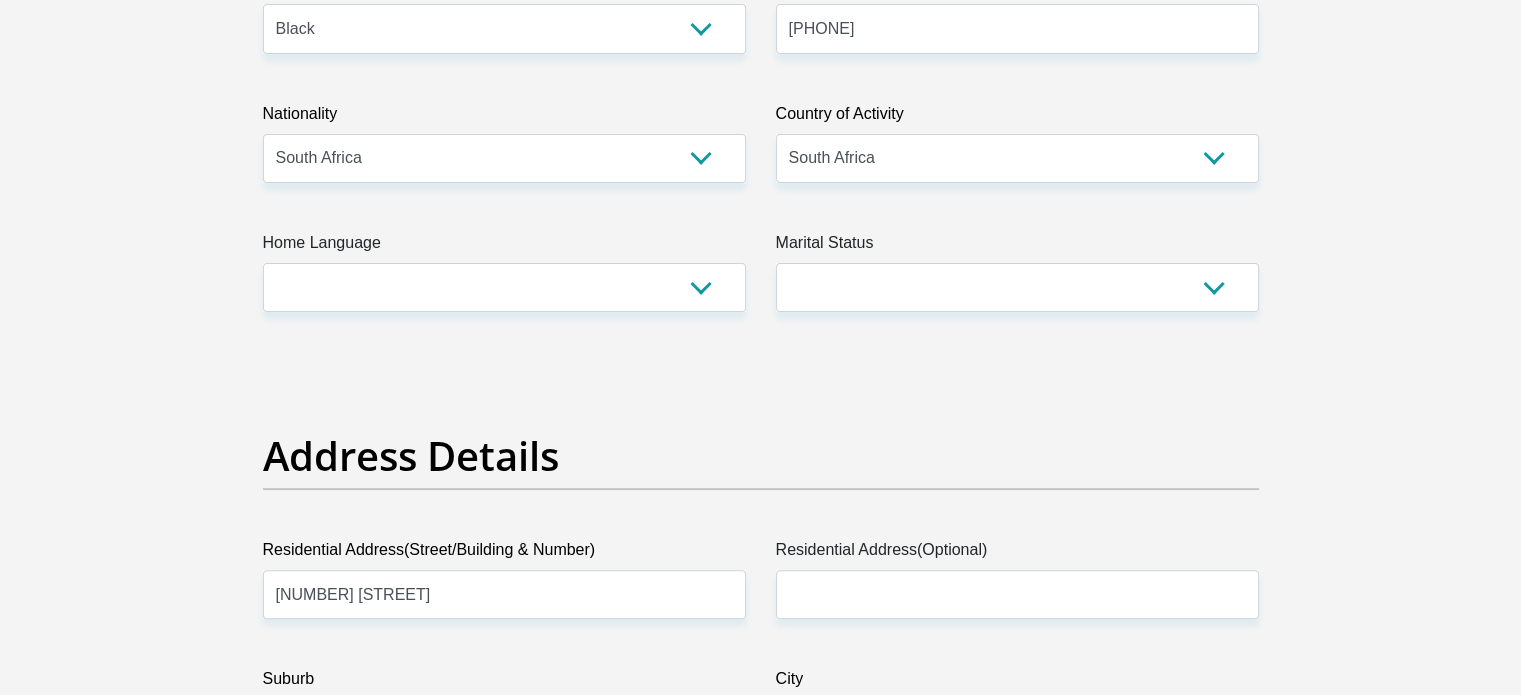 type on "9103065953088" 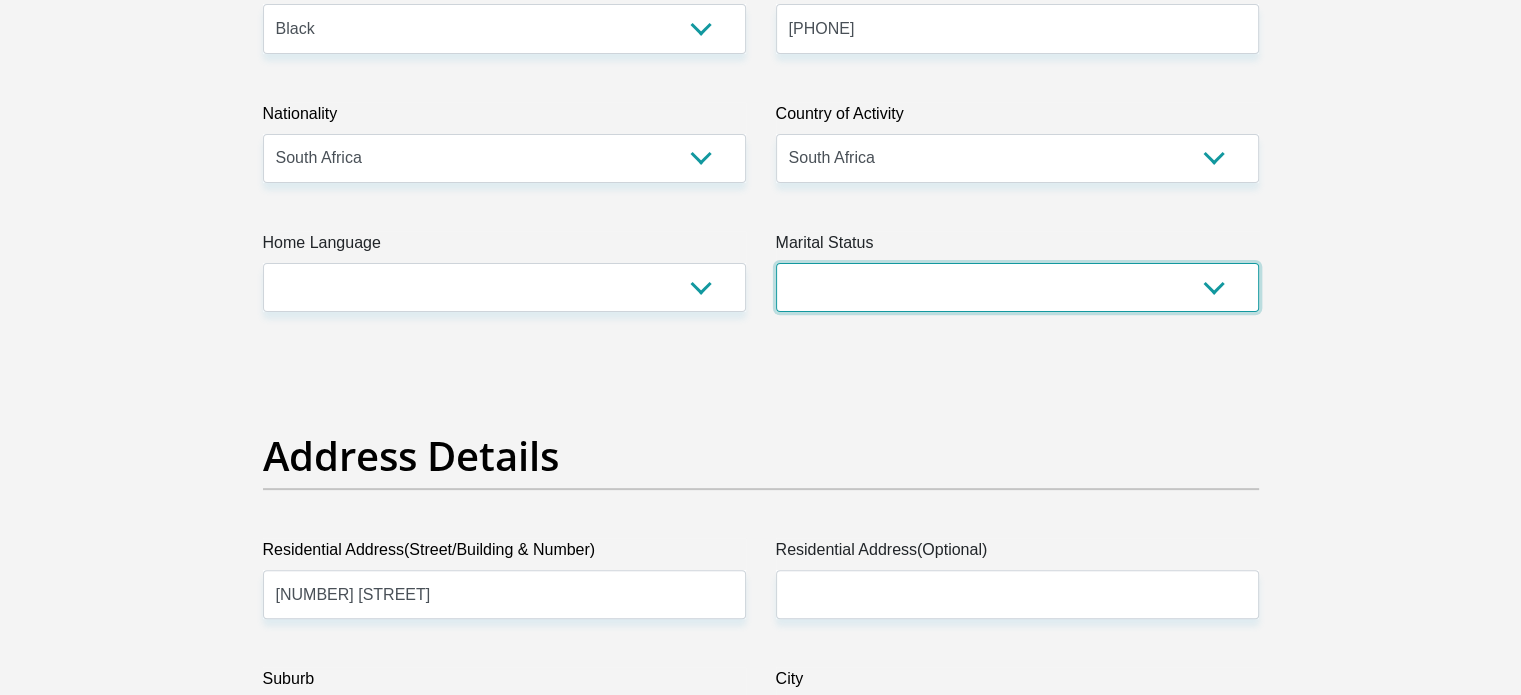 click on "Married ANC
Single
Divorced
Widowed
Married COP or Customary Law" at bounding box center (1017, 287) 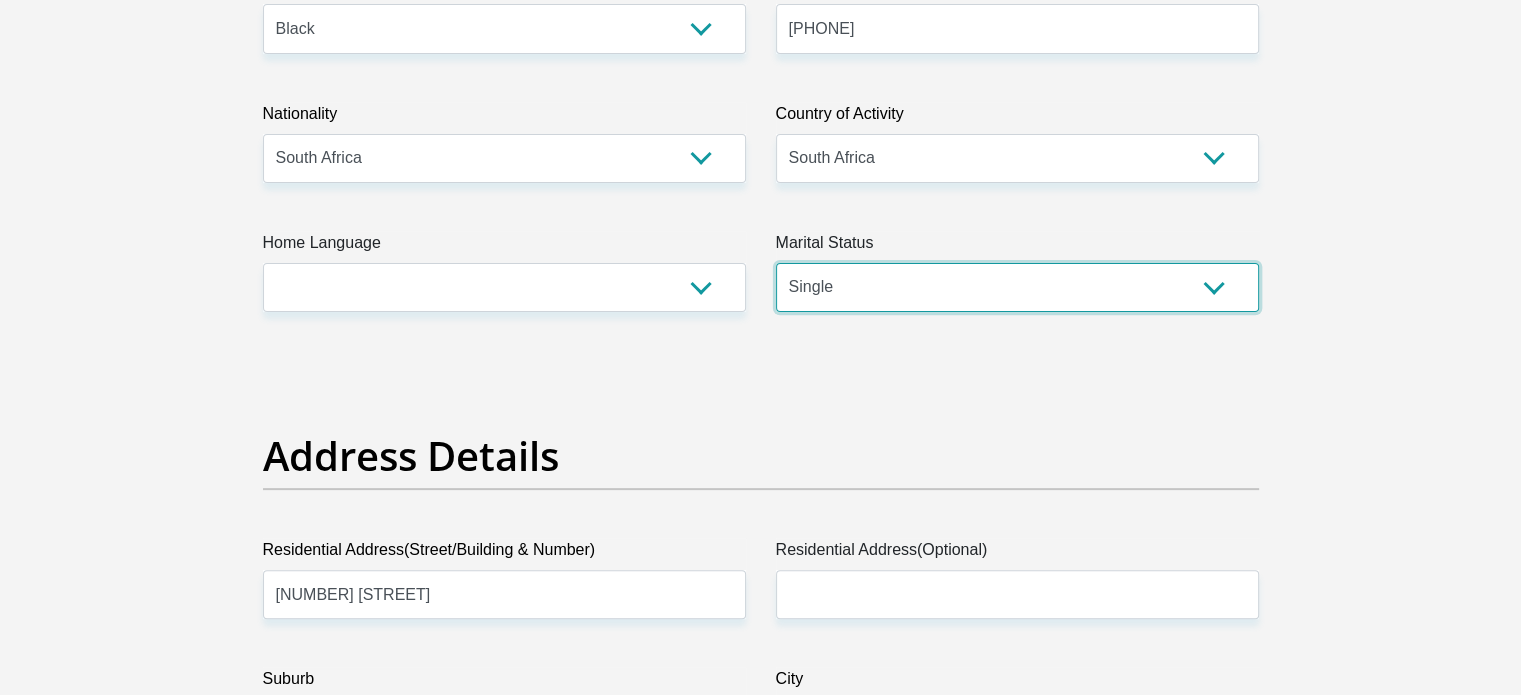 click on "Married ANC
Single
Divorced
Widowed
Married COP or Customary Law" at bounding box center (1017, 287) 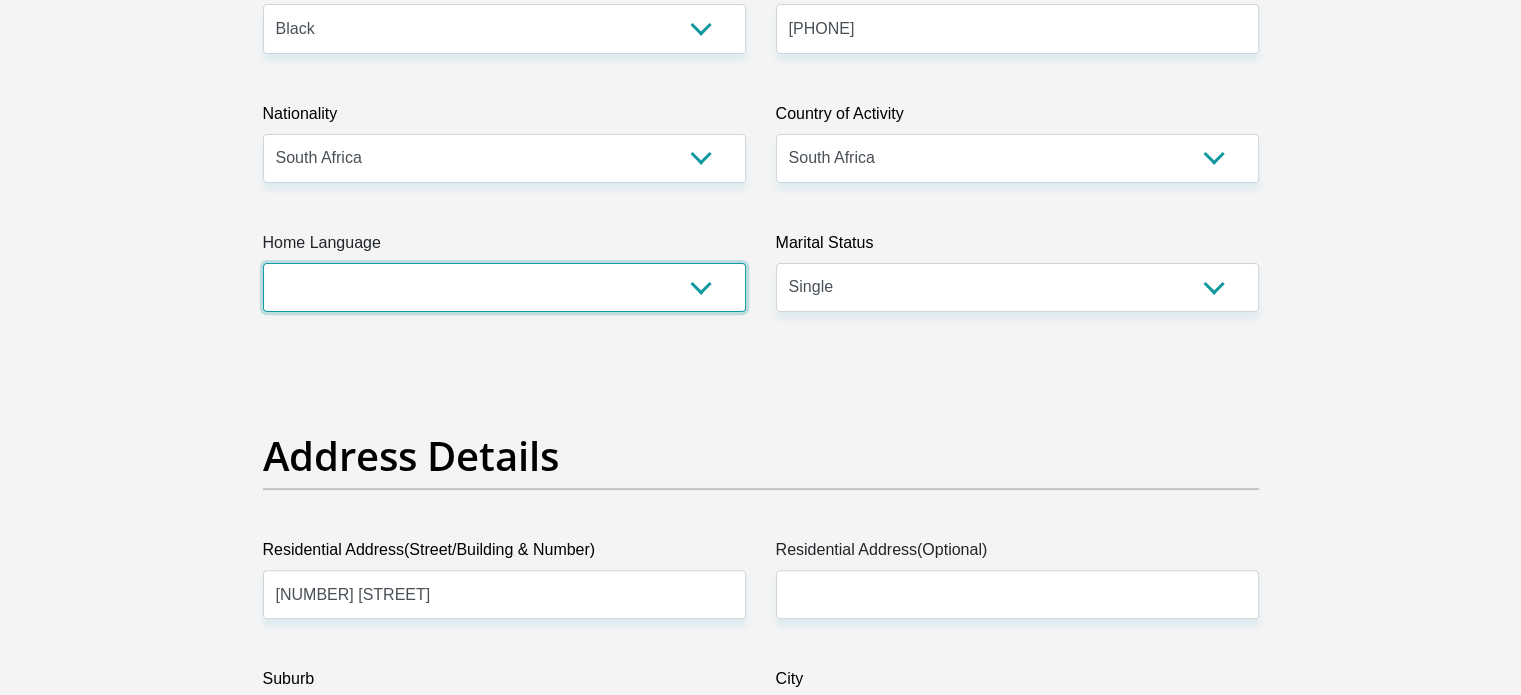 click on "Afrikaans
English
Sepedi
South Ndebele
Southern Sotho
Swati
Tsonga
Tswana
Venda
Xhosa
Zulu
Other" at bounding box center [504, 287] 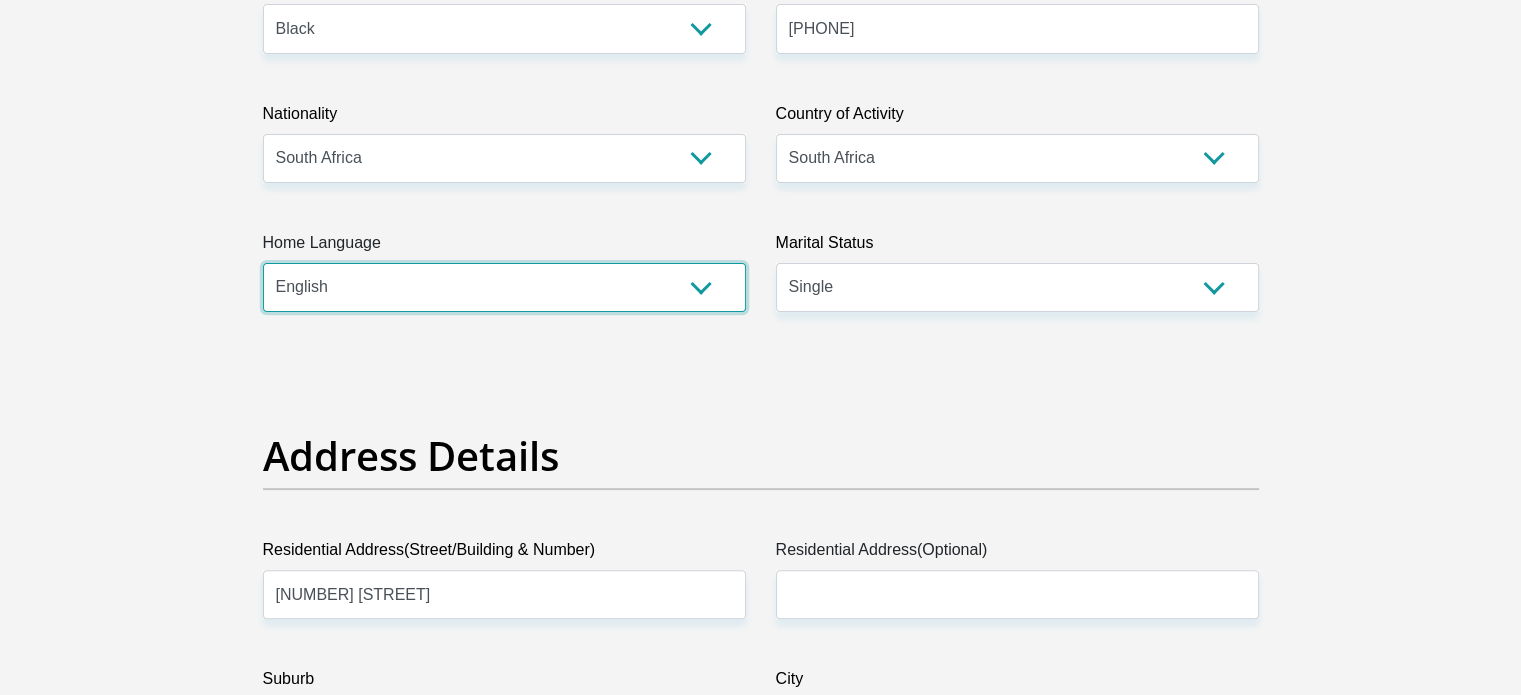 click on "Afrikaans
English
Sepedi
South Ndebele
Southern Sotho
Swati
Tsonga
Tswana
Venda
Xhosa
Zulu
Other" at bounding box center (504, 287) 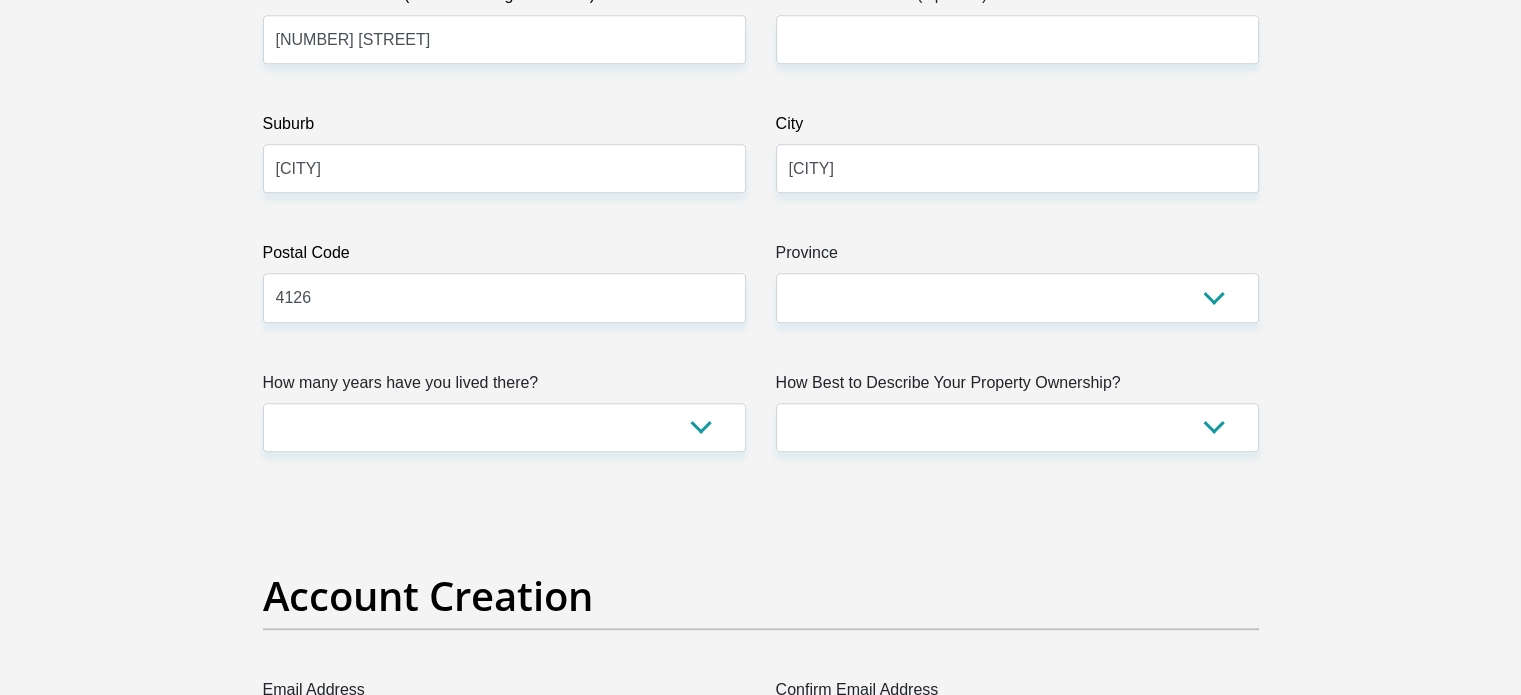 scroll, scrollTop: 1200, scrollLeft: 0, axis: vertical 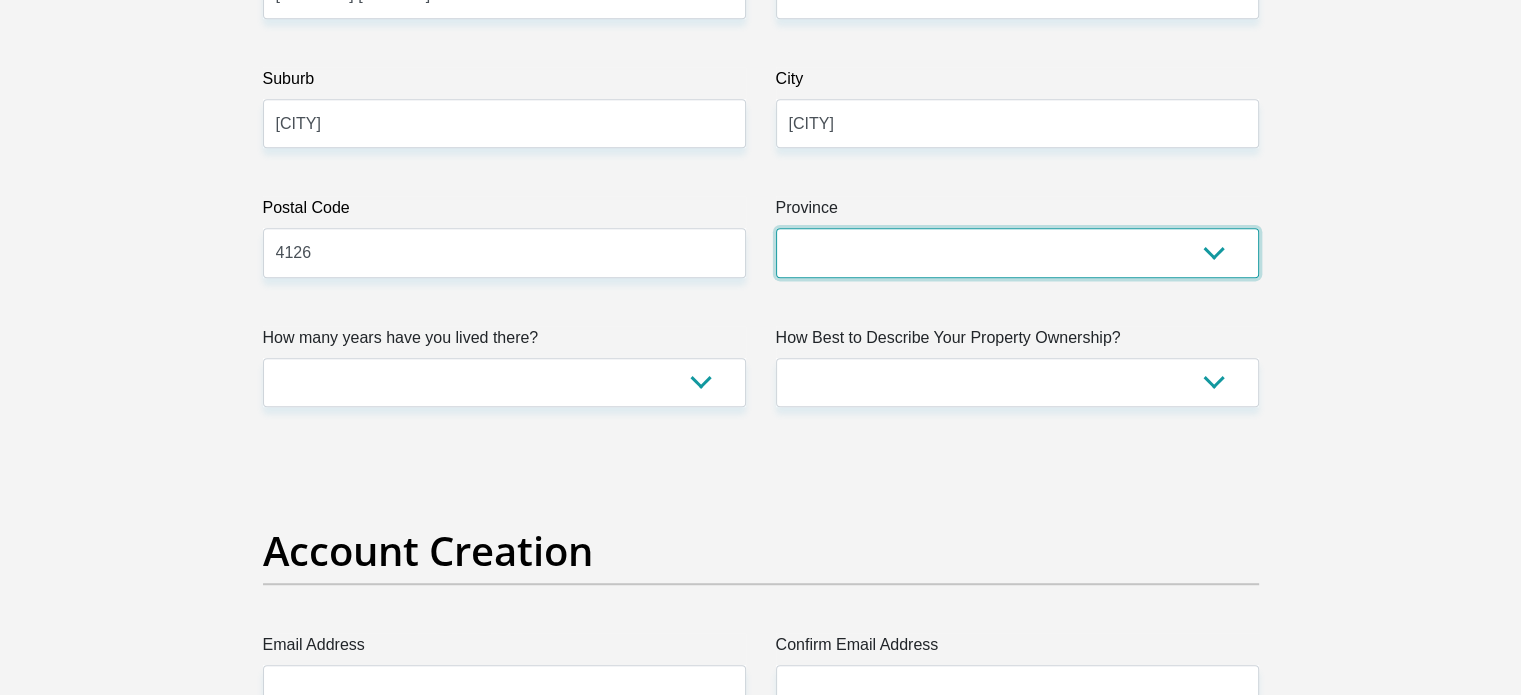 click on "Eastern Cape
Free State
Gauteng
KwaZulu-Natal
Limpopo
Mpumalanga
Northern Cape
North West
Western Cape" at bounding box center (1017, 252) 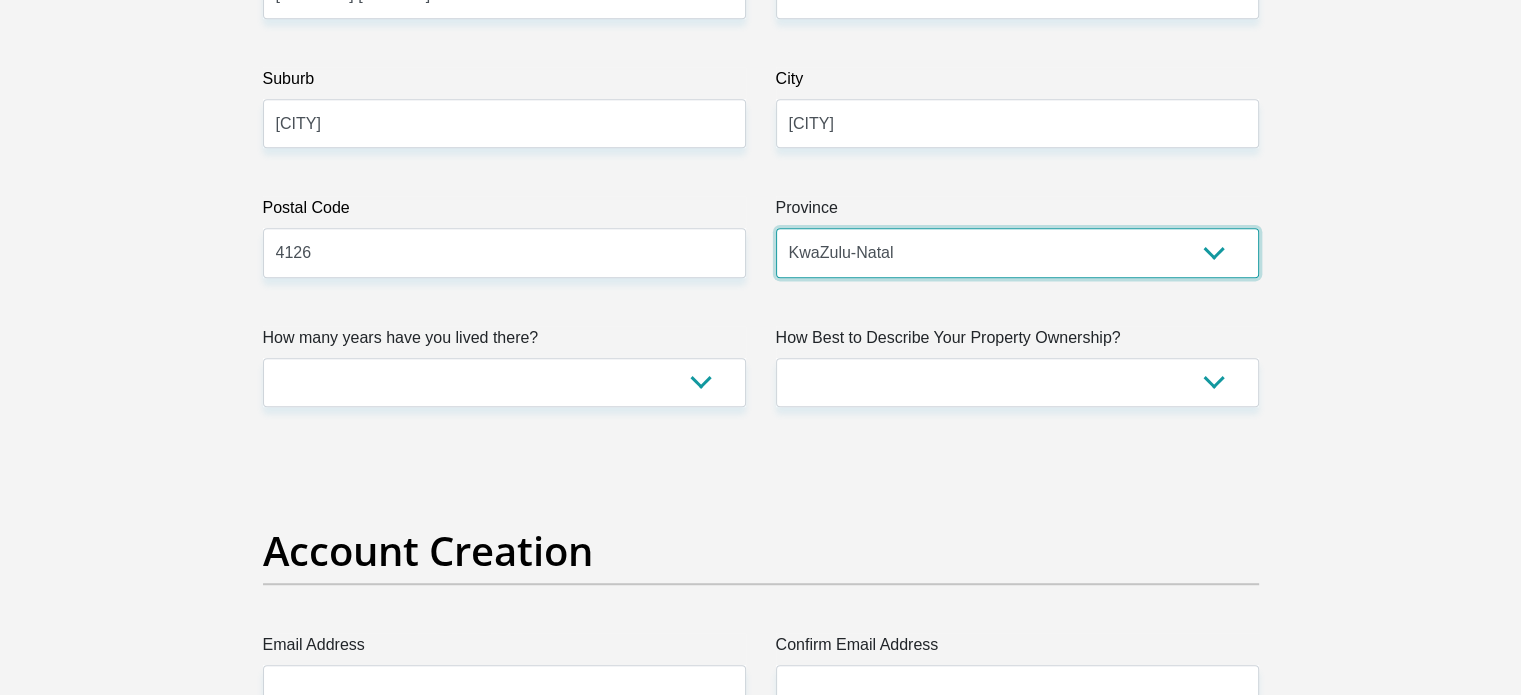click on "Eastern Cape
Free State
Gauteng
KwaZulu-Natal
Limpopo
Mpumalanga
Northern Cape
North West
Western Cape" at bounding box center (1017, 252) 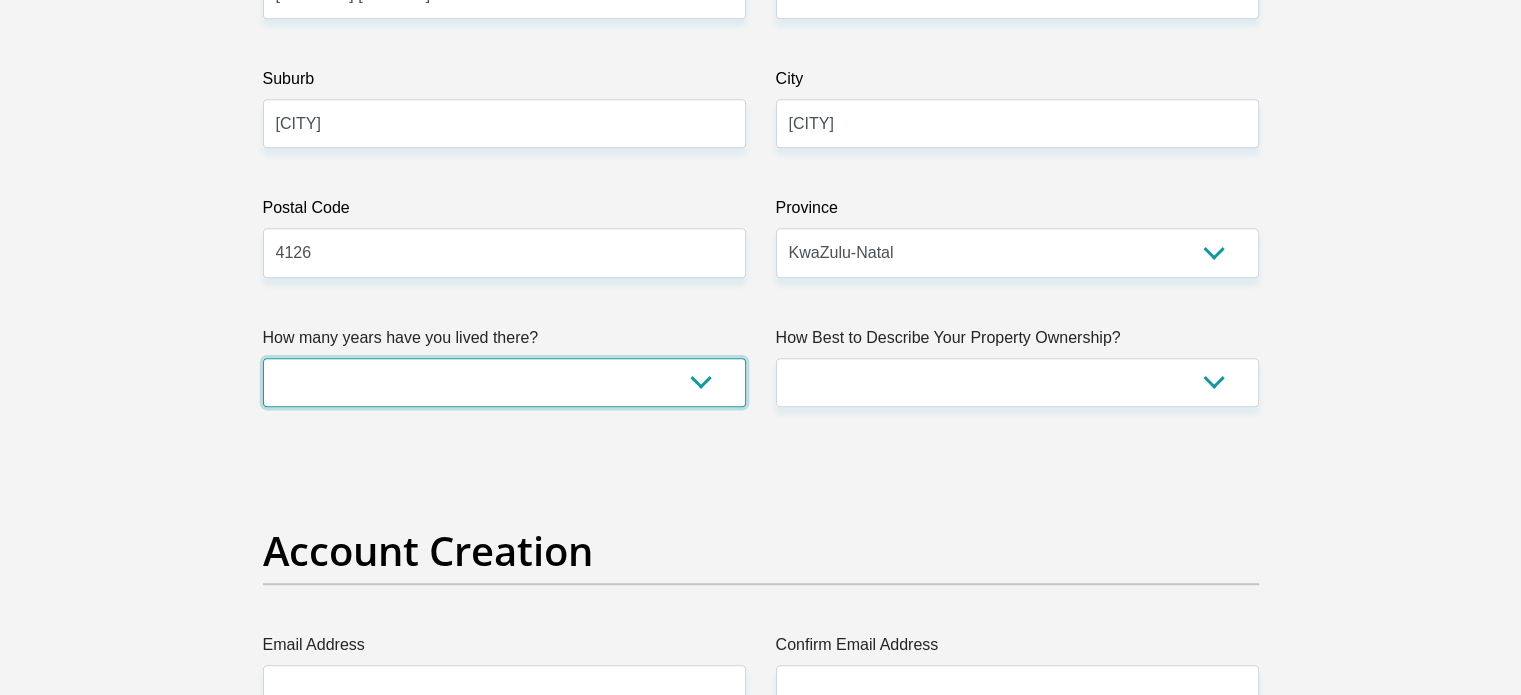 click on "less than 1 year
1-3 years
3-5 years
5+ years" at bounding box center (504, 382) 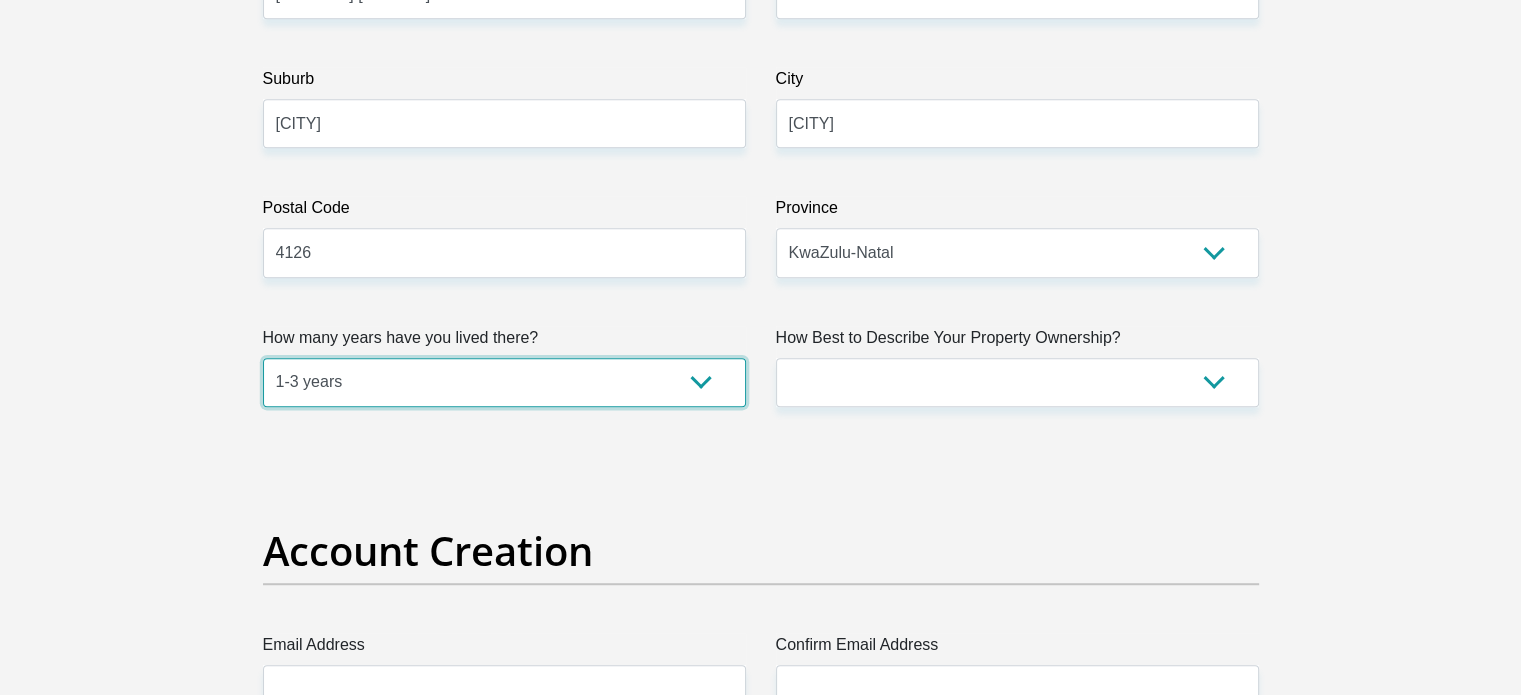 click on "less than 1 year
1-3 years
3-5 years
5+ years" at bounding box center [504, 382] 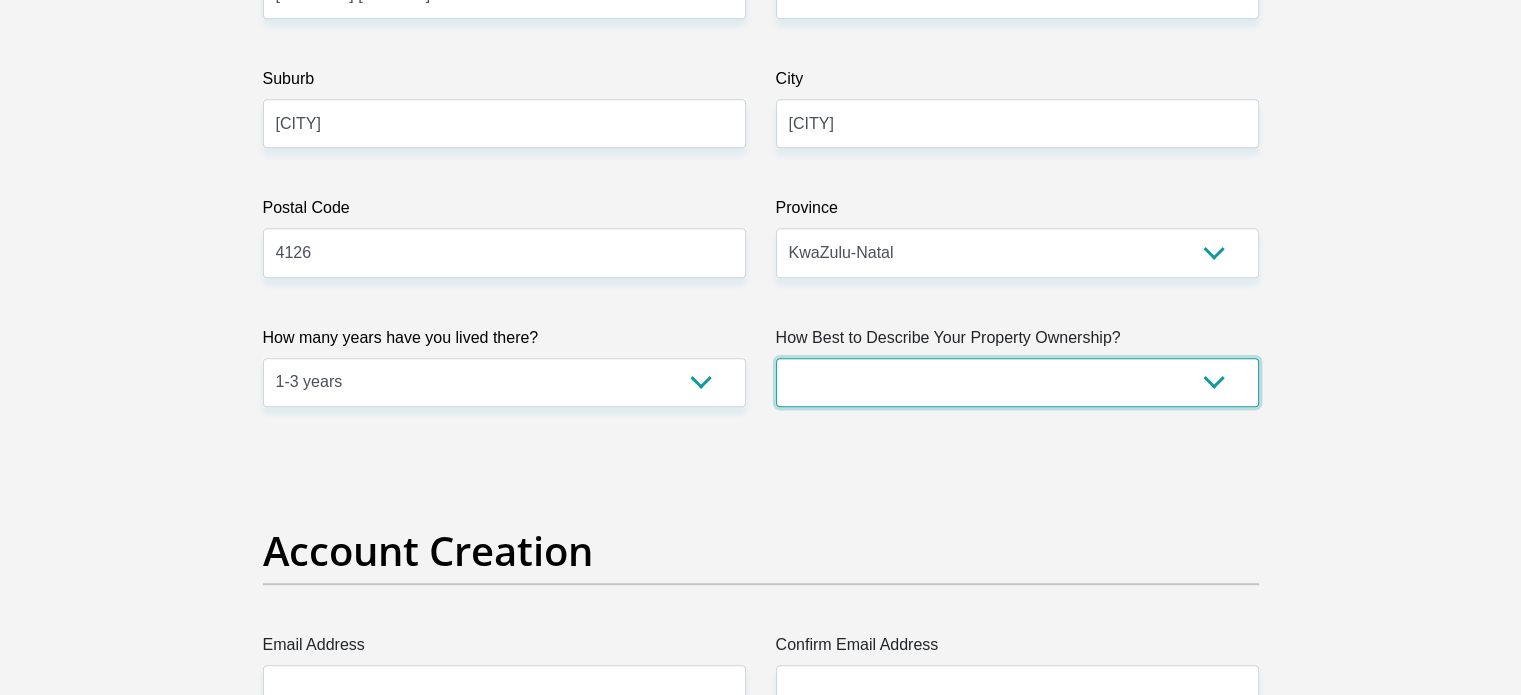 click on "Owned
Rented
Family Owned
Company Dwelling" at bounding box center [1017, 382] 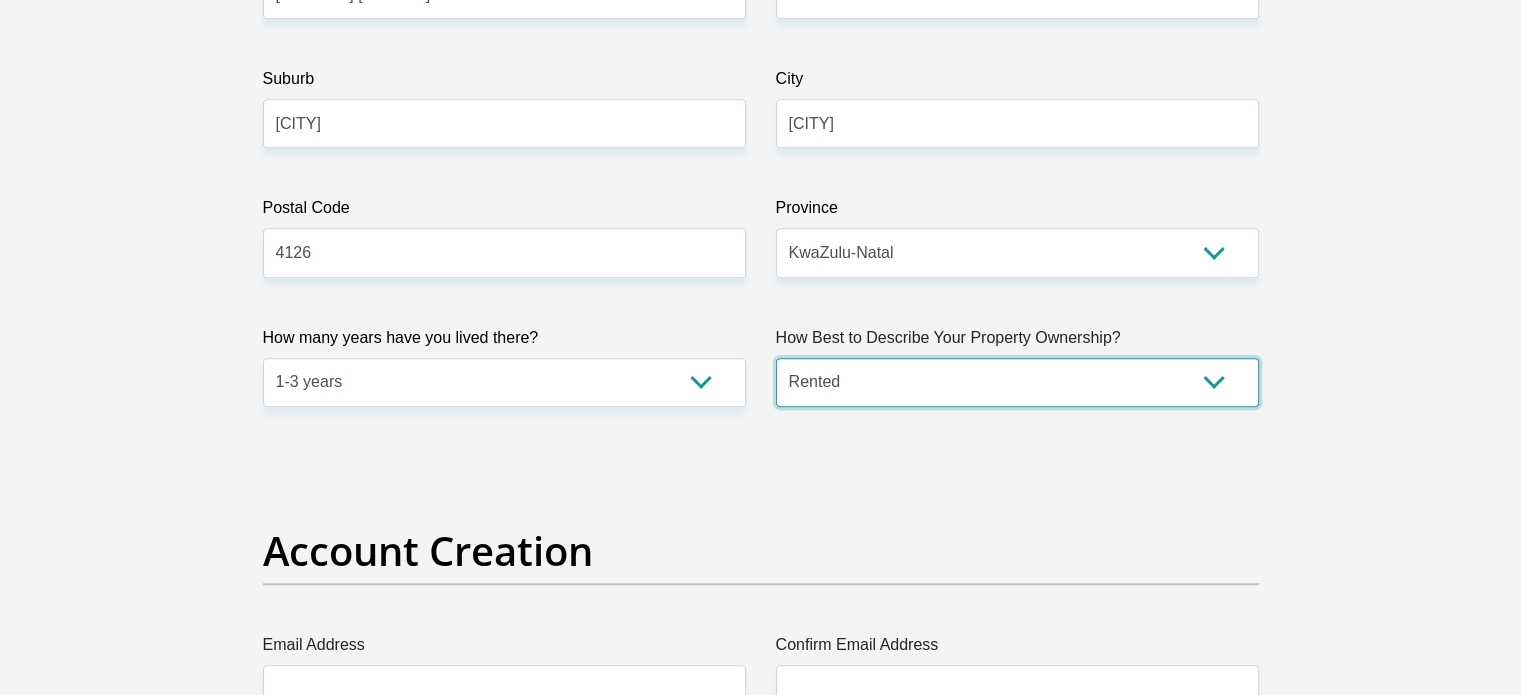 click on "Owned
Rented
Family Owned
Company Dwelling" at bounding box center [1017, 382] 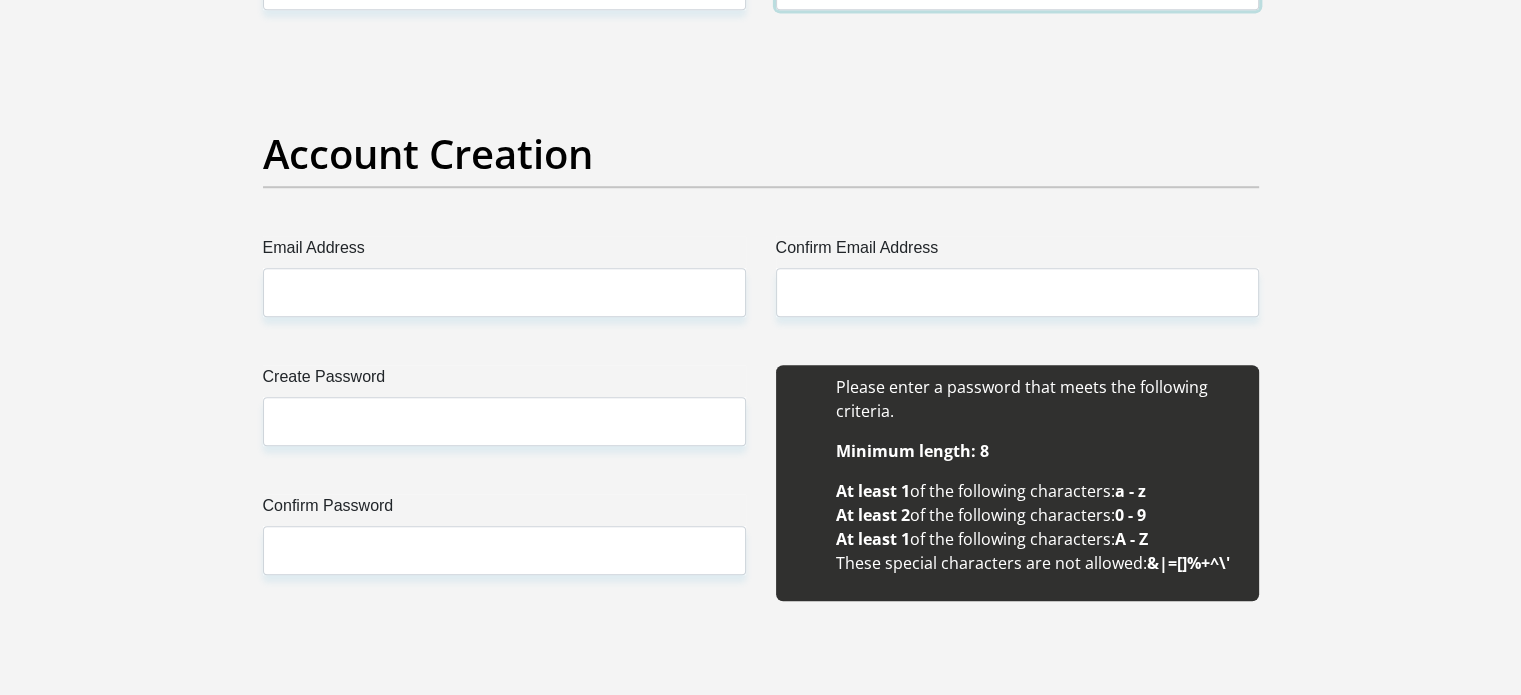 scroll, scrollTop: 1600, scrollLeft: 0, axis: vertical 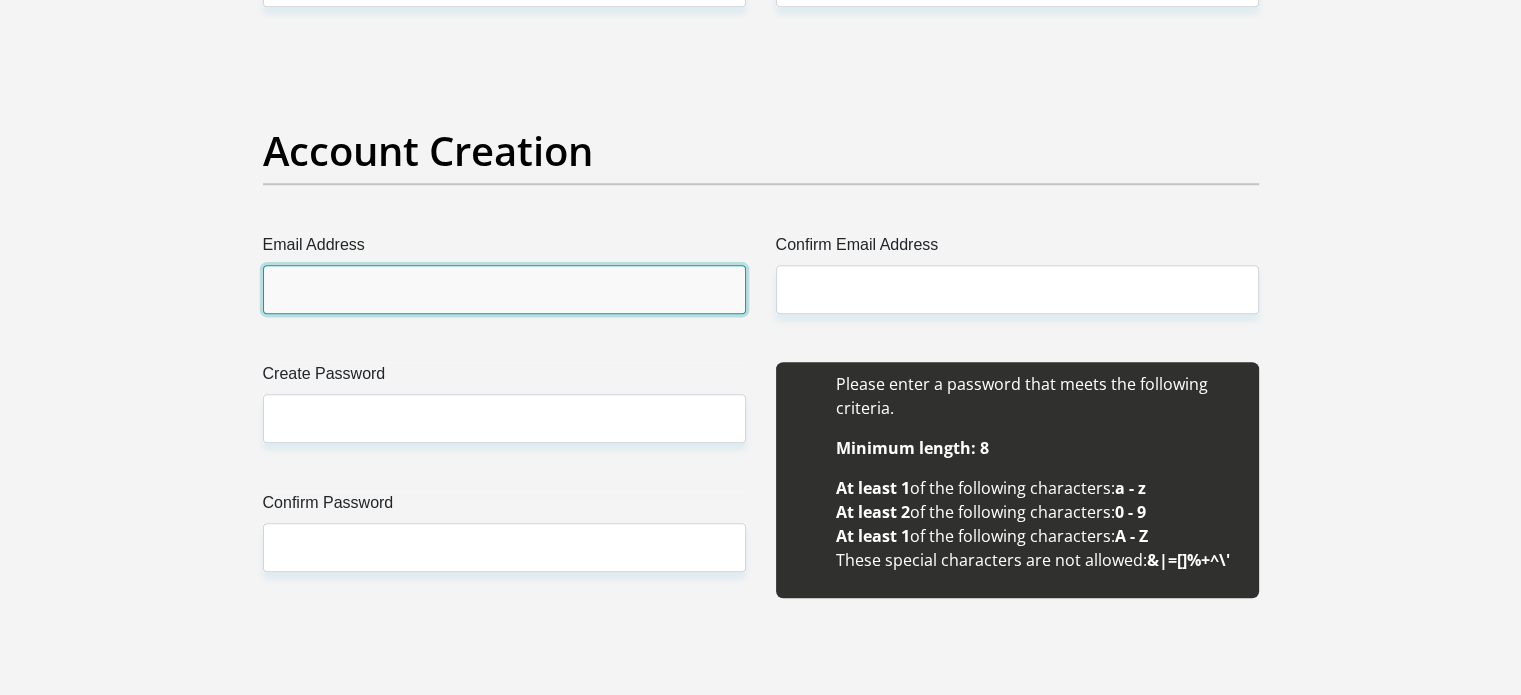 click on "Email Address" at bounding box center [504, 289] 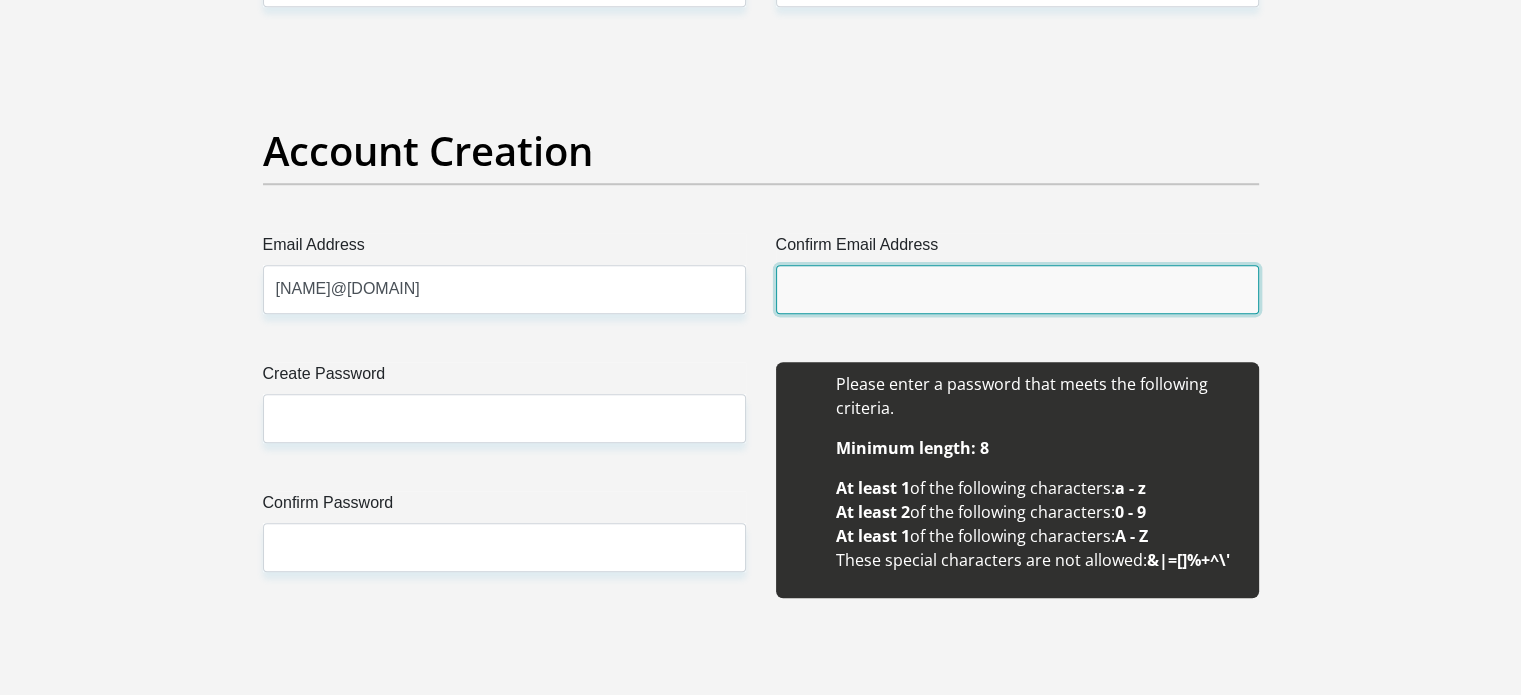 type on "ntombelalinda48@gmail.com" 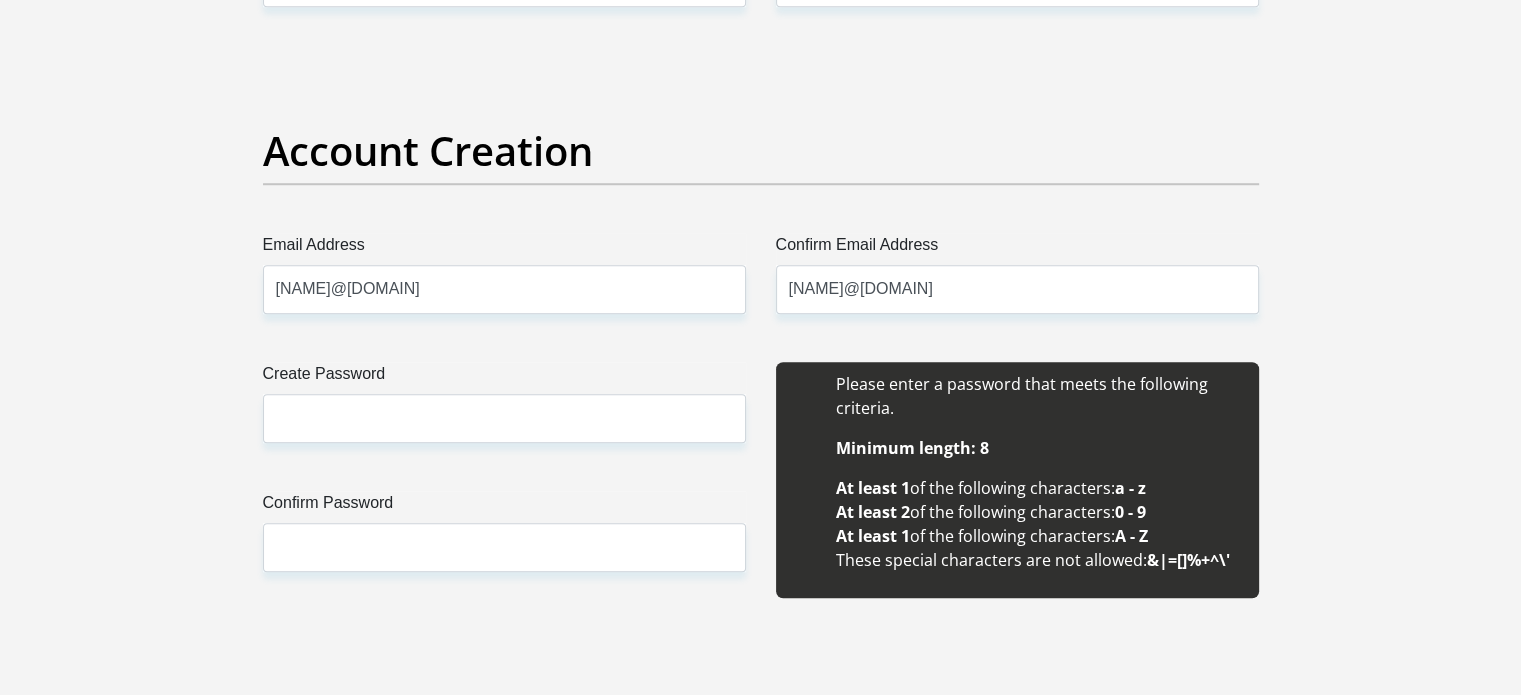 type 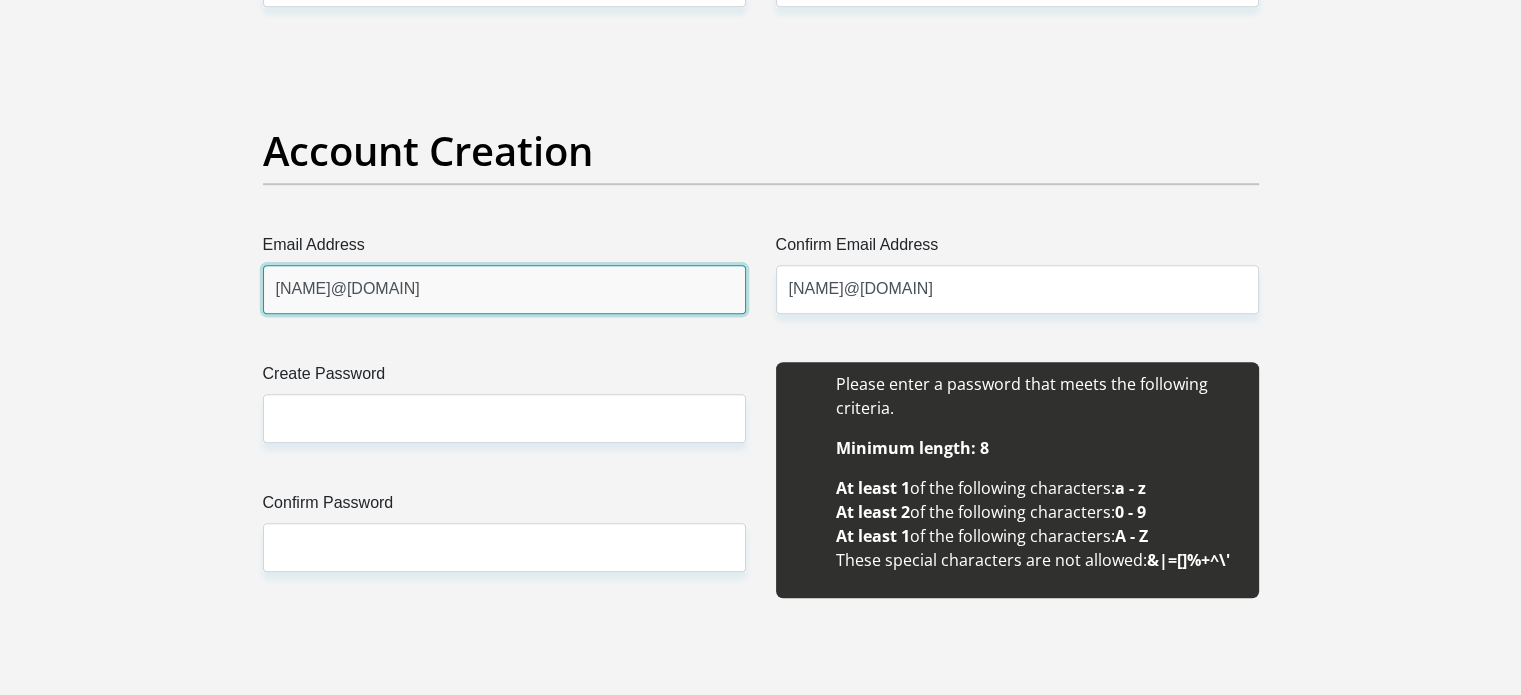 type 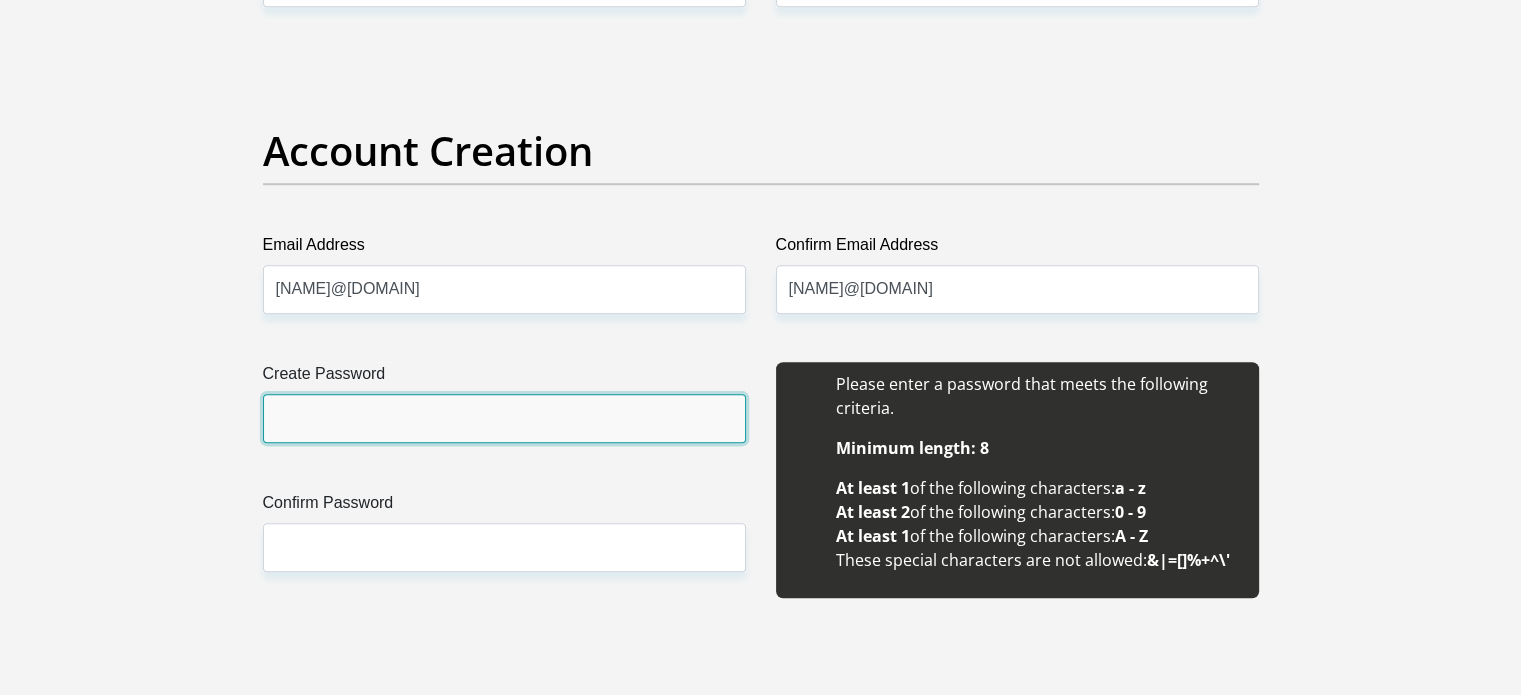click on "Create Password" at bounding box center [504, 418] 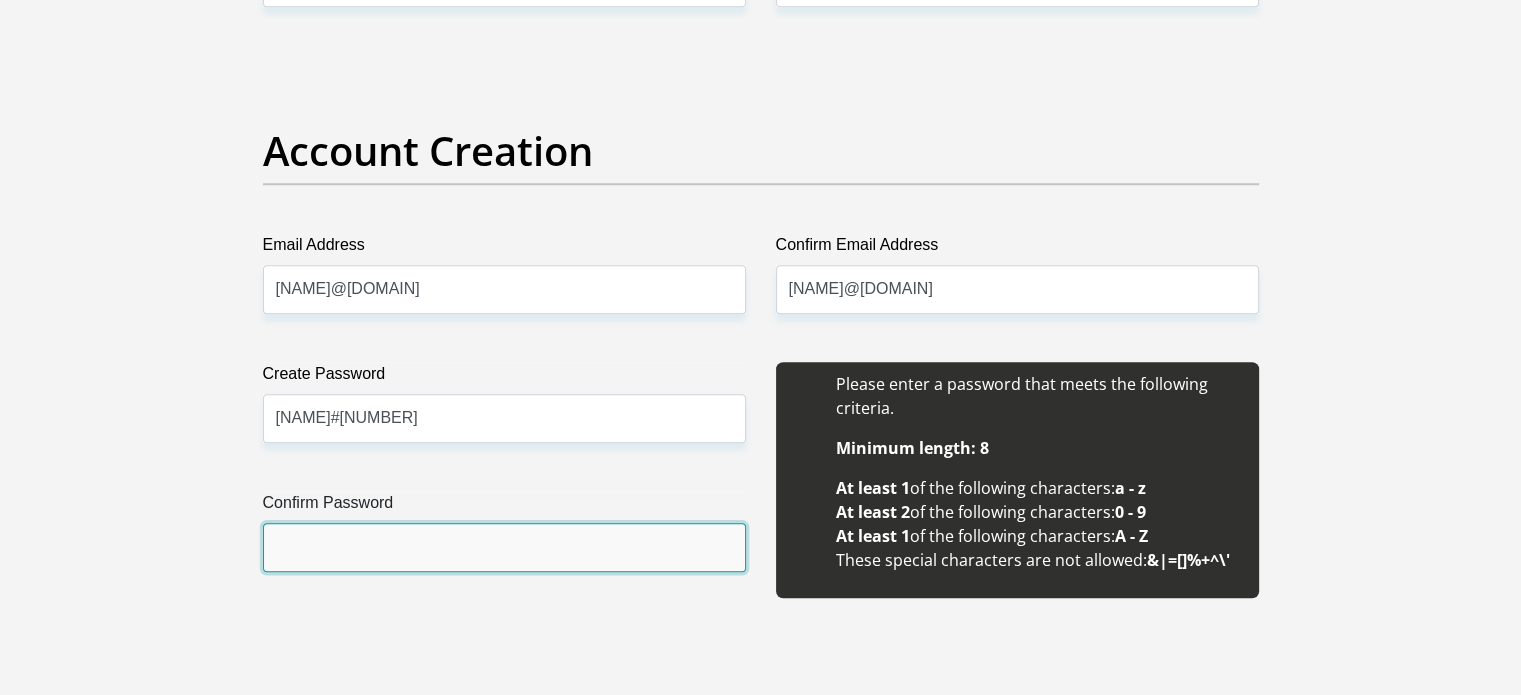 click on "Confirm Password" at bounding box center (504, 547) 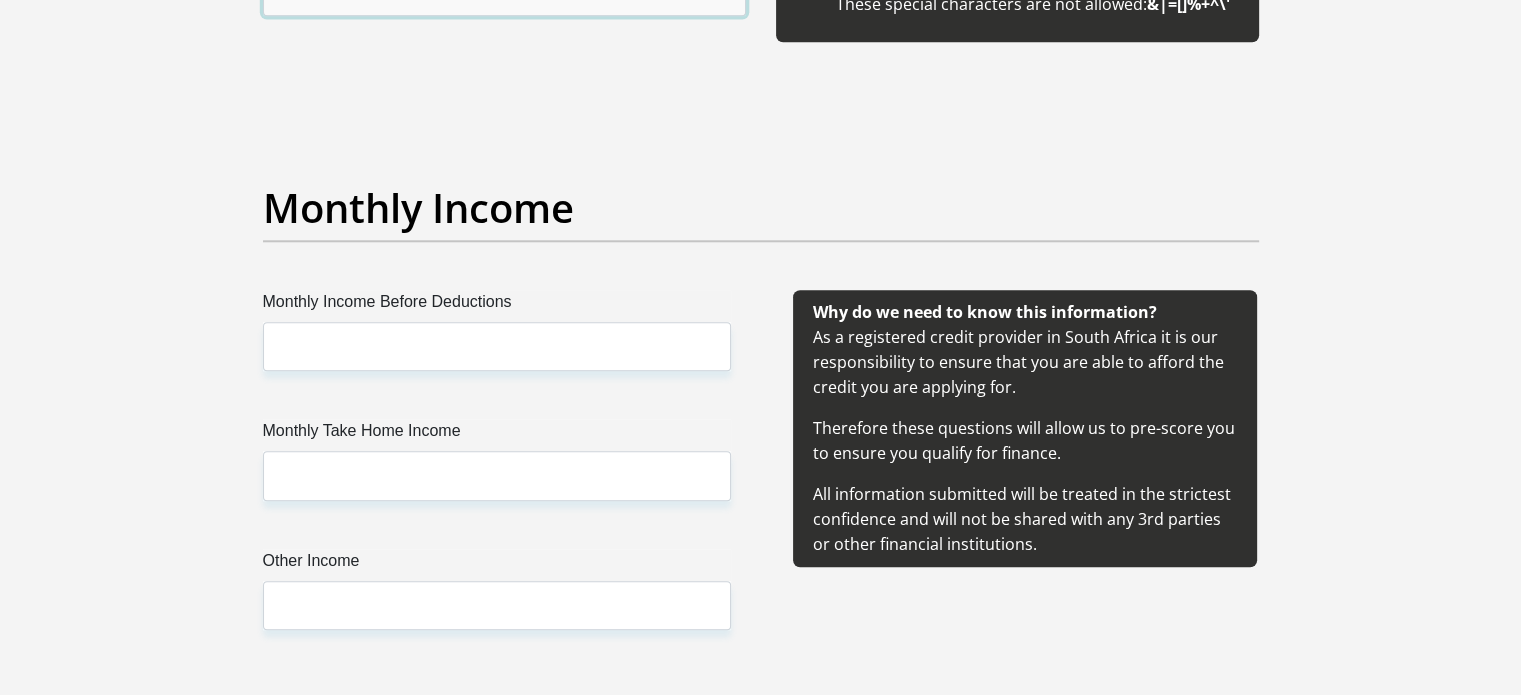 scroll, scrollTop: 2200, scrollLeft: 0, axis: vertical 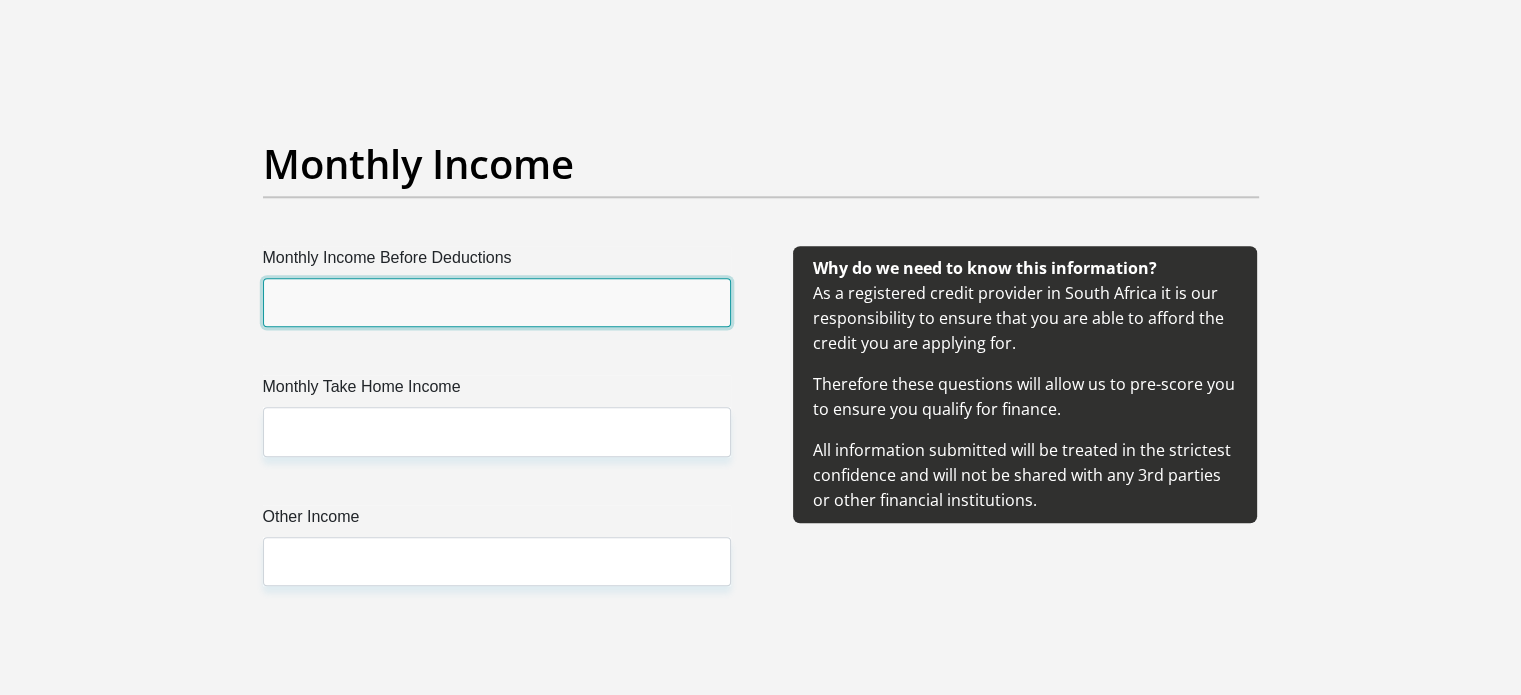 click on "Monthly Income Before Deductions" at bounding box center (497, 302) 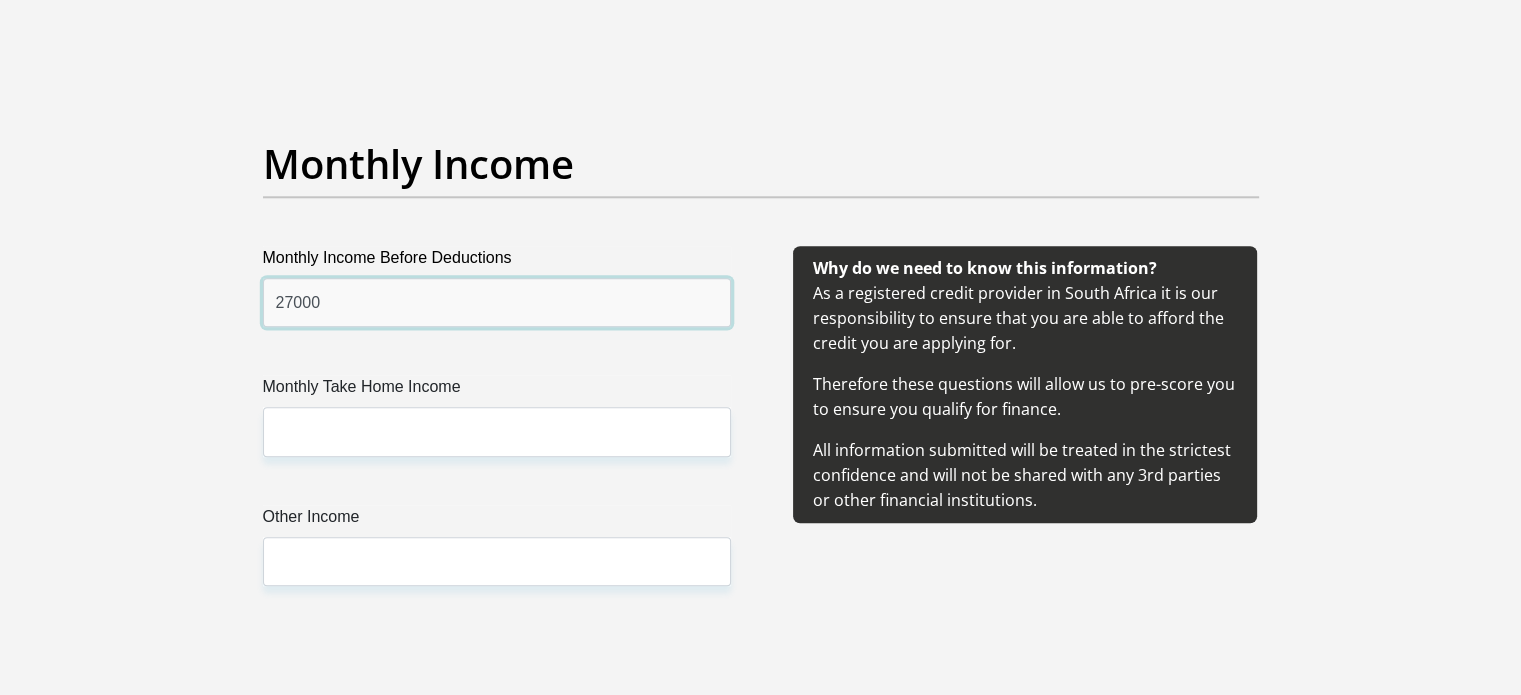 type on "27000" 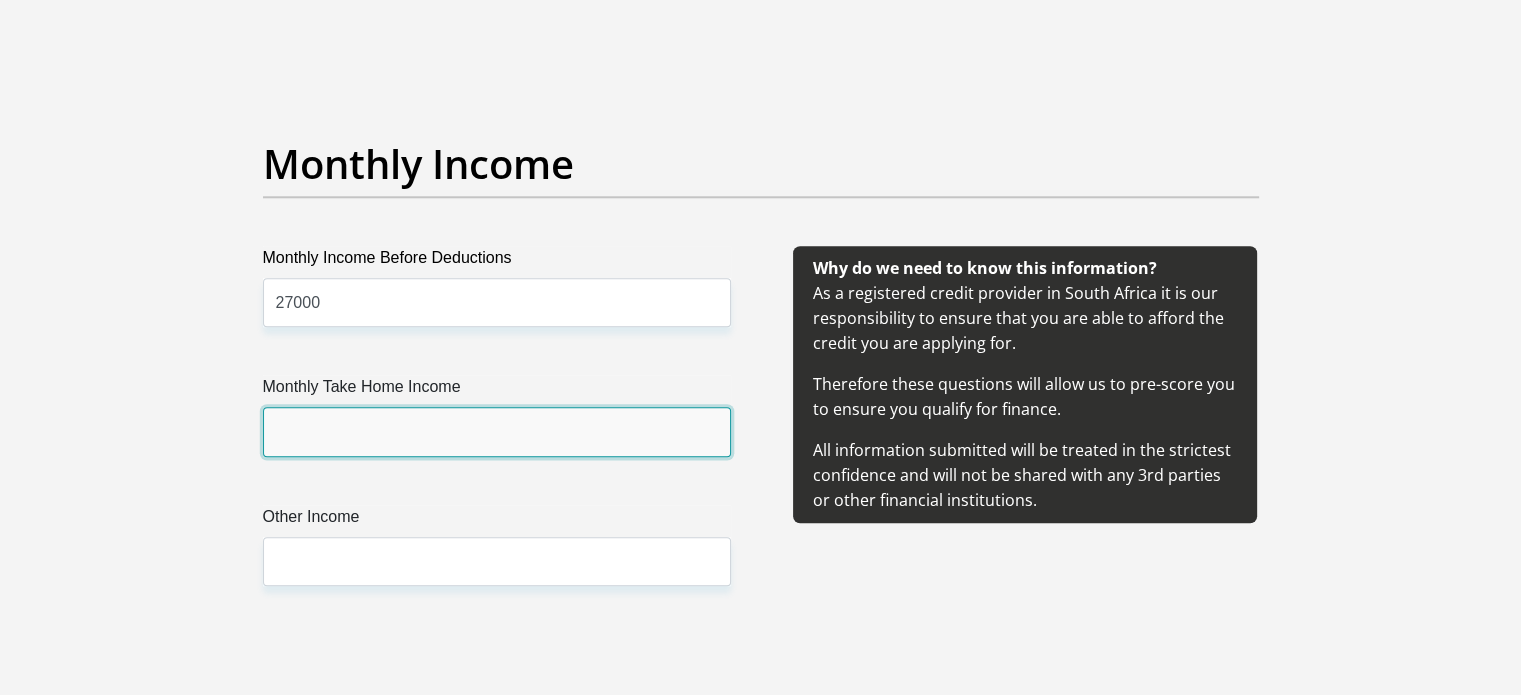 click on "Monthly Take Home Income" at bounding box center [497, 431] 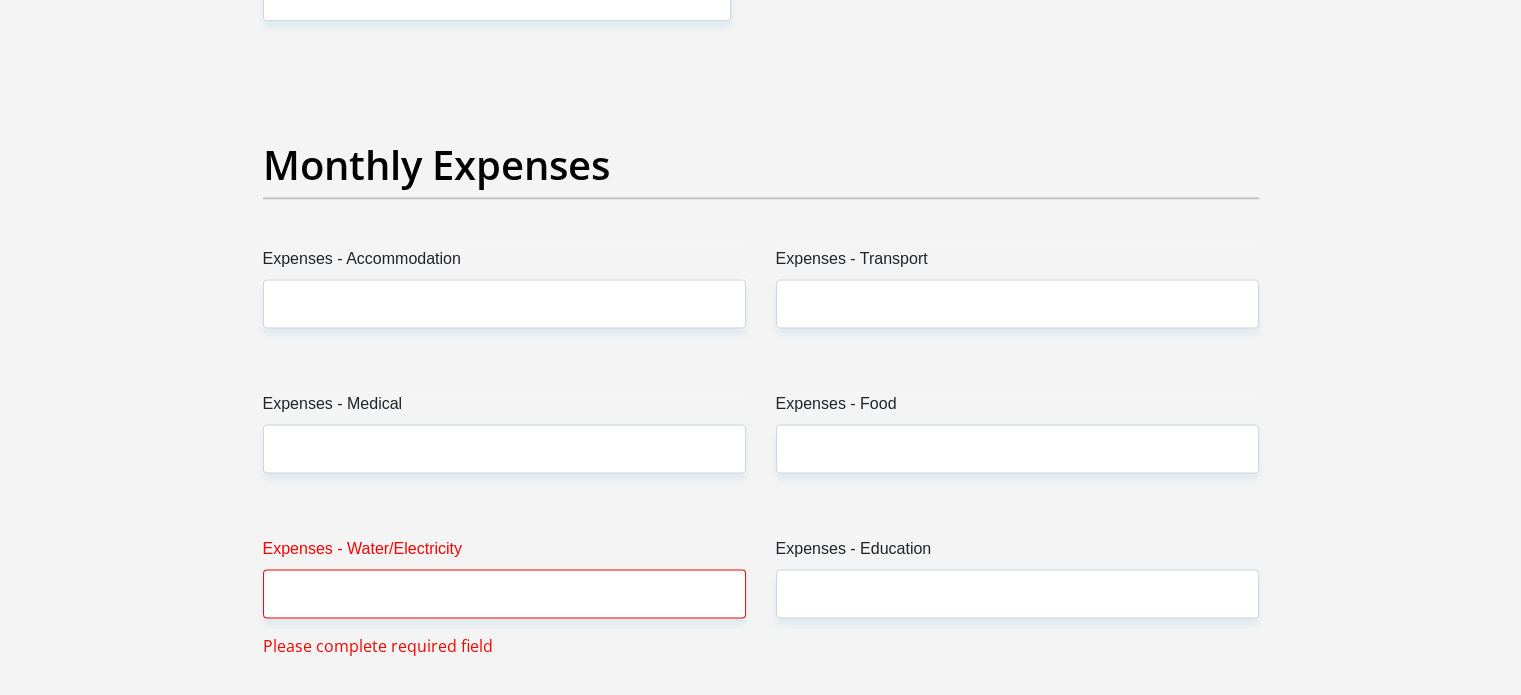 scroll, scrollTop: 2800, scrollLeft: 0, axis: vertical 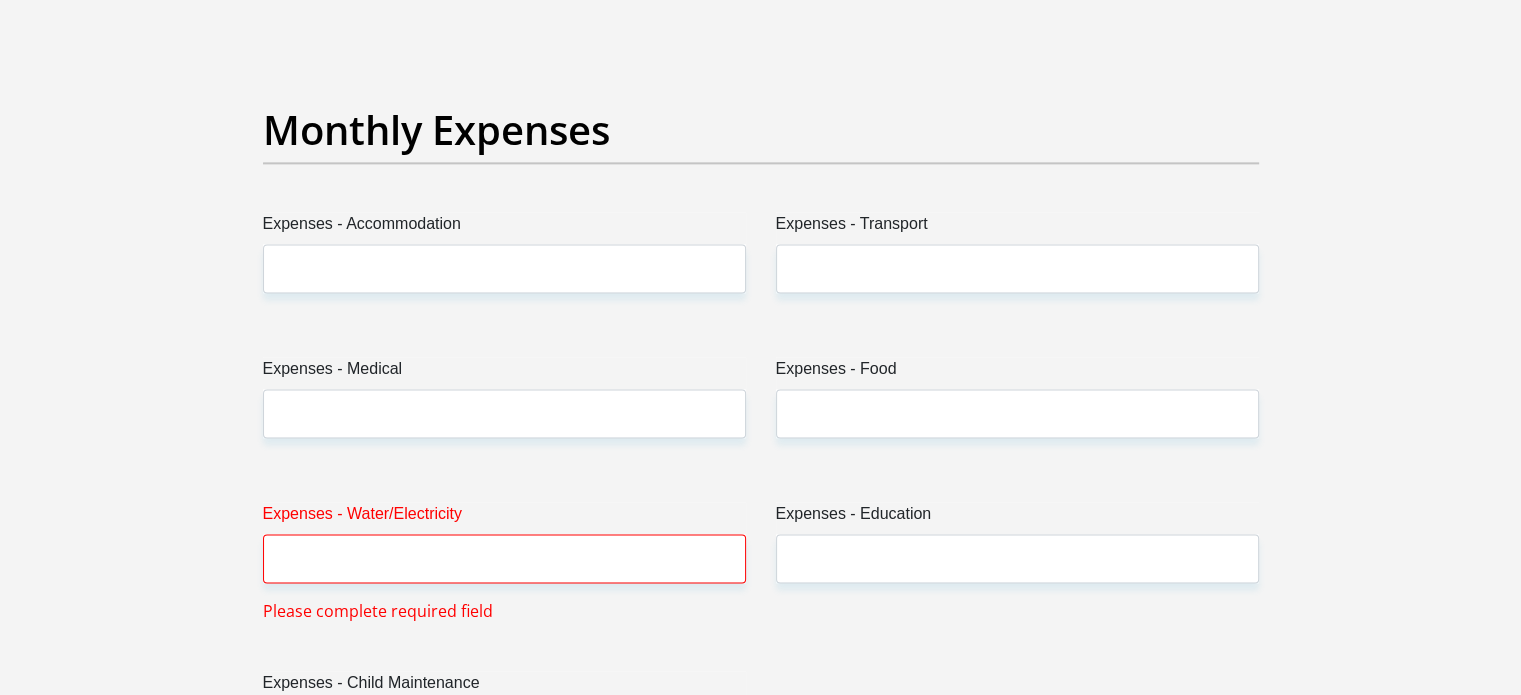 type on "24000" 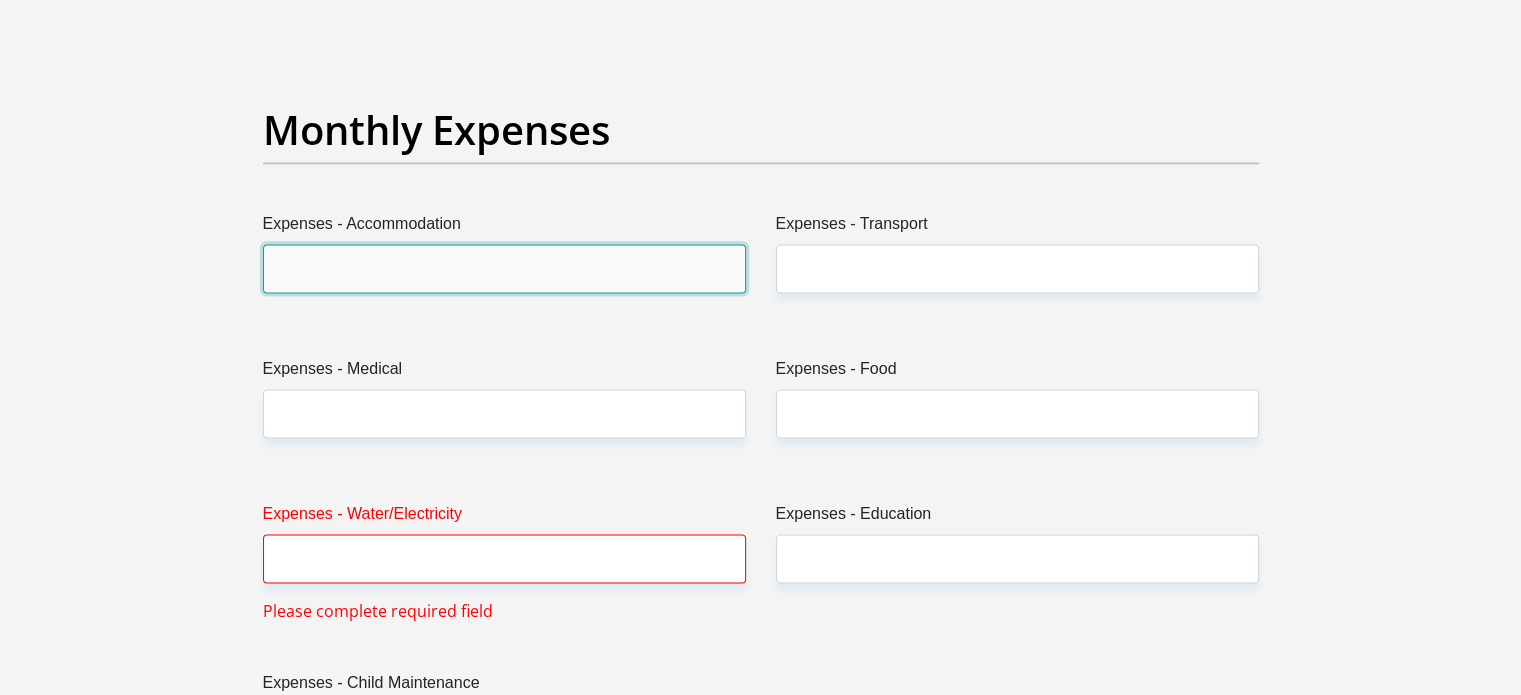 click on "Expenses - Accommodation" at bounding box center [504, 268] 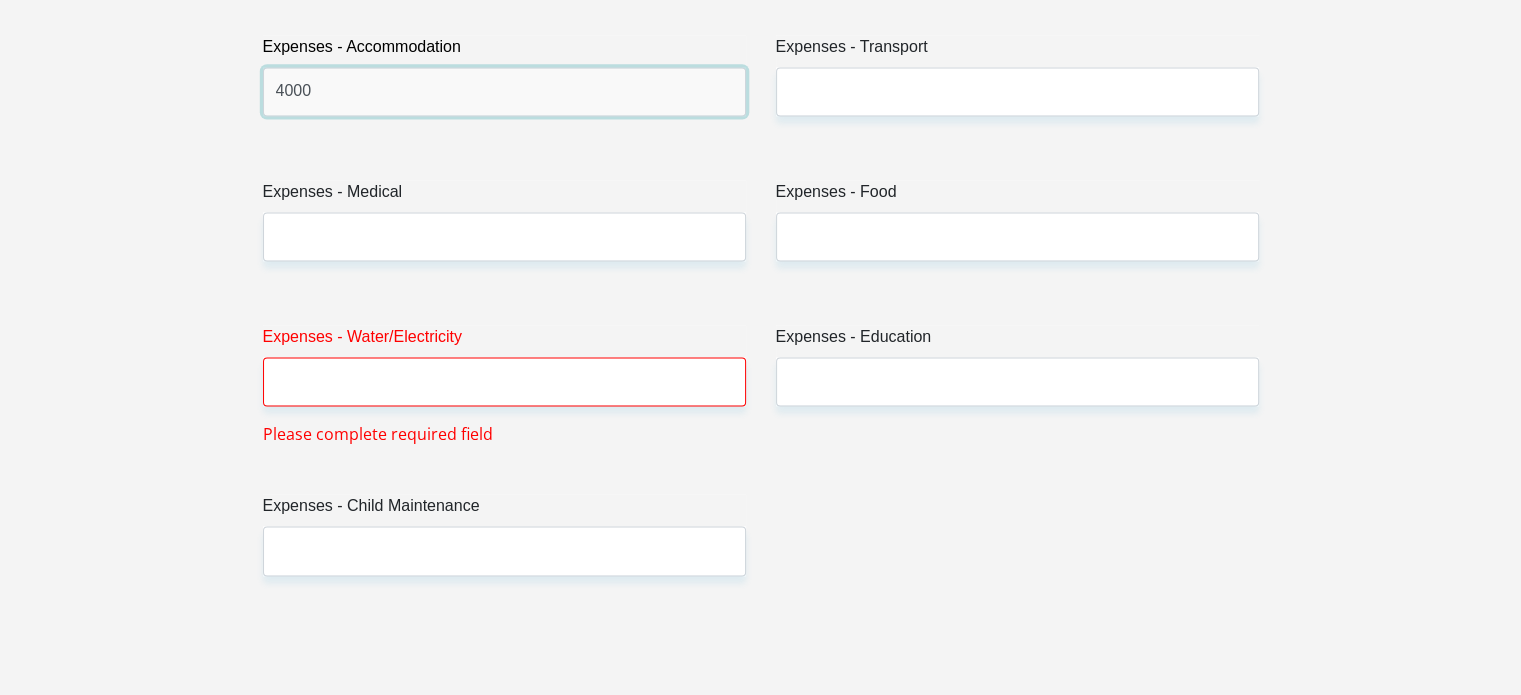 scroll, scrollTop: 3000, scrollLeft: 0, axis: vertical 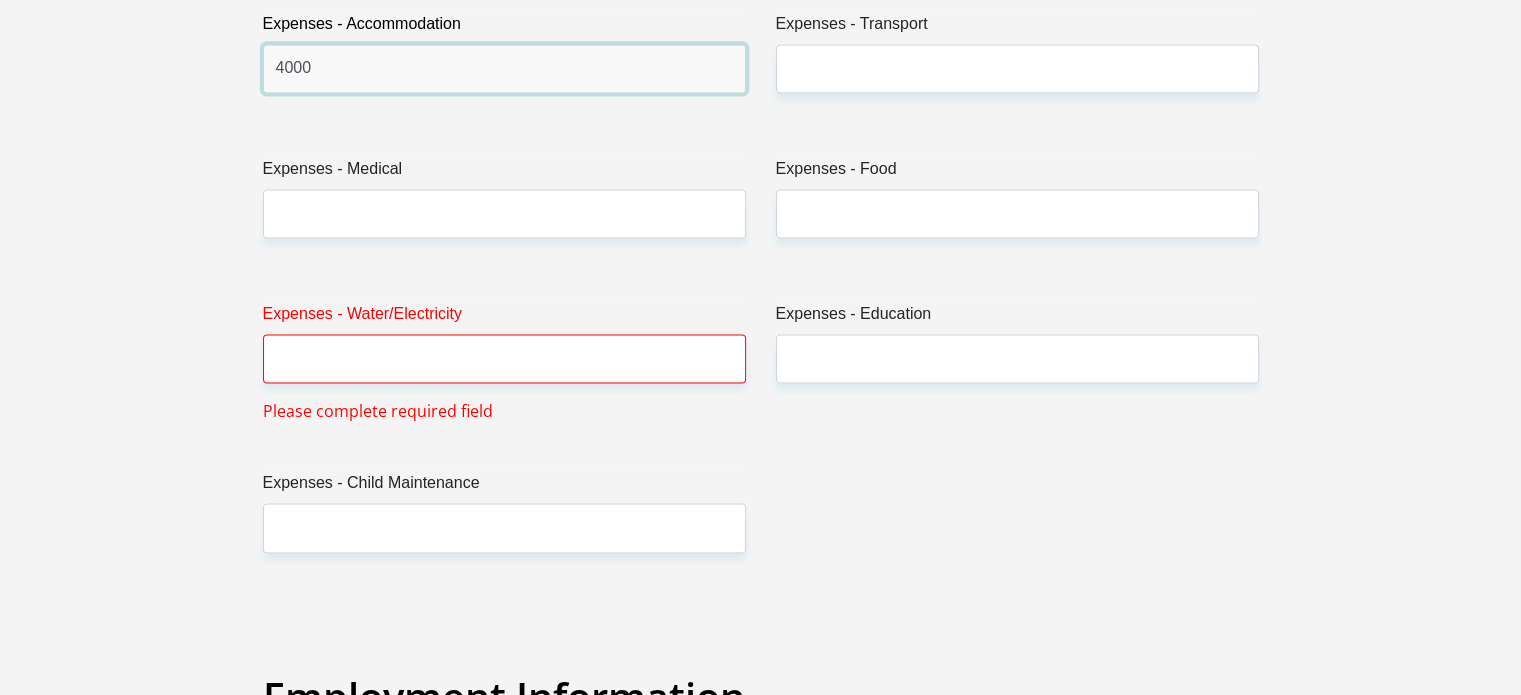type on "4000" 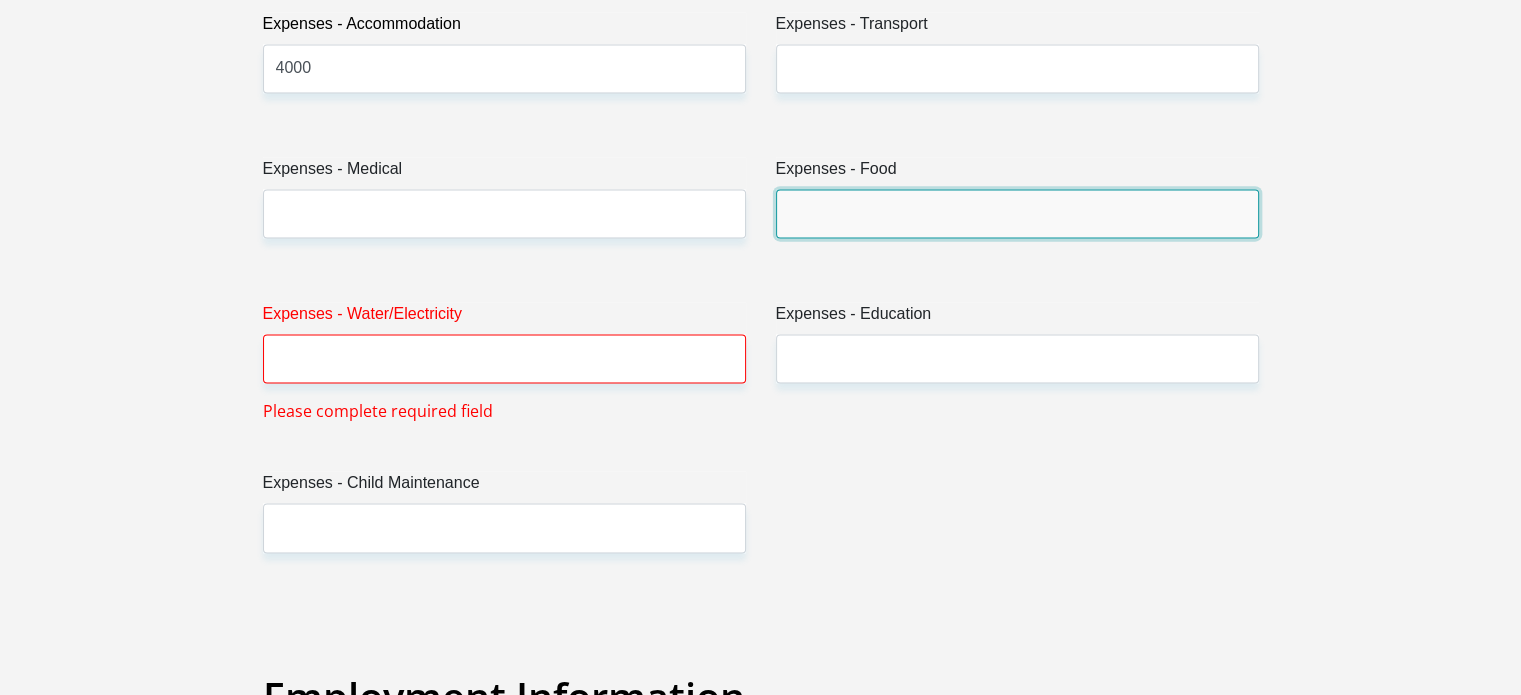 click on "Expenses - Food" at bounding box center [1017, 213] 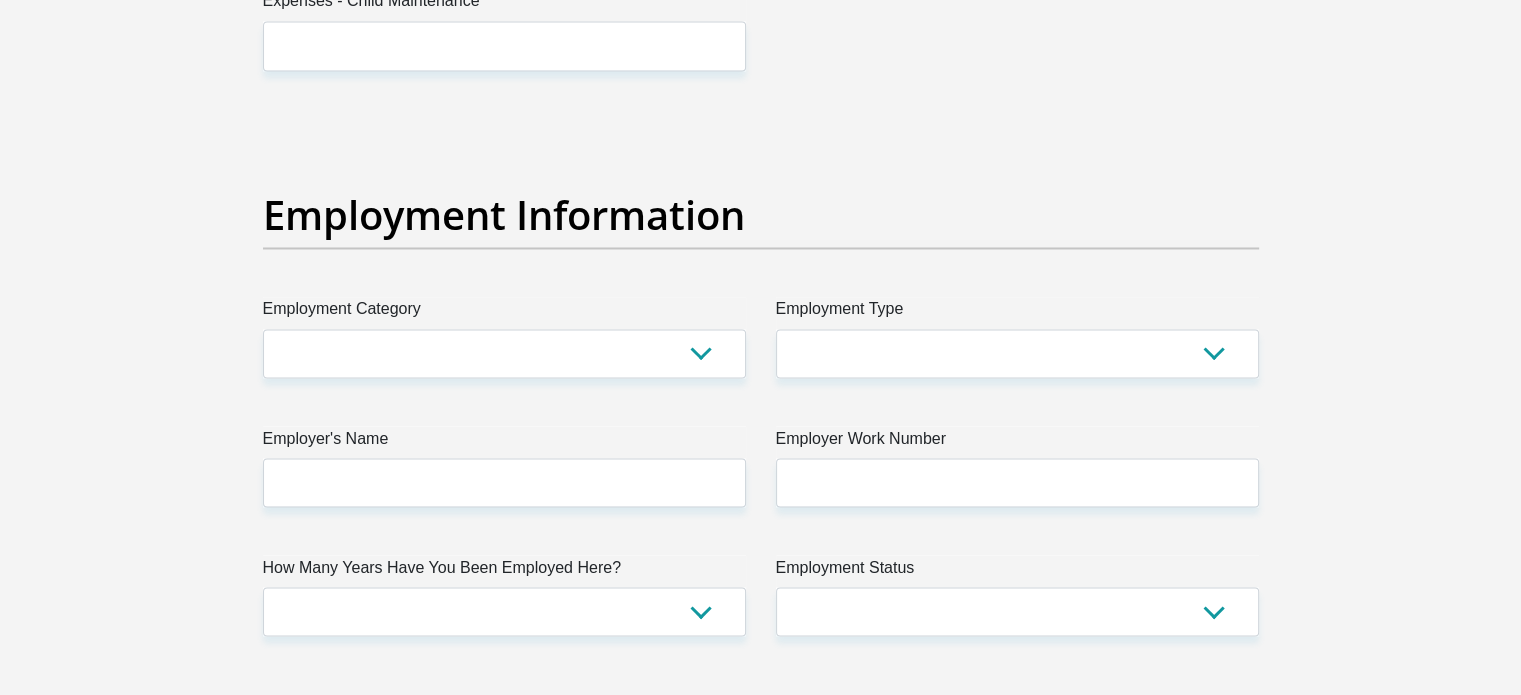 scroll, scrollTop: 3500, scrollLeft: 0, axis: vertical 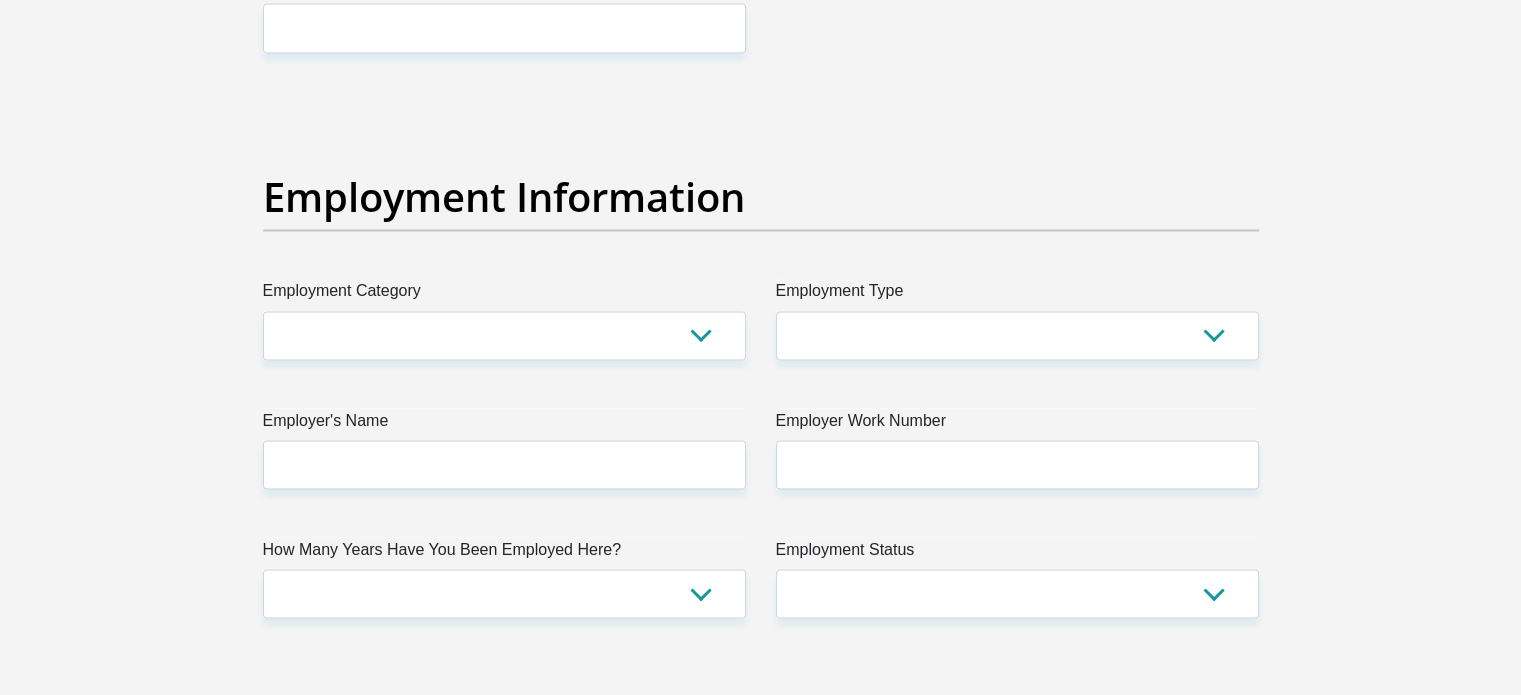 type on "2000" 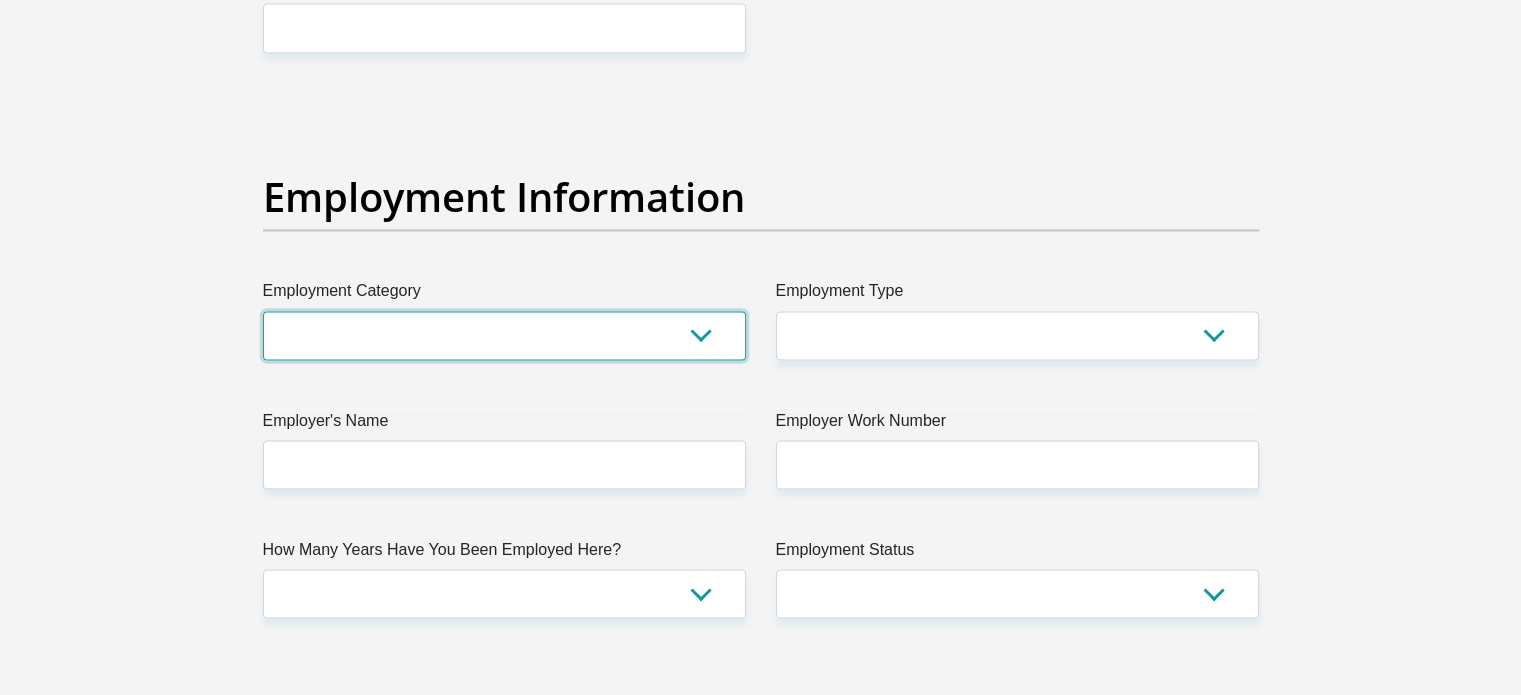 click on "AGRICULTURE
ALCOHOL & TOBACCO
CONSTRUCTION MATERIALS
METALLURGY
EQUIPMENT FOR RENEWABLE ENERGY
SPECIALIZED CONTRACTORS
CAR
GAMING (INCL. INTERNET
OTHER WHOLESALE
UNLICENSED PHARMACEUTICALS
CURRENCY EXCHANGE HOUSES
OTHER FINANCIAL INSTITUTIONS & INSURANCE
REAL ESTATE AGENTS
OIL & GAS
OTHER MATERIALS (E.G. IRON ORE)
PRECIOUS STONES & PRECIOUS METALS
POLITICAL ORGANIZATIONS
RELIGIOUS ORGANIZATIONS(NOT SECTS)
ACTI. HAVING BUSINESS DEAL WITH PUBLIC ADMINISTRATION
LAUNDROMATS" at bounding box center [504, 335] 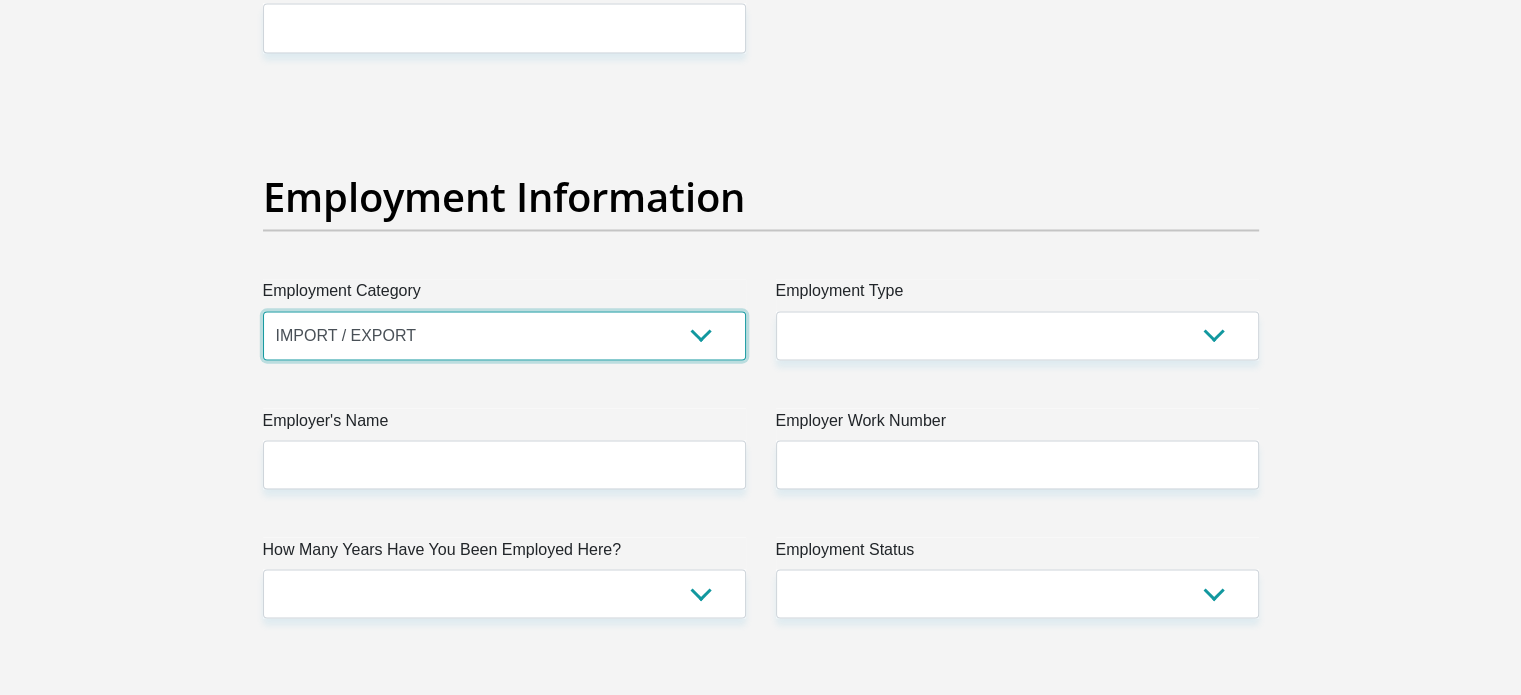 click on "AGRICULTURE
ALCOHOL & TOBACCO
CONSTRUCTION MATERIALS
METALLURGY
EQUIPMENT FOR RENEWABLE ENERGY
SPECIALIZED CONTRACTORS
CAR
GAMING (INCL. INTERNET
OTHER WHOLESALE
UNLICENSED PHARMACEUTICALS
CURRENCY EXCHANGE HOUSES
OTHER FINANCIAL INSTITUTIONS & INSURANCE
REAL ESTATE AGENTS
OIL & GAS
OTHER MATERIALS (E.G. IRON ORE)
PRECIOUS STONES & PRECIOUS METALS
POLITICAL ORGANIZATIONS
RELIGIOUS ORGANIZATIONS(NOT SECTS)
ACTI. HAVING BUSINESS DEAL WITH PUBLIC ADMINISTRATION
LAUNDROMATS" at bounding box center (504, 335) 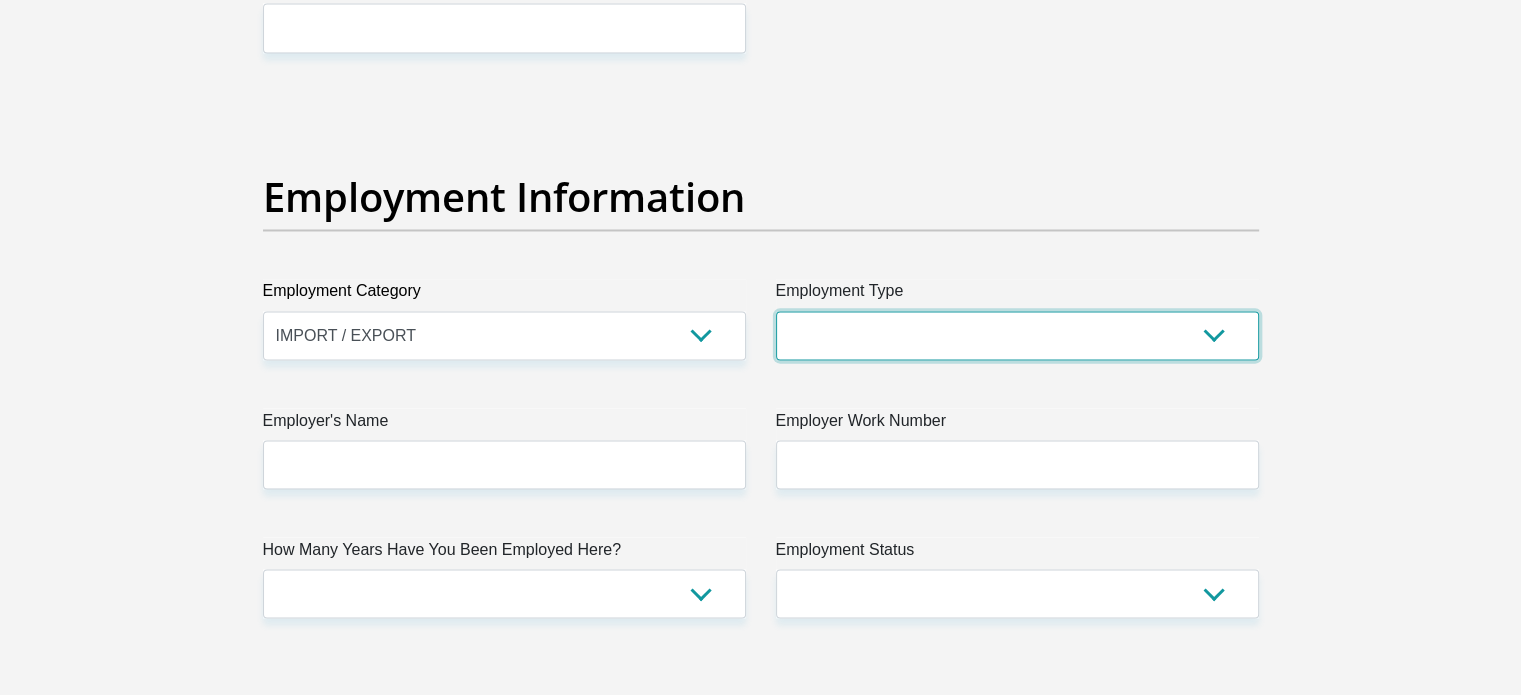 click on "College/Lecturer
Craft Seller
Creative
Driver
Executive
Farmer
Forces - Non Commissioned
Forces - Officer
Hawker
Housewife
Labourer
Licenced Professional
Manager
Miner
Non Licenced Professional
Office Staff/Clerk
Outside Worker
Pensioner
Permanent Teacher
Production/Manufacturing
Sales
Self-Employed
Semi-Professional Worker
Service Industry  Social Worker  Student" at bounding box center (1017, 335) 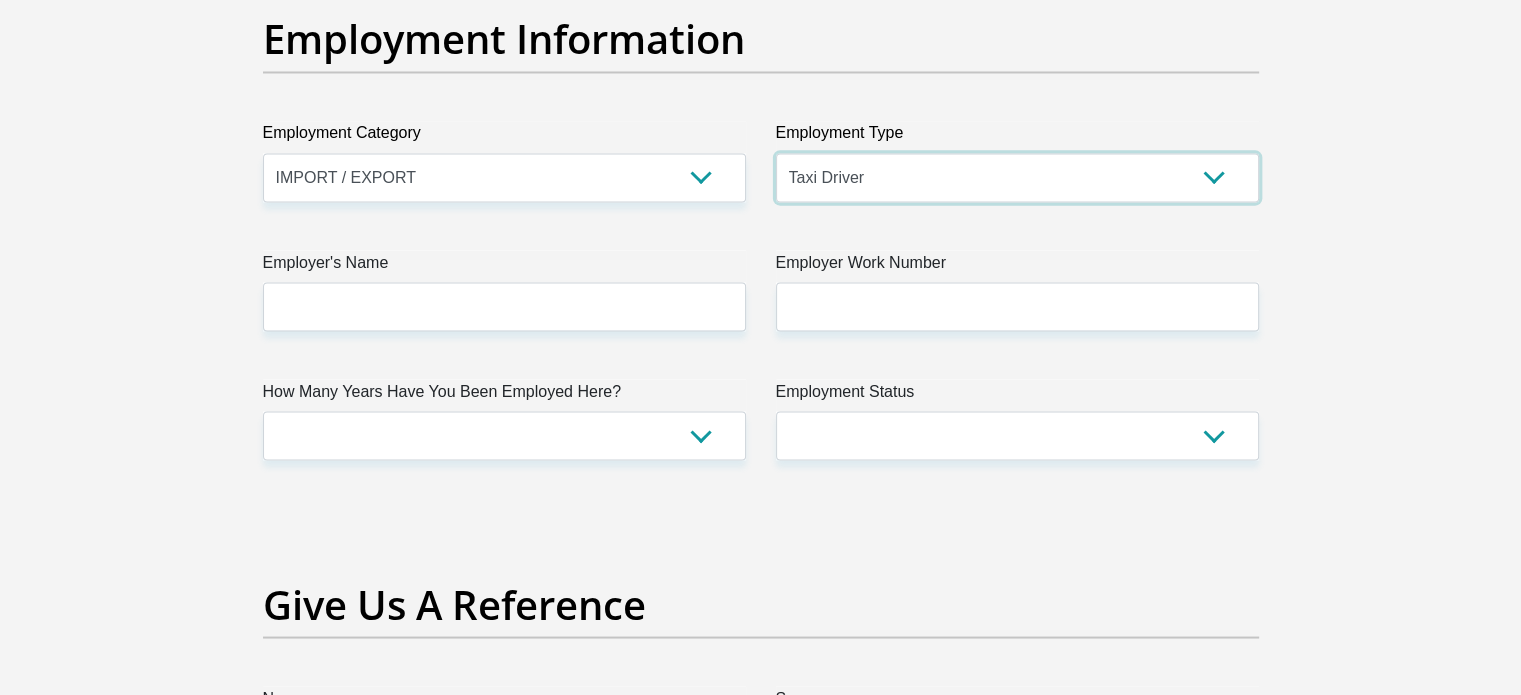 scroll, scrollTop: 3700, scrollLeft: 0, axis: vertical 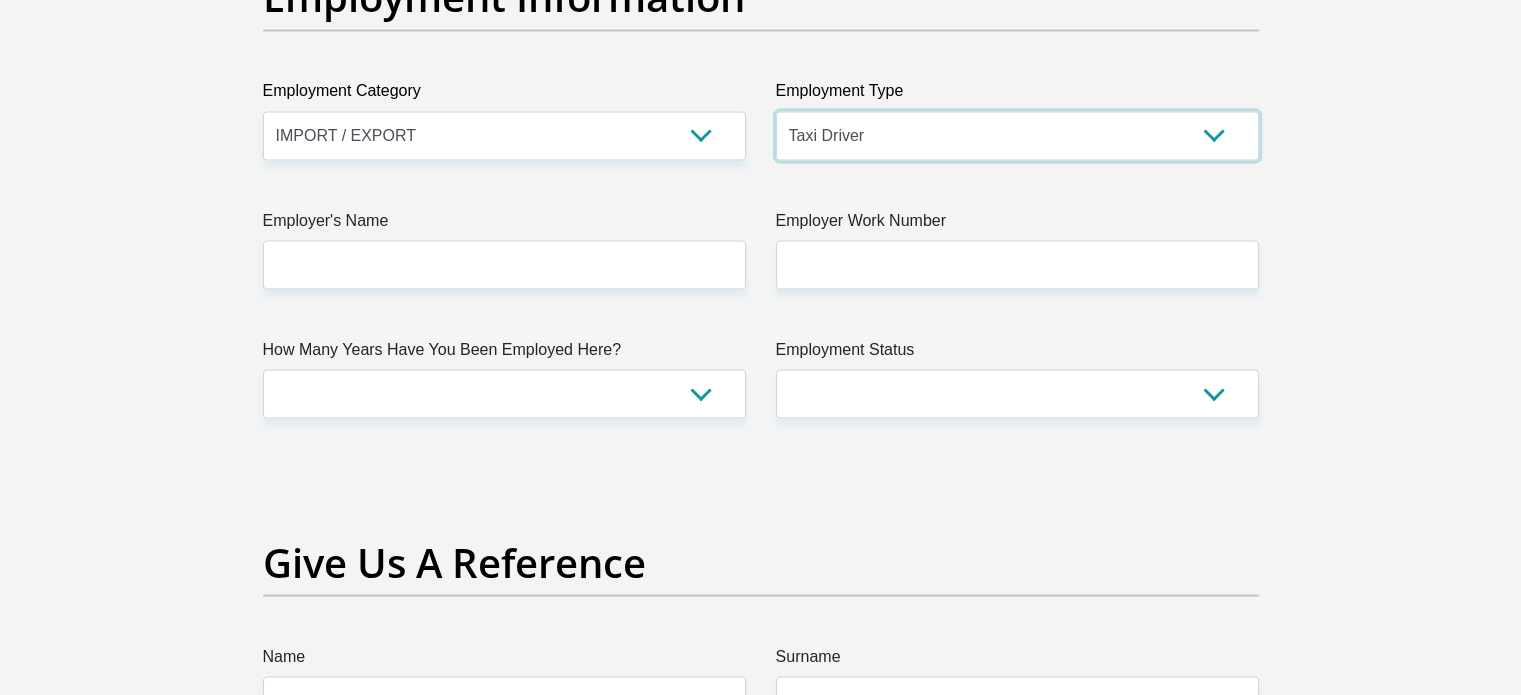 click on "College/Lecturer
Craft Seller
Creative
Driver
Executive
Farmer
Forces - Non Commissioned
Forces - Officer
Hawker
Housewife
Labourer
Licenced Professional
Manager
Miner
Non Licenced Professional
Office Staff/Clerk
Outside Worker
Pensioner
Permanent Teacher
Production/Manufacturing
Sales
Self-Employed
Semi-Professional Worker
Service Industry  Social Worker  Student" at bounding box center (1017, 135) 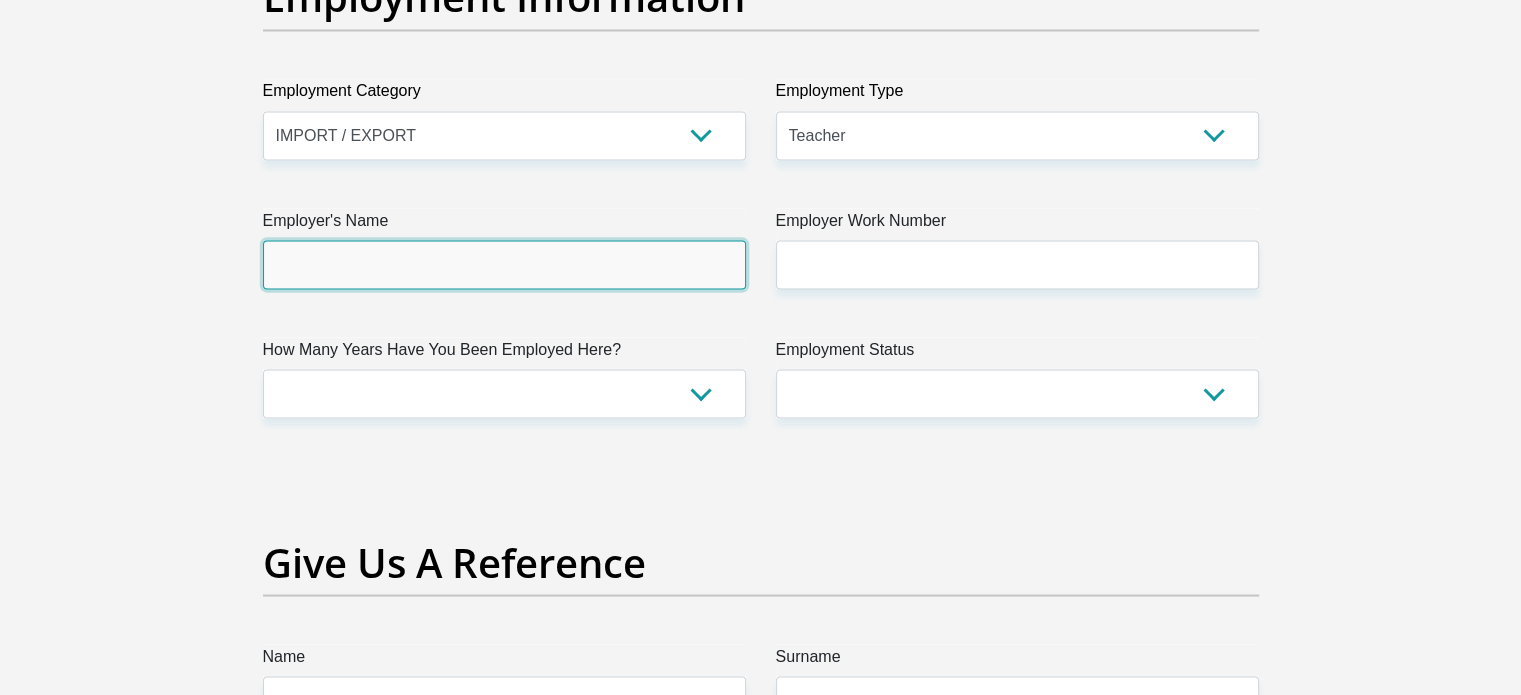 click on "Employer's Name" at bounding box center [504, 264] 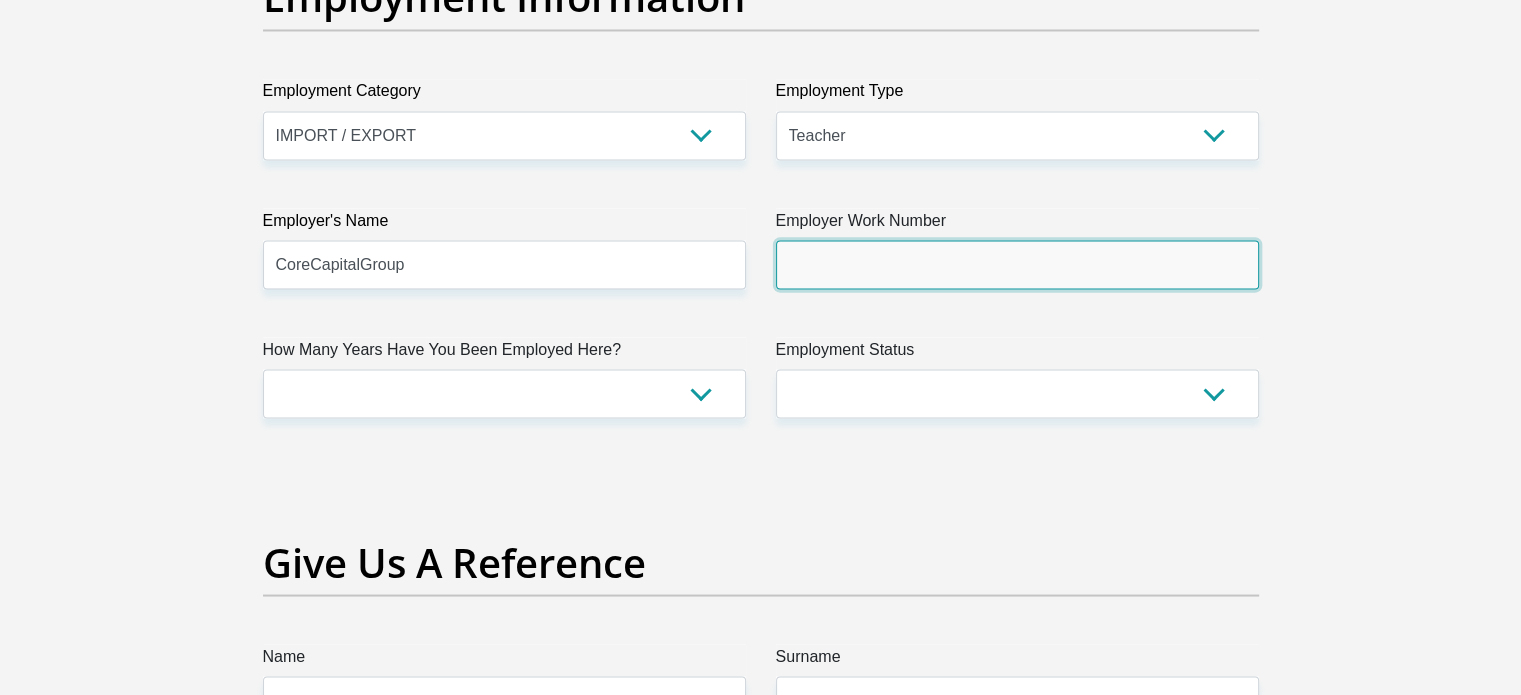 click on "Employer Work Number" at bounding box center [1017, 264] 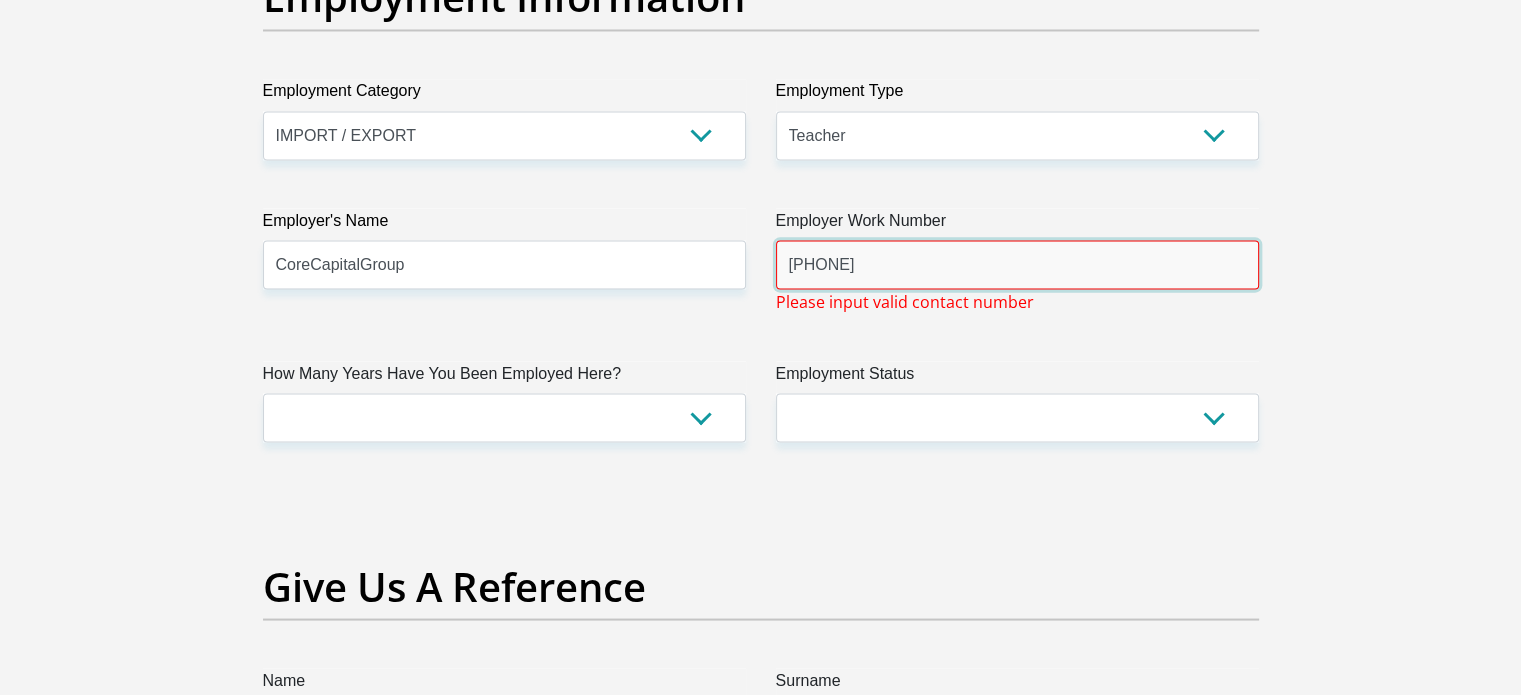click on "031 941 4052" at bounding box center [1017, 264] 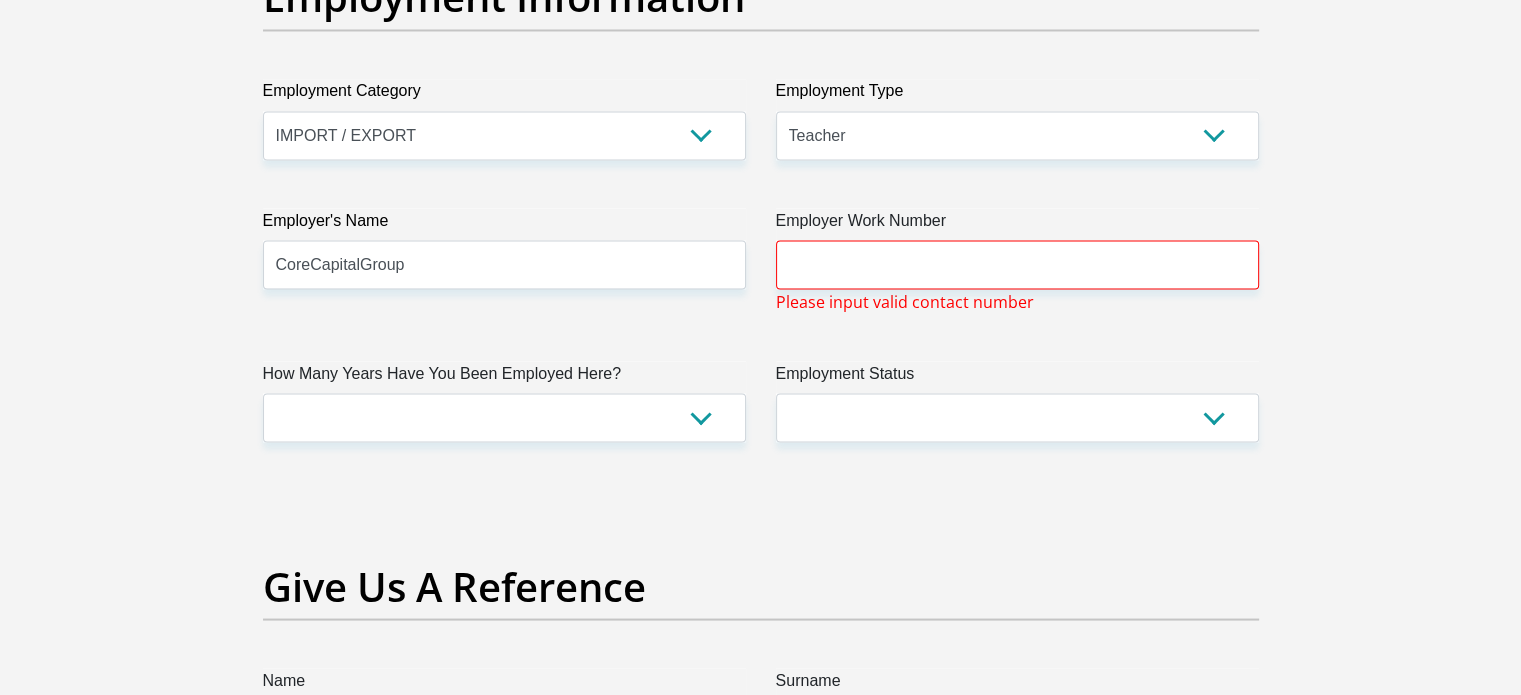 click on "Title
Mr
Ms
Mrs
Dr
Other
First Name
Lindokuhle
Surname
Ntombela
ID Number
9103065953088
Please input valid ID number
Race
Black
Coloured
Indian
White
Other
Contact Number
0735036681
Please input valid contact number
Nationality
South Africa
Afghanistan
Aland Islands  Albania  Chad" at bounding box center [761, -109] 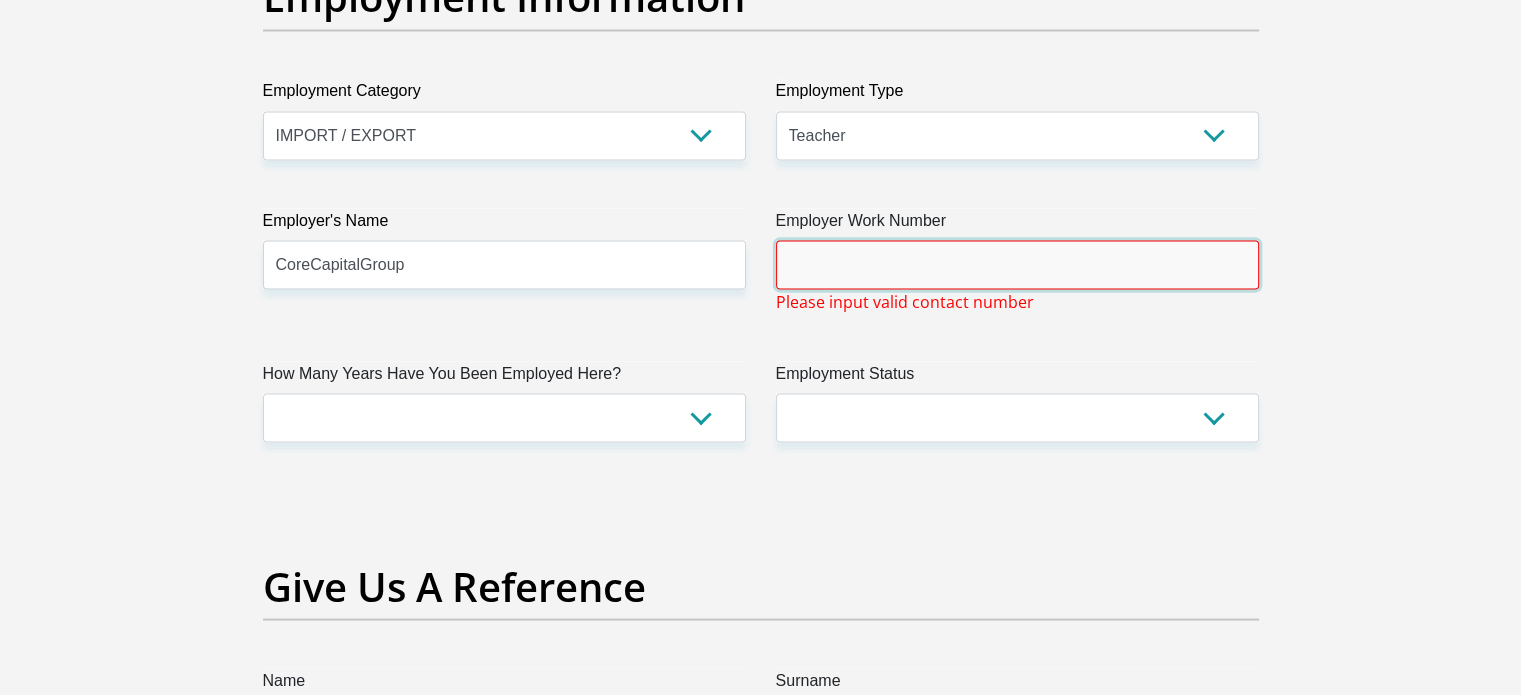 click on "Employer Work Number" at bounding box center [1017, 264] 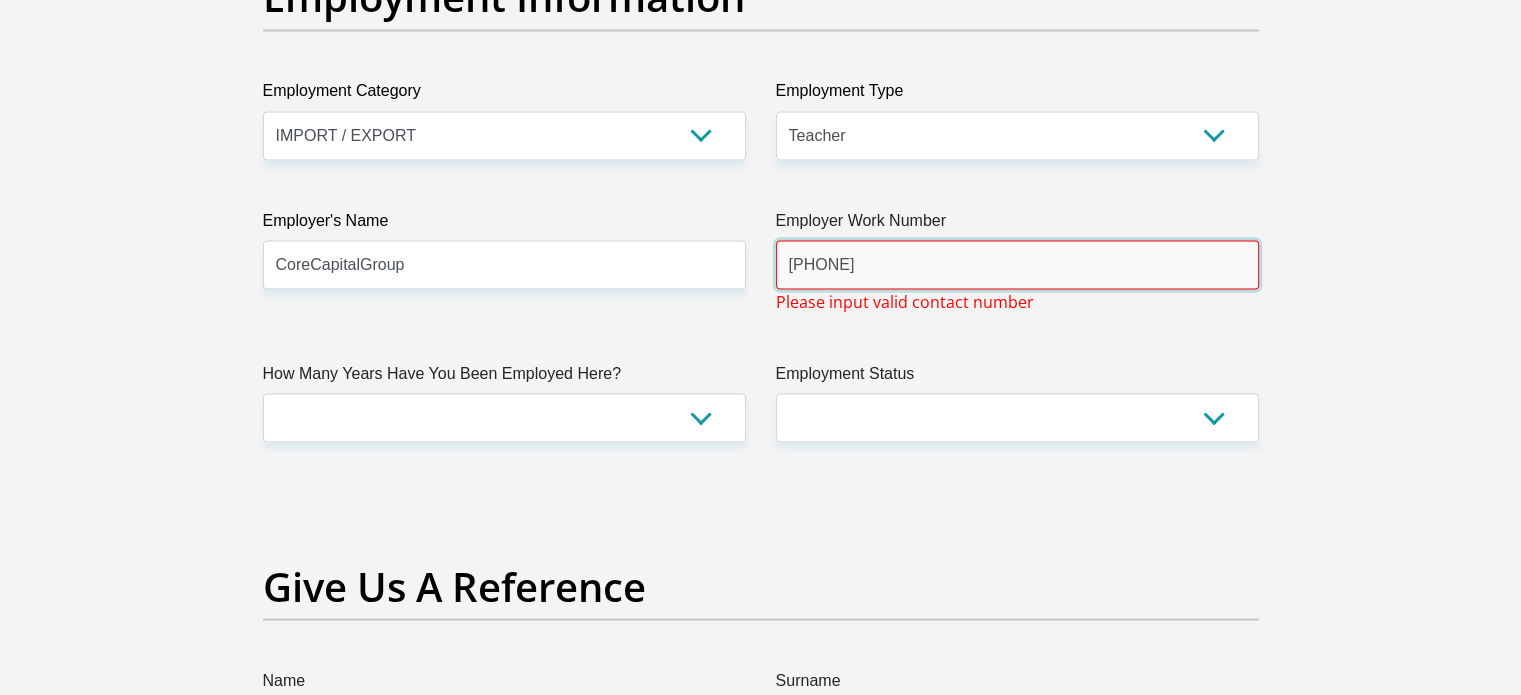 click on "031 941 4052" at bounding box center (1017, 264) 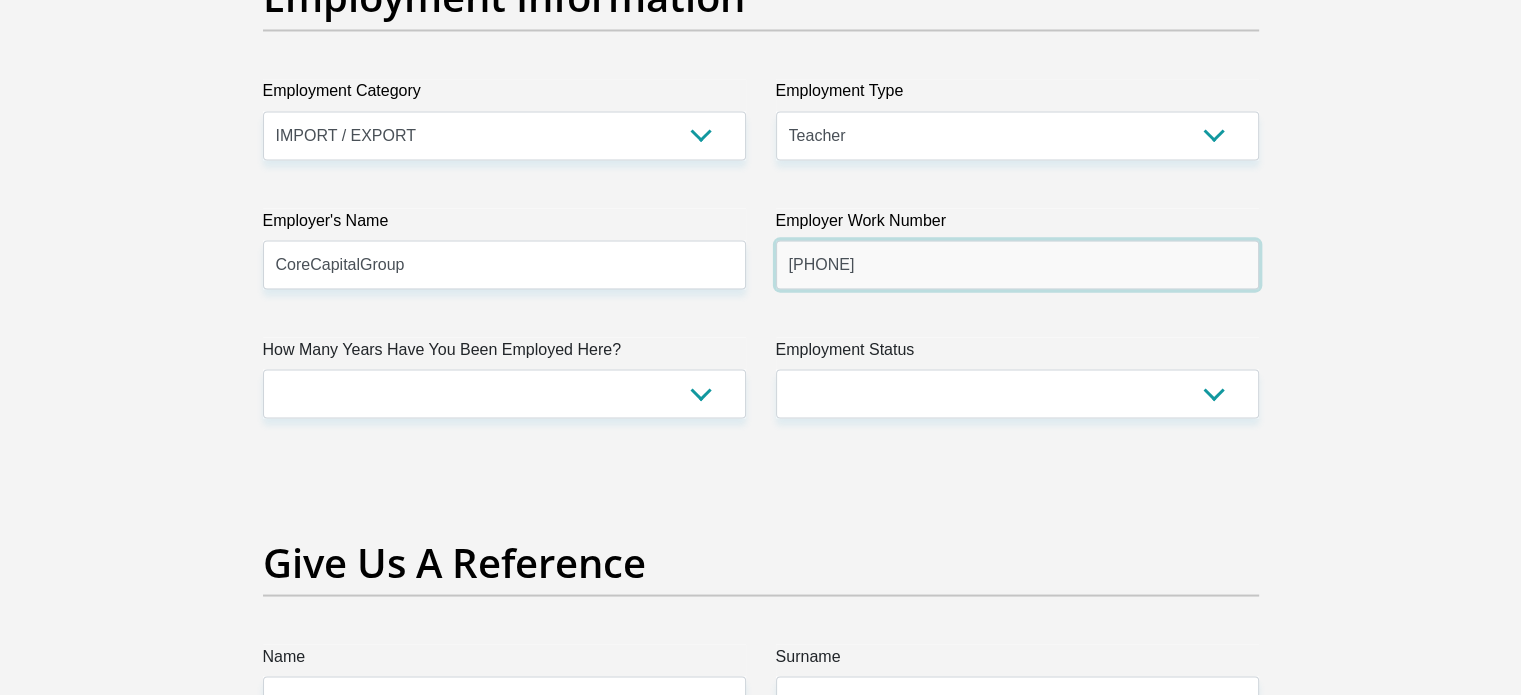 type on "0319414052" 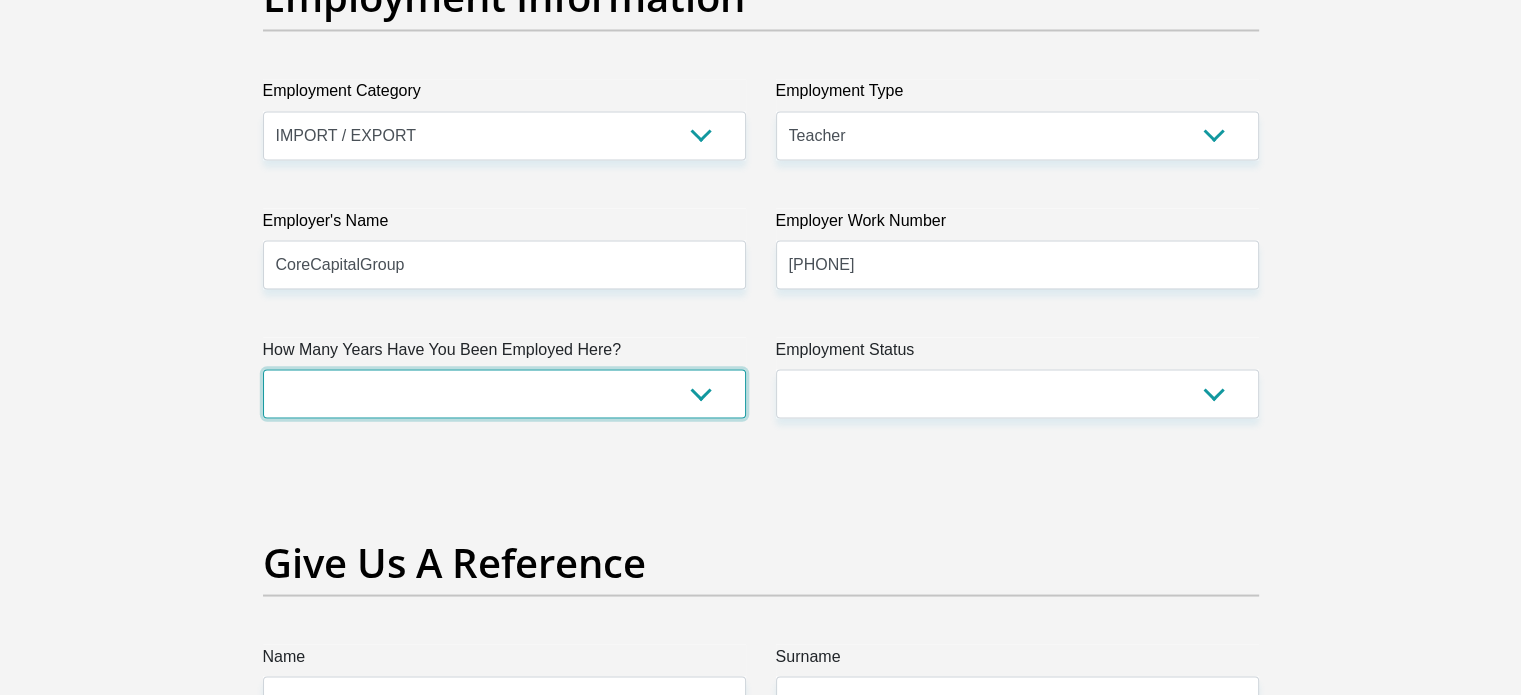 click on "less than 1 year
1-3 years
3-5 years
5+ years" at bounding box center (504, 393) 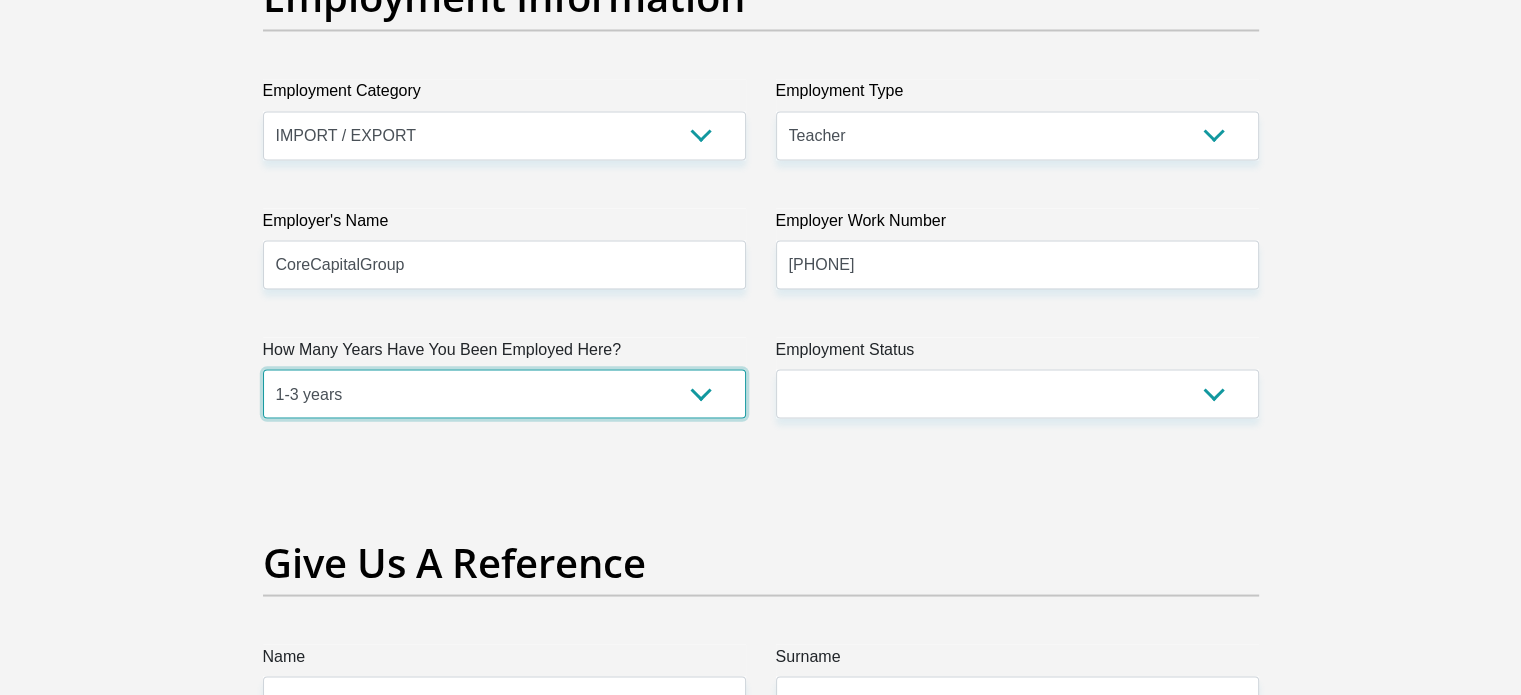 click on "less than 1 year
1-3 years
3-5 years
5+ years" at bounding box center [504, 393] 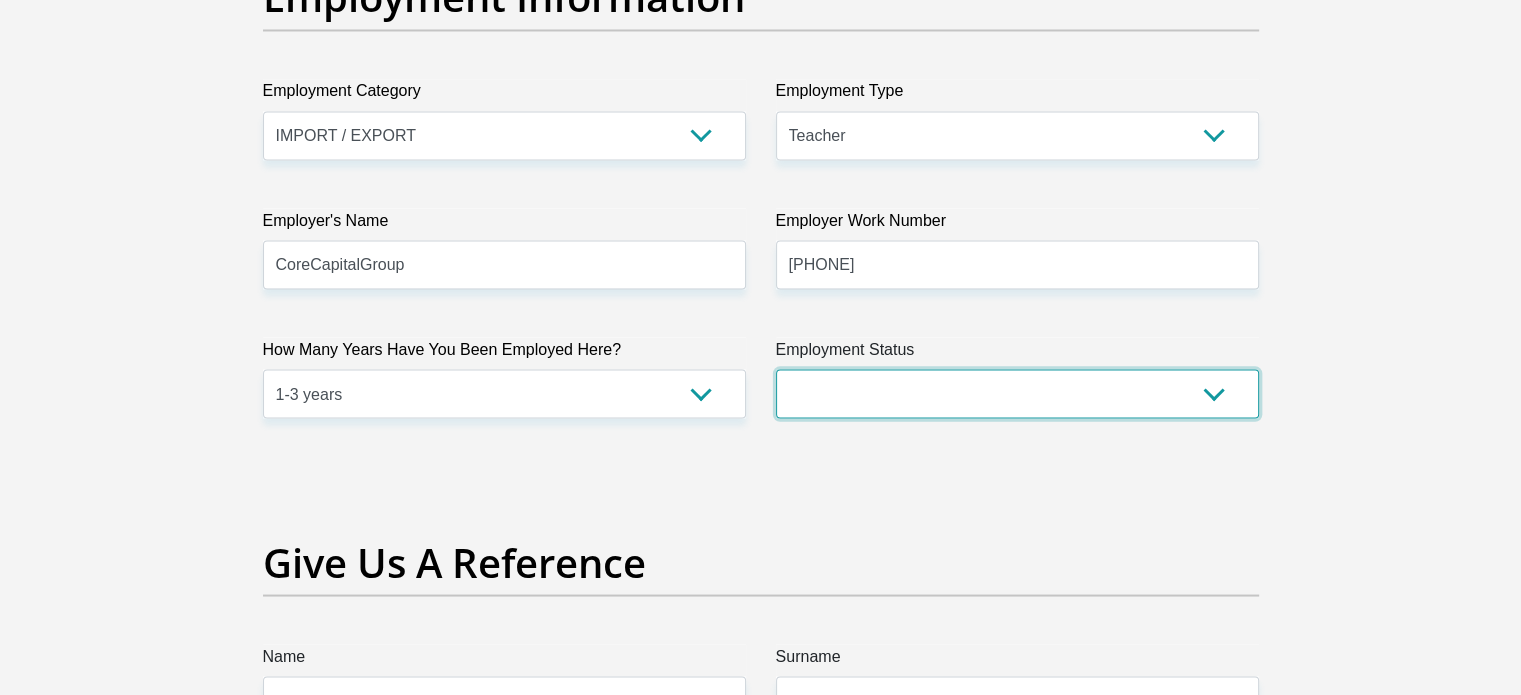 click on "Permanent/Full-time
Part-time/Casual
Contract Worker
Self-Employed
Housewife
Retired
Student
Medically Boarded
Disability
Unemployed" at bounding box center (1017, 393) 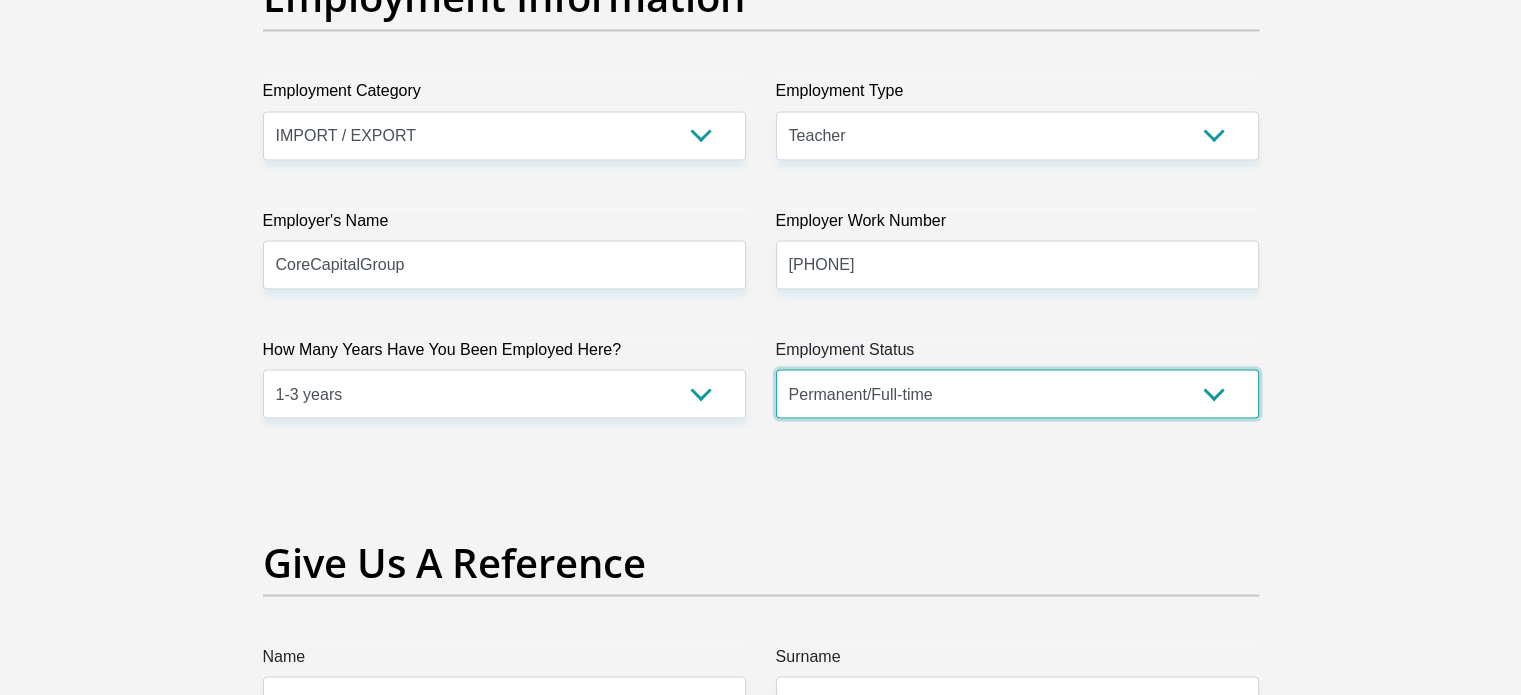 click on "Permanent/Full-time
Part-time/Casual
Contract Worker
Self-Employed
Housewife
Retired
Student
Medically Boarded
Disability
Unemployed" at bounding box center (1017, 393) 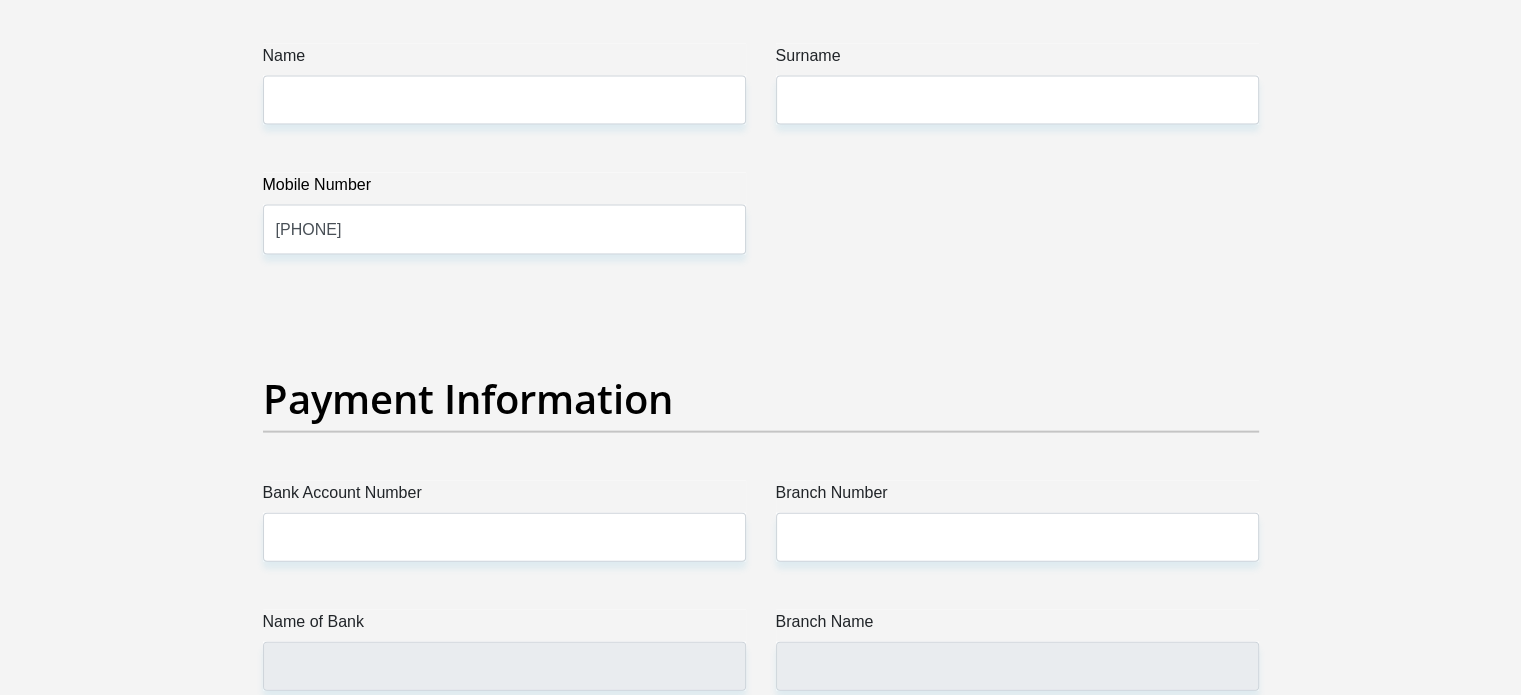 scroll, scrollTop: 4500, scrollLeft: 0, axis: vertical 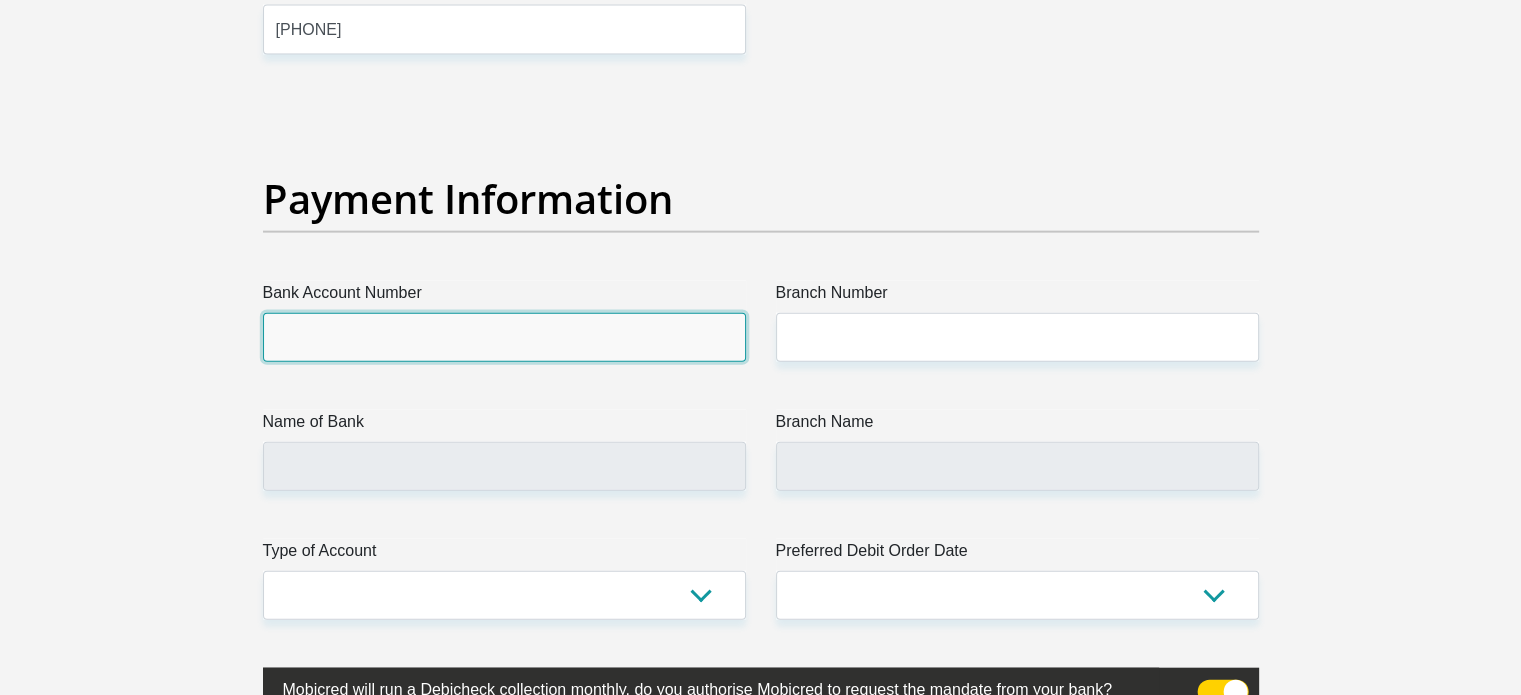 click on "Bank Account Number" at bounding box center [504, 337] 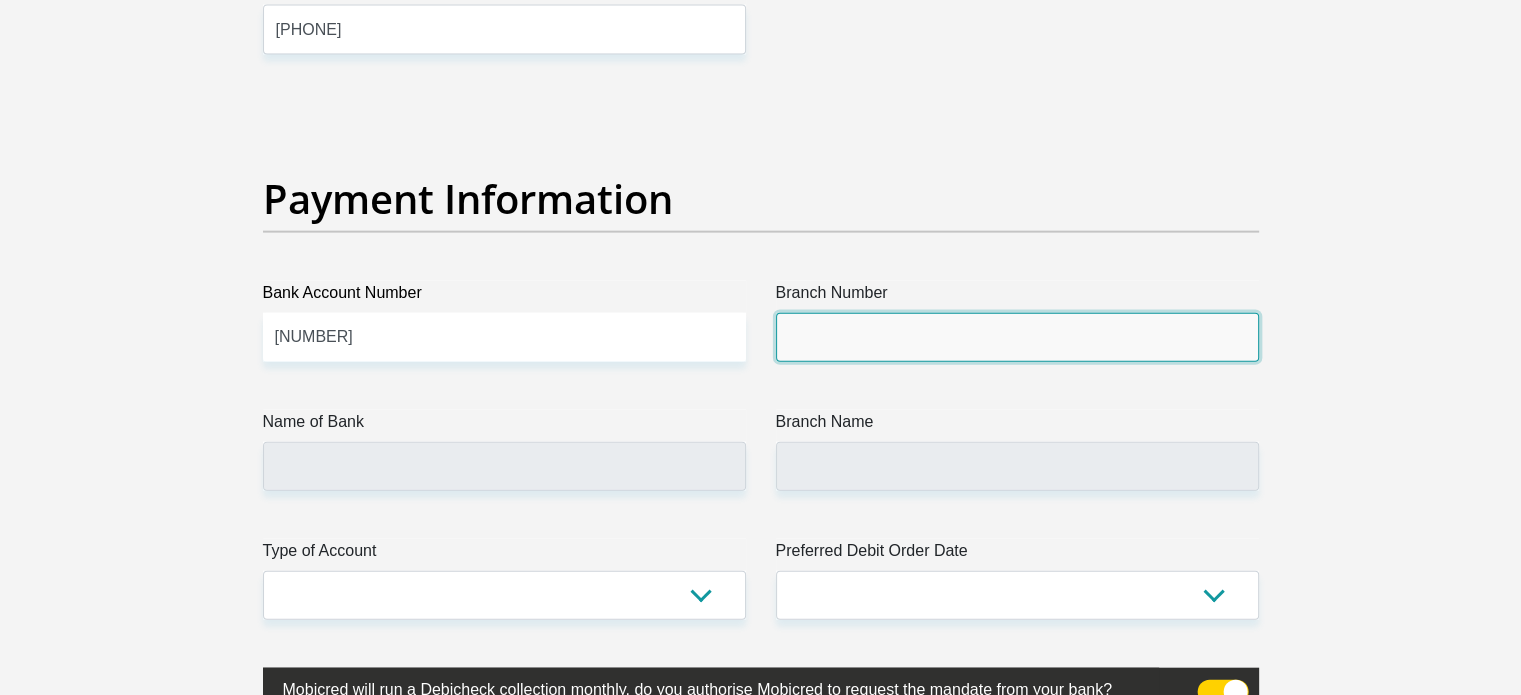 click on "Branch Number" at bounding box center [1017, 337] 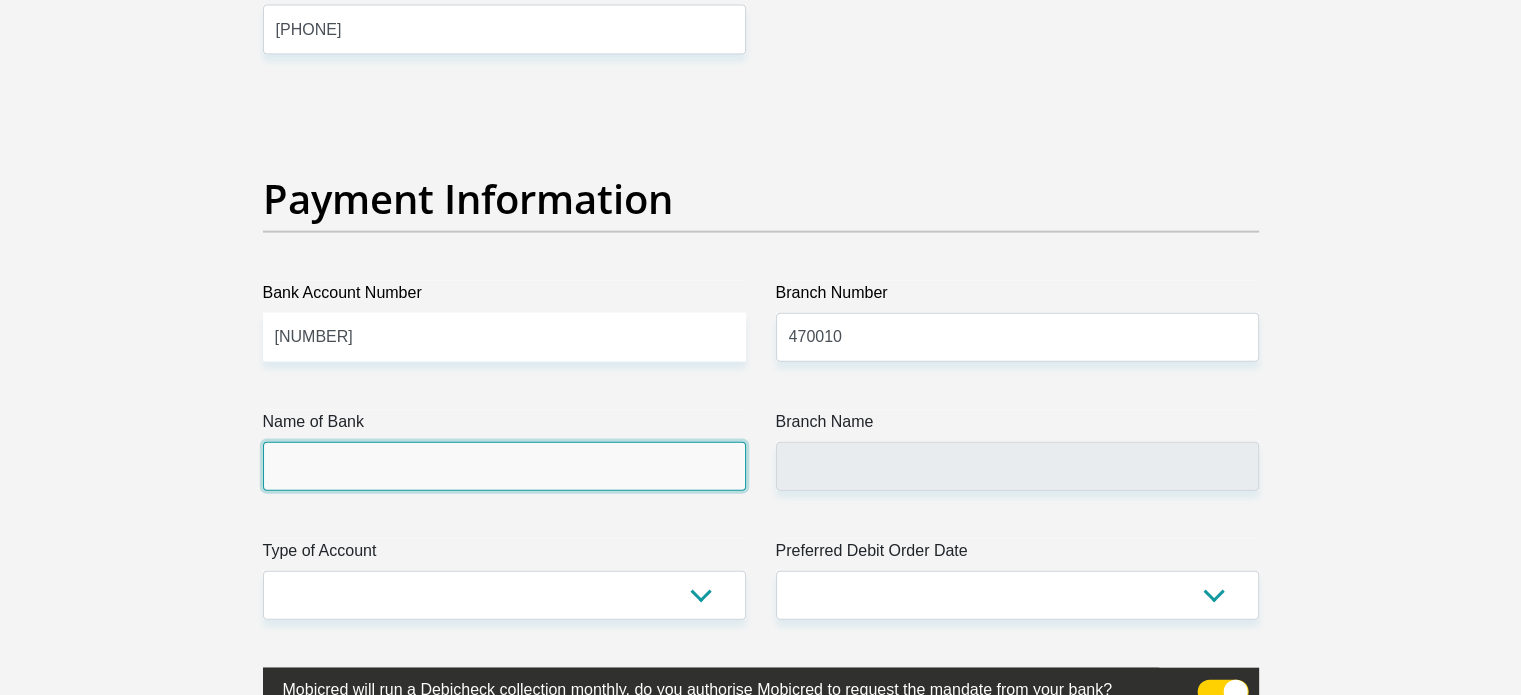 click on "Name of Bank" at bounding box center (504, 466) 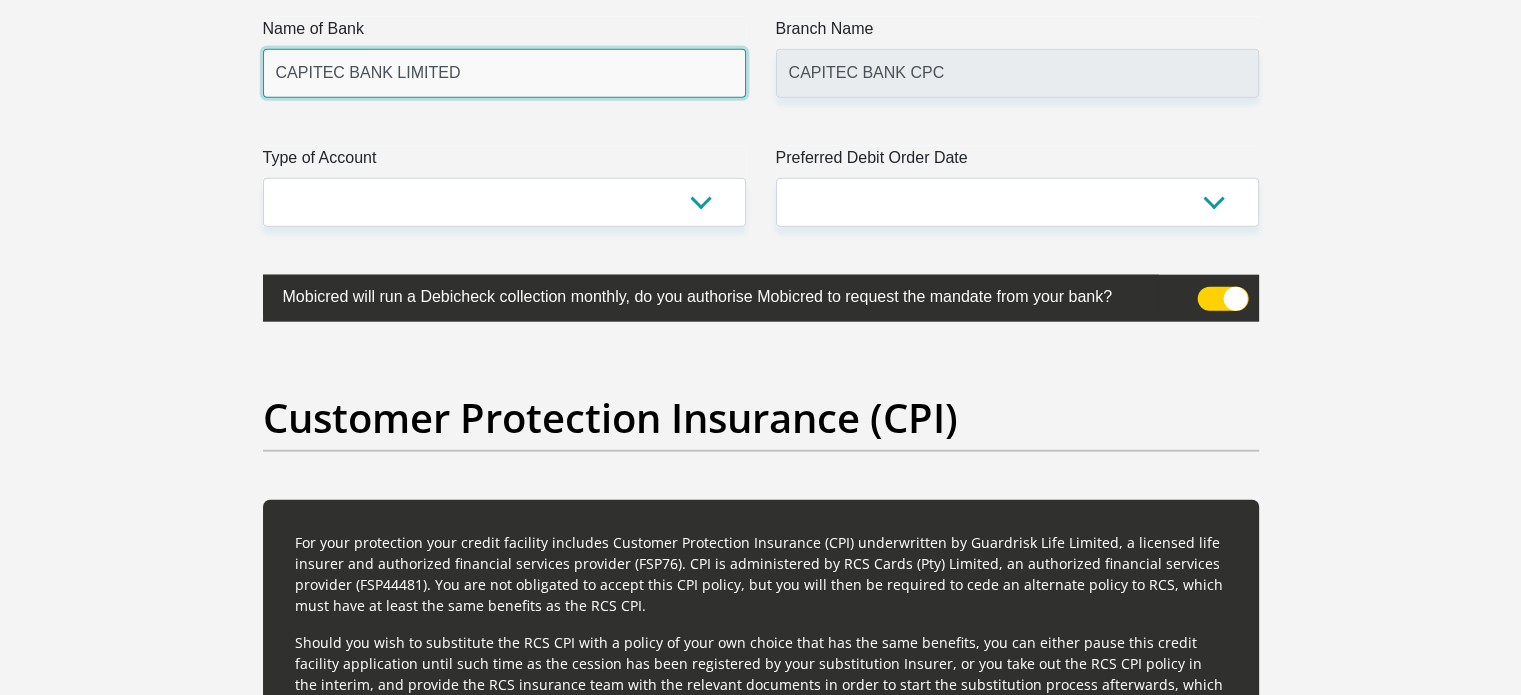 scroll, scrollTop: 4900, scrollLeft: 0, axis: vertical 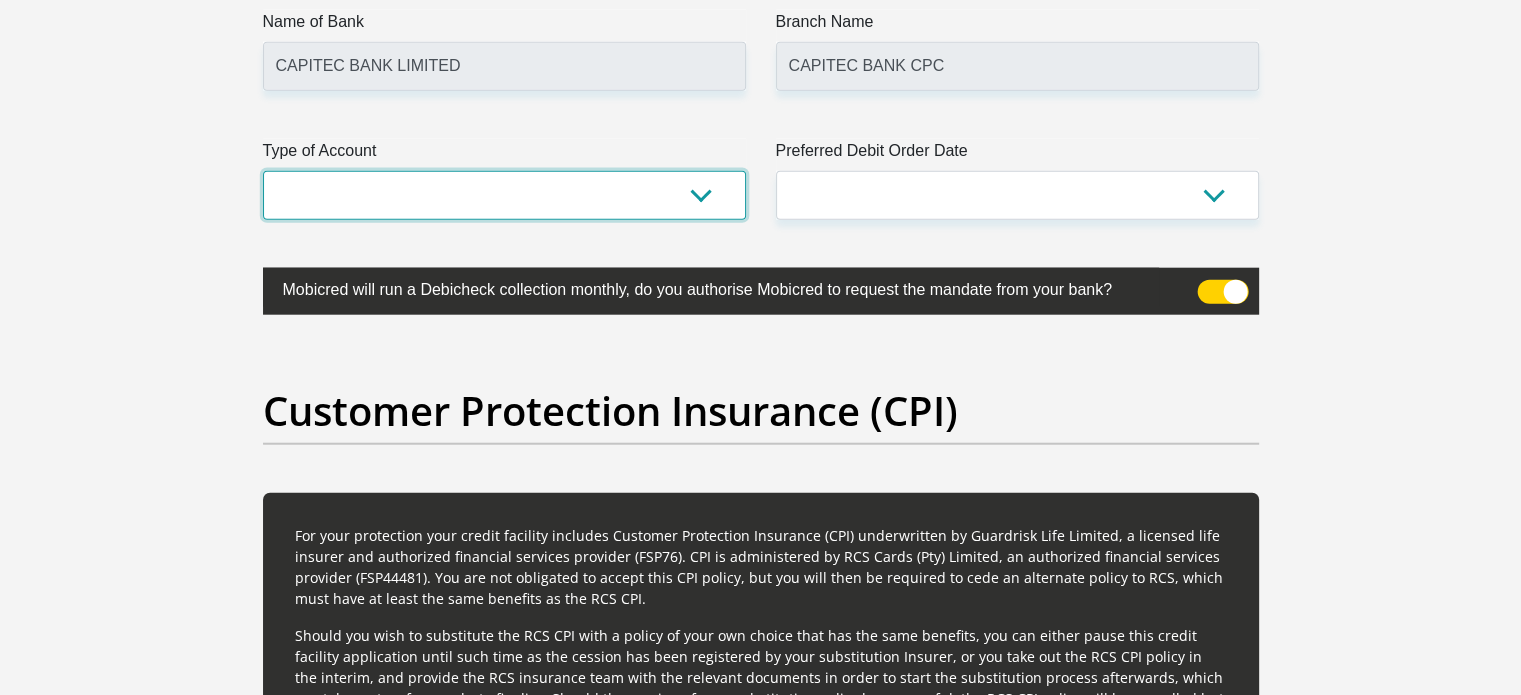 click on "Cheque
Savings" at bounding box center [504, 195] 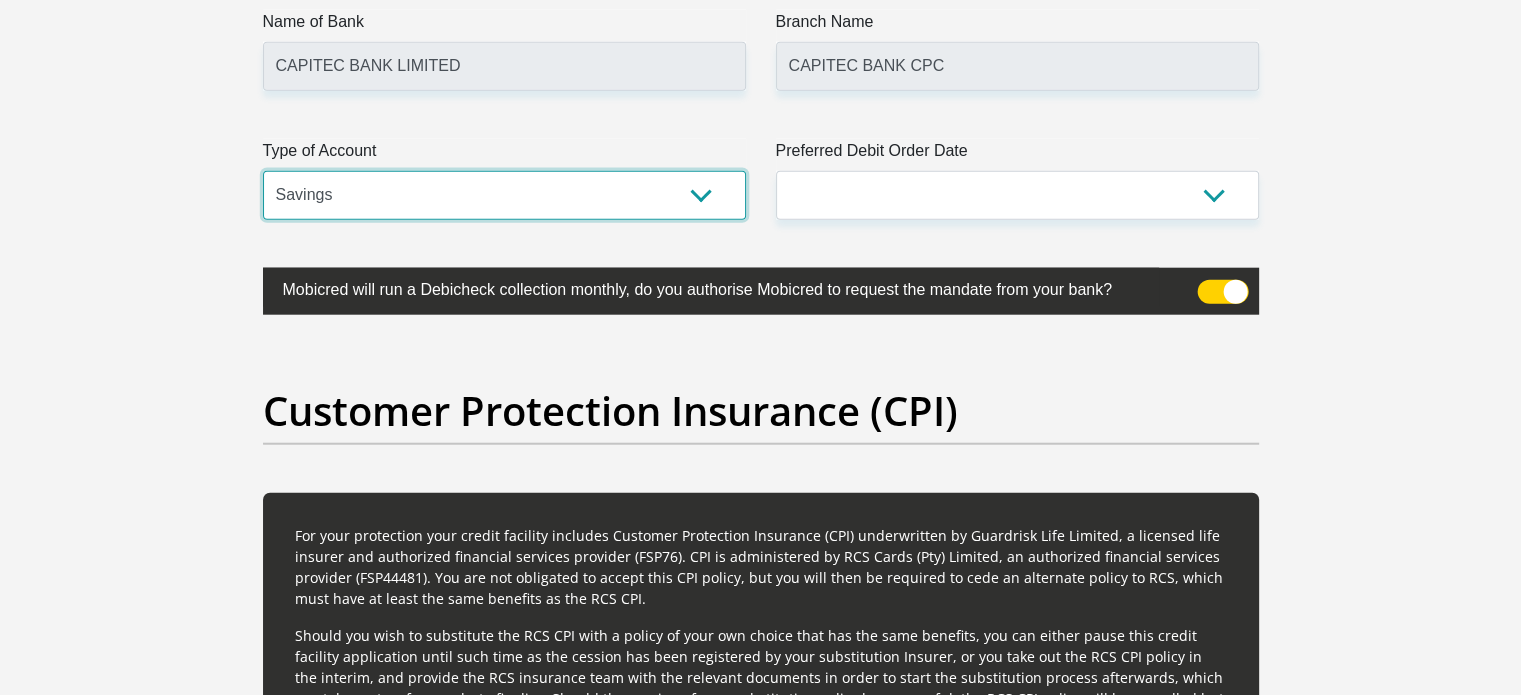 click on "Cheque
Savings" at bounding box center (504, 195) 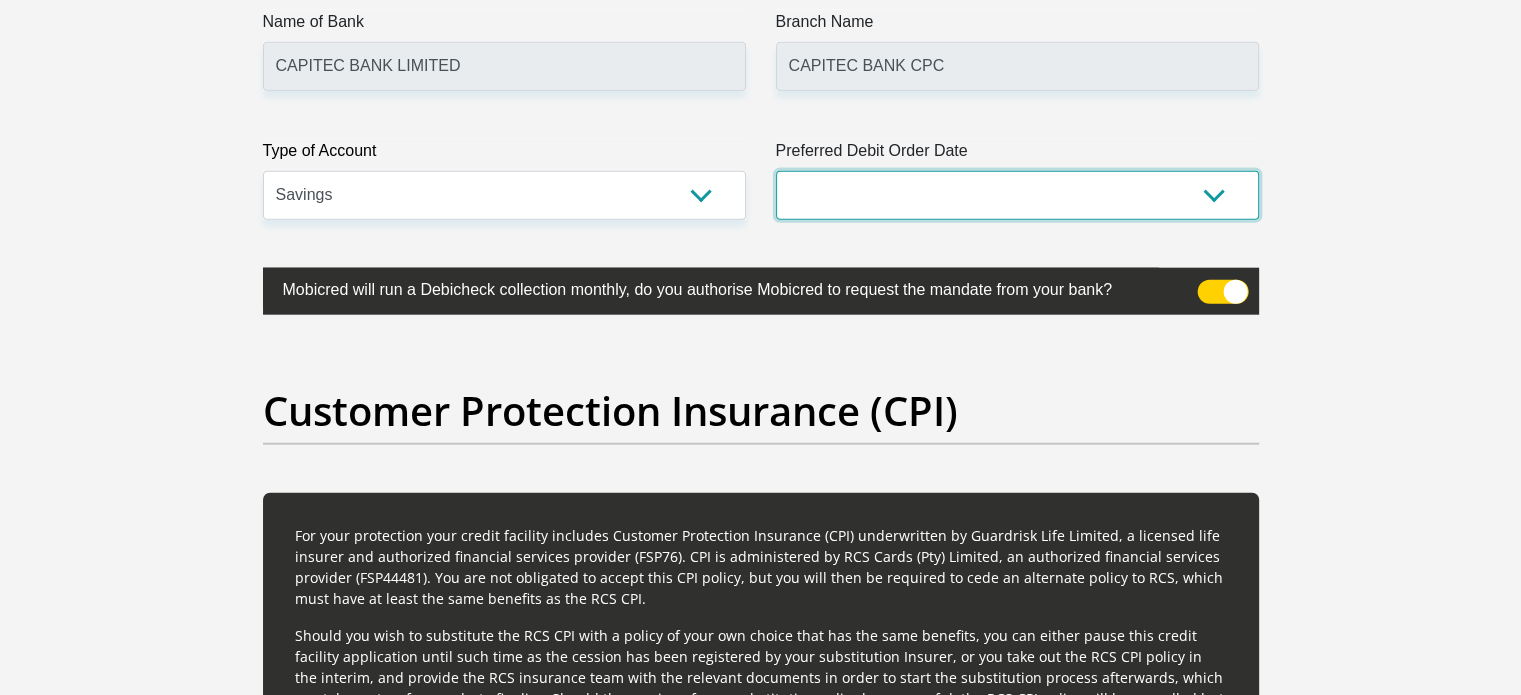 click on "1st
2nd
3rd
4th
5th
7th
18th
19th
20th
21st
22nd
23rd
24th
25th
26th
27th
28th
29th
30th" at bounding box center (1017, 195) 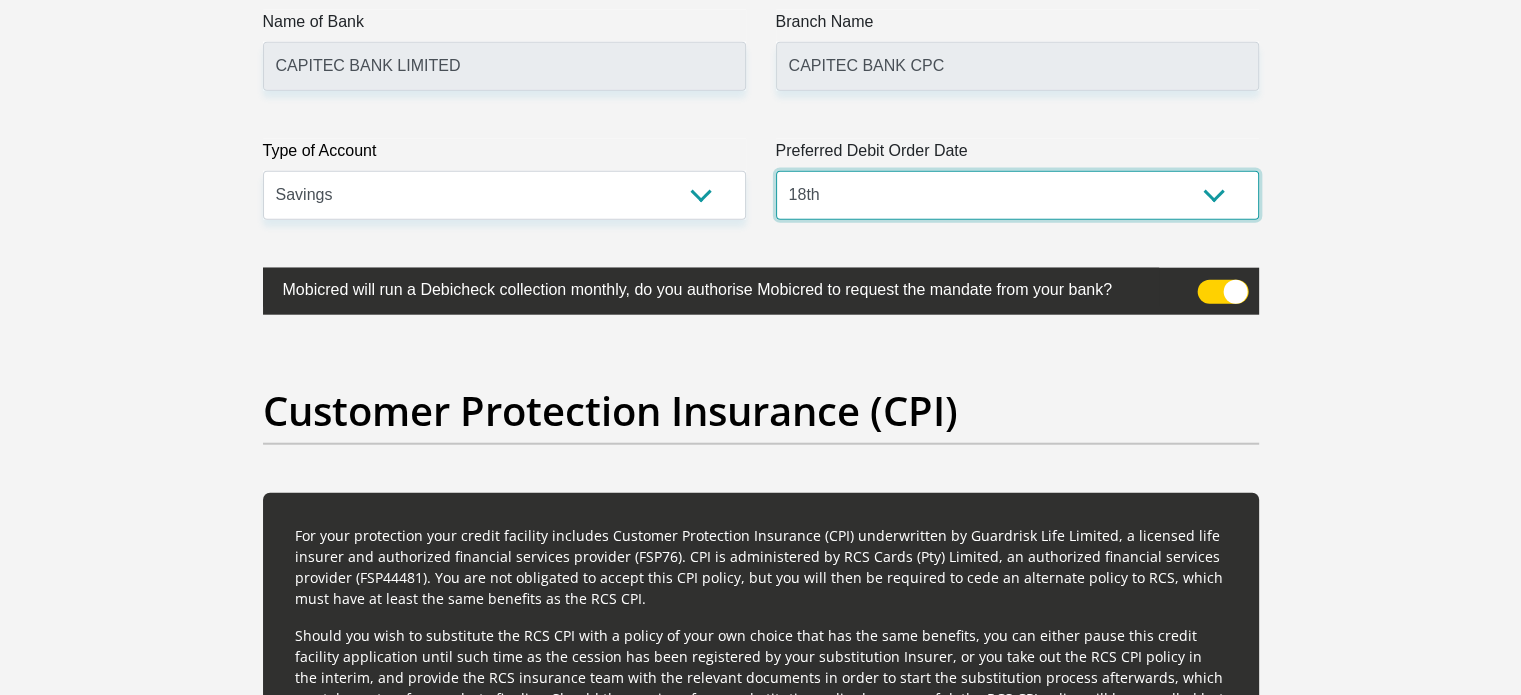 click on "1st
2nd
3rd
4th
5th
7th
18th
19th
20th
21st
22nd
23rd
24th
25th
26th
27th
28th
29th
30th" at bounding box center [1017, 195] 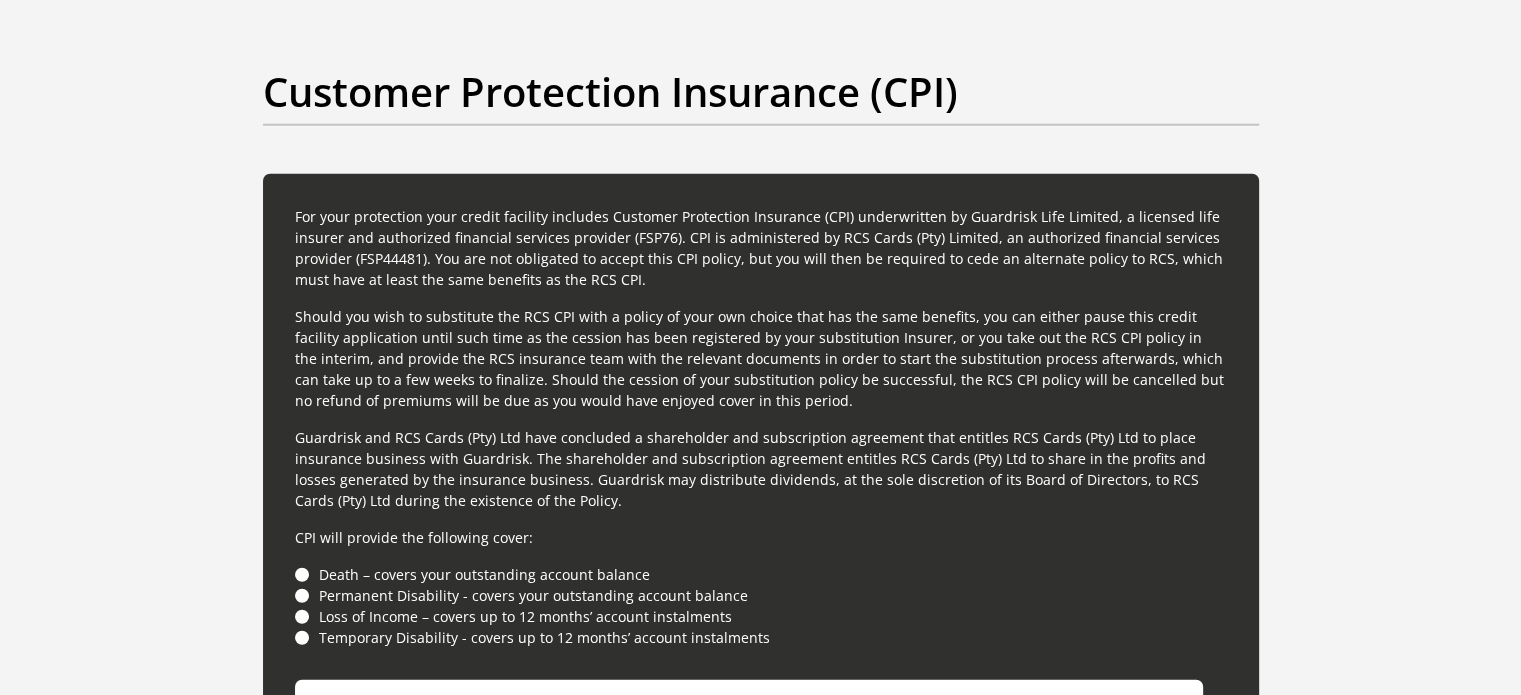 scroll, scrollTop: 5400, scrollLeft: 0, axis: vertical 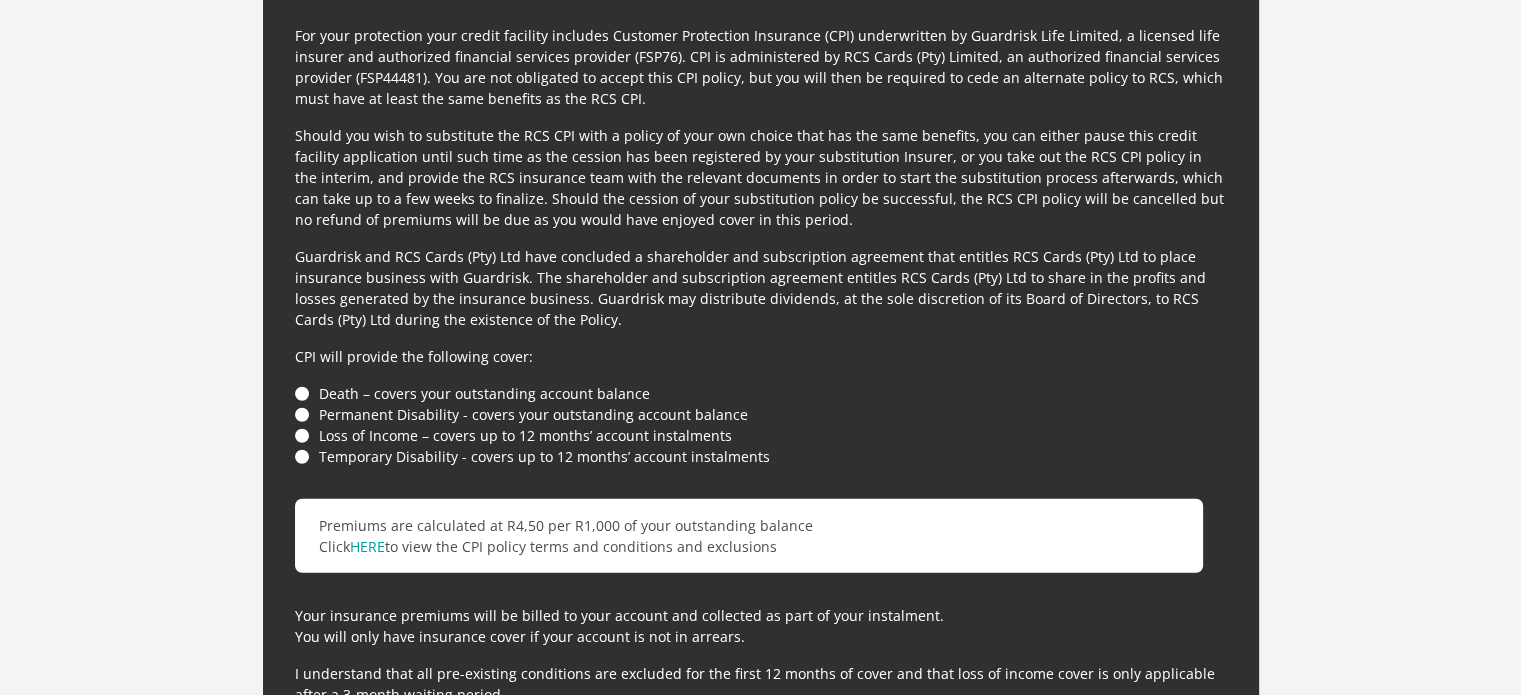 click on "Death – covers your outstanding account balance" at bounding box center (761, 393) 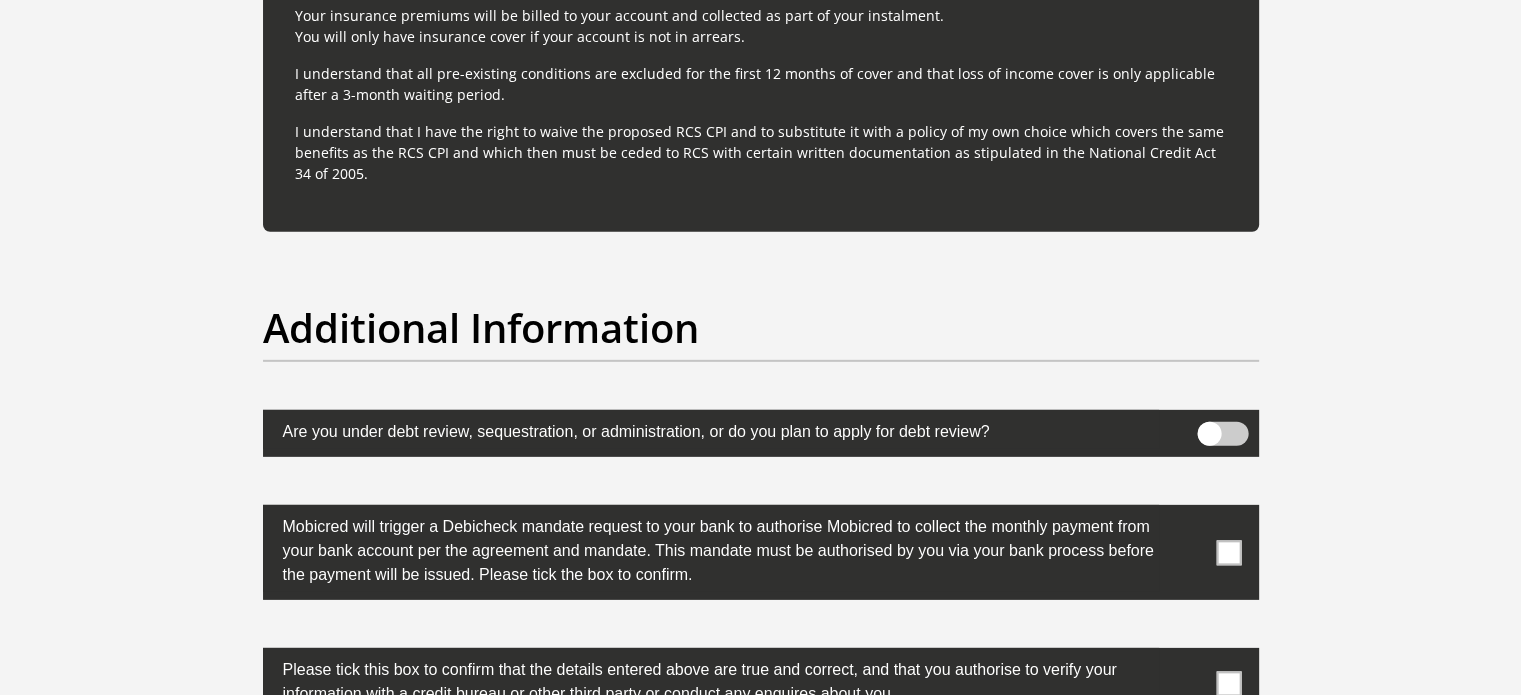 scroll, scrollTop: 6200, scrollLeft: 0, axis: vertical 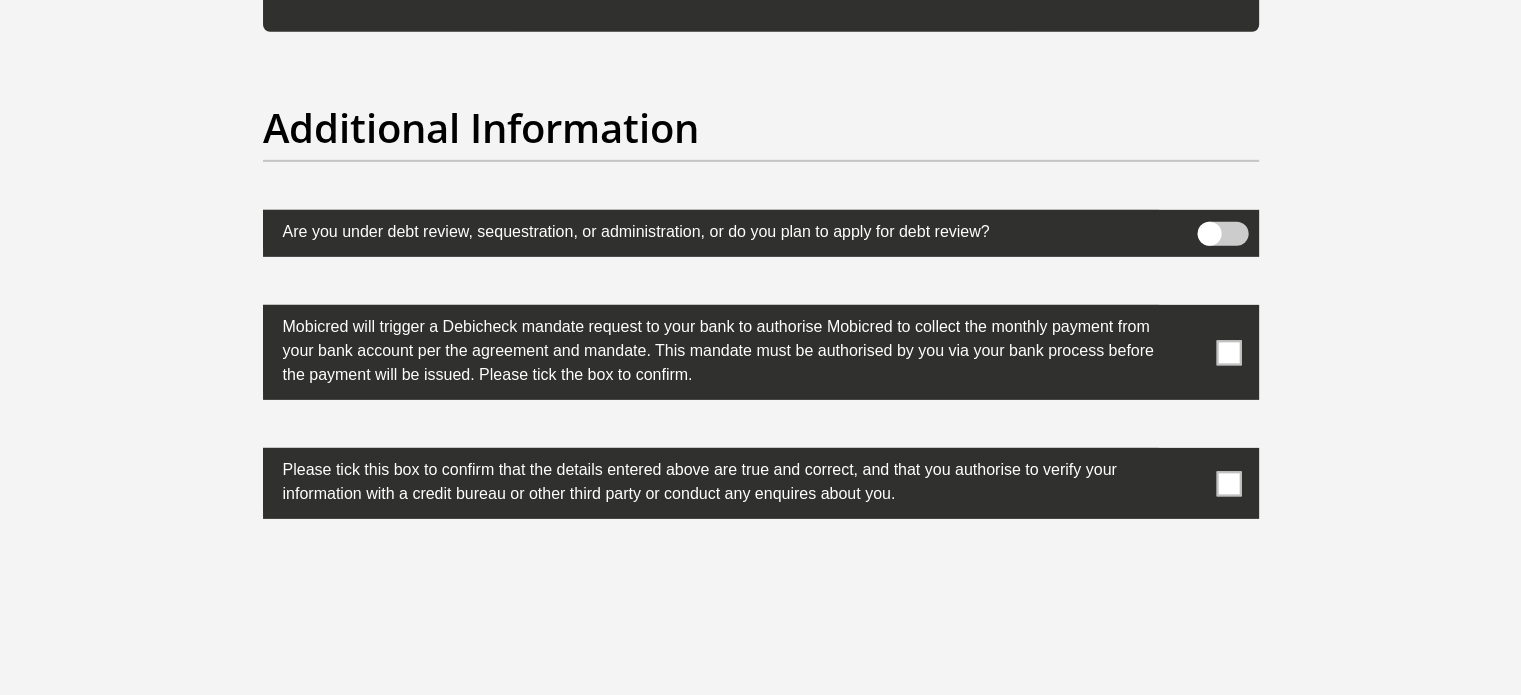 click at bounding box center [1228, 352] 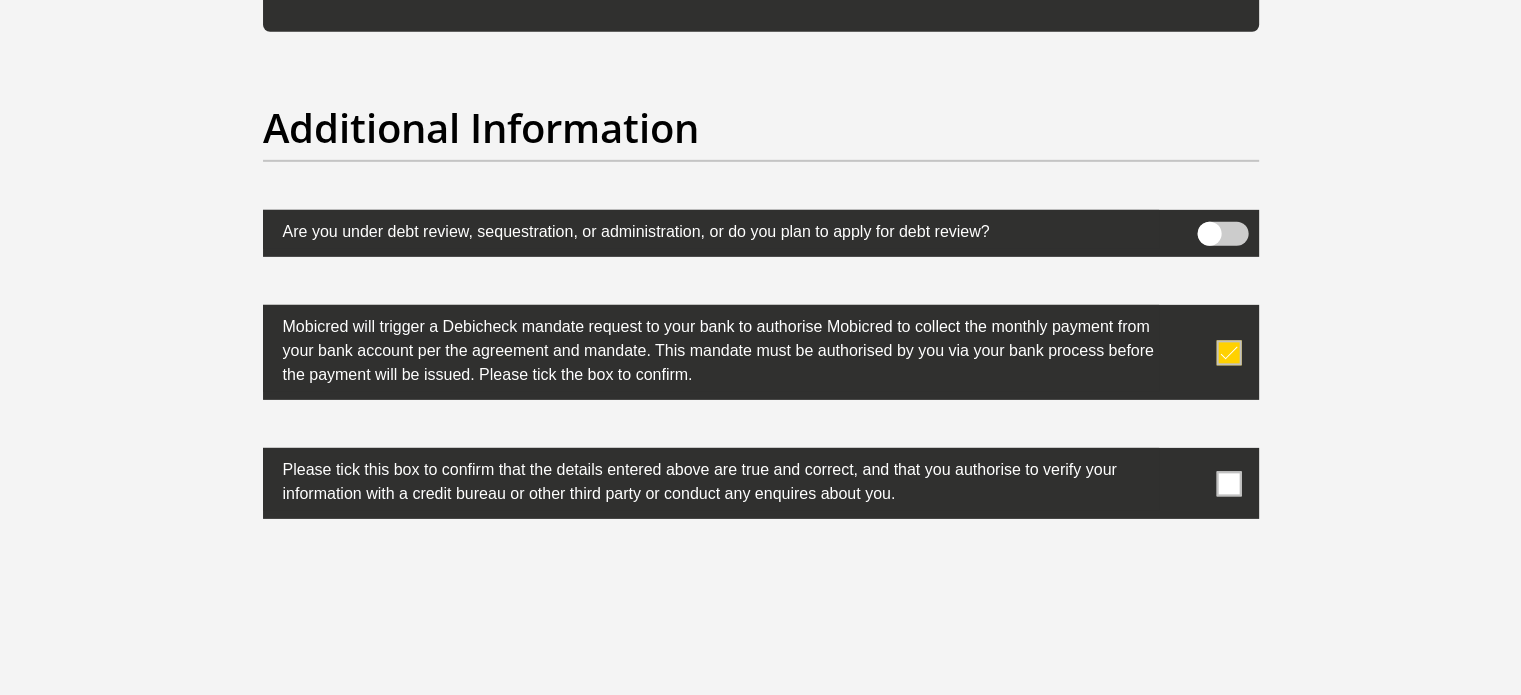 click at bounding box center [1228, 483] 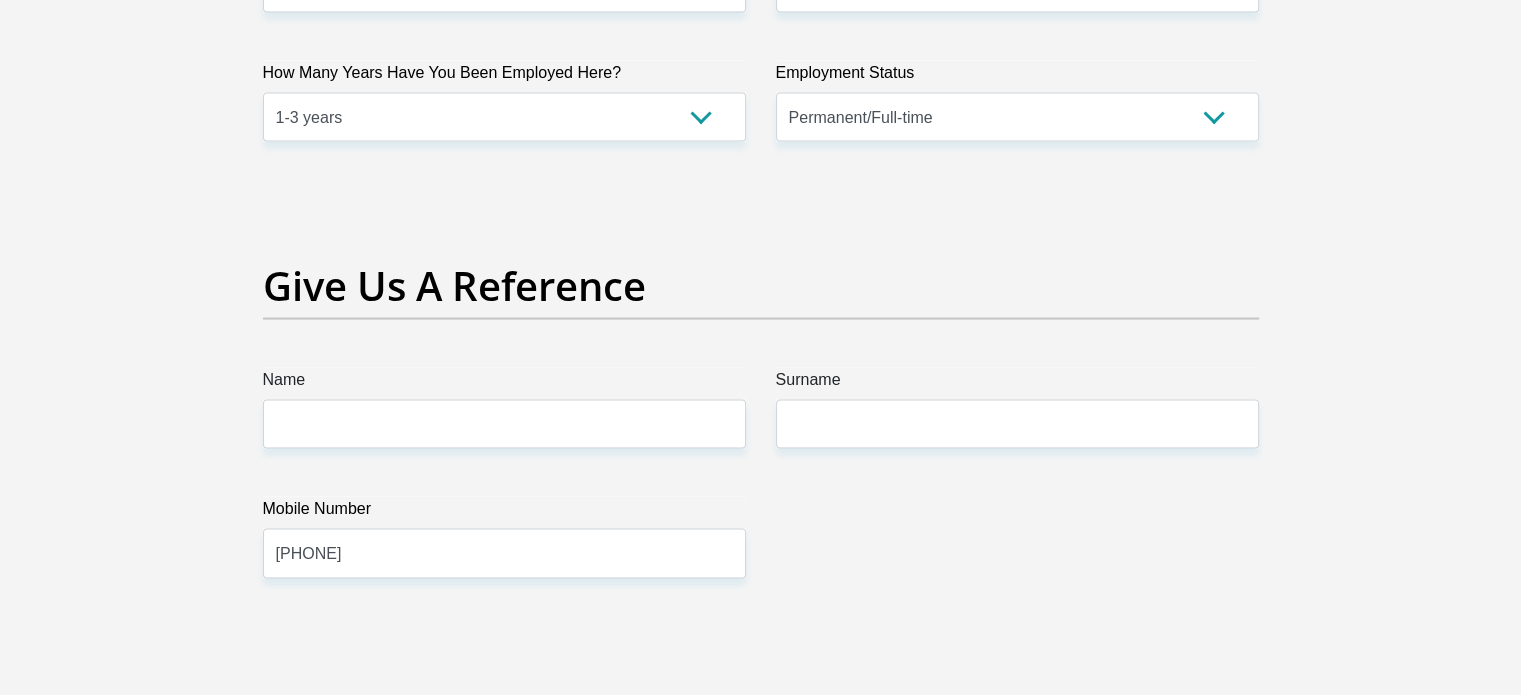 scroll, scrollTop: 4000, scrollLeft: 0, axis: vertical 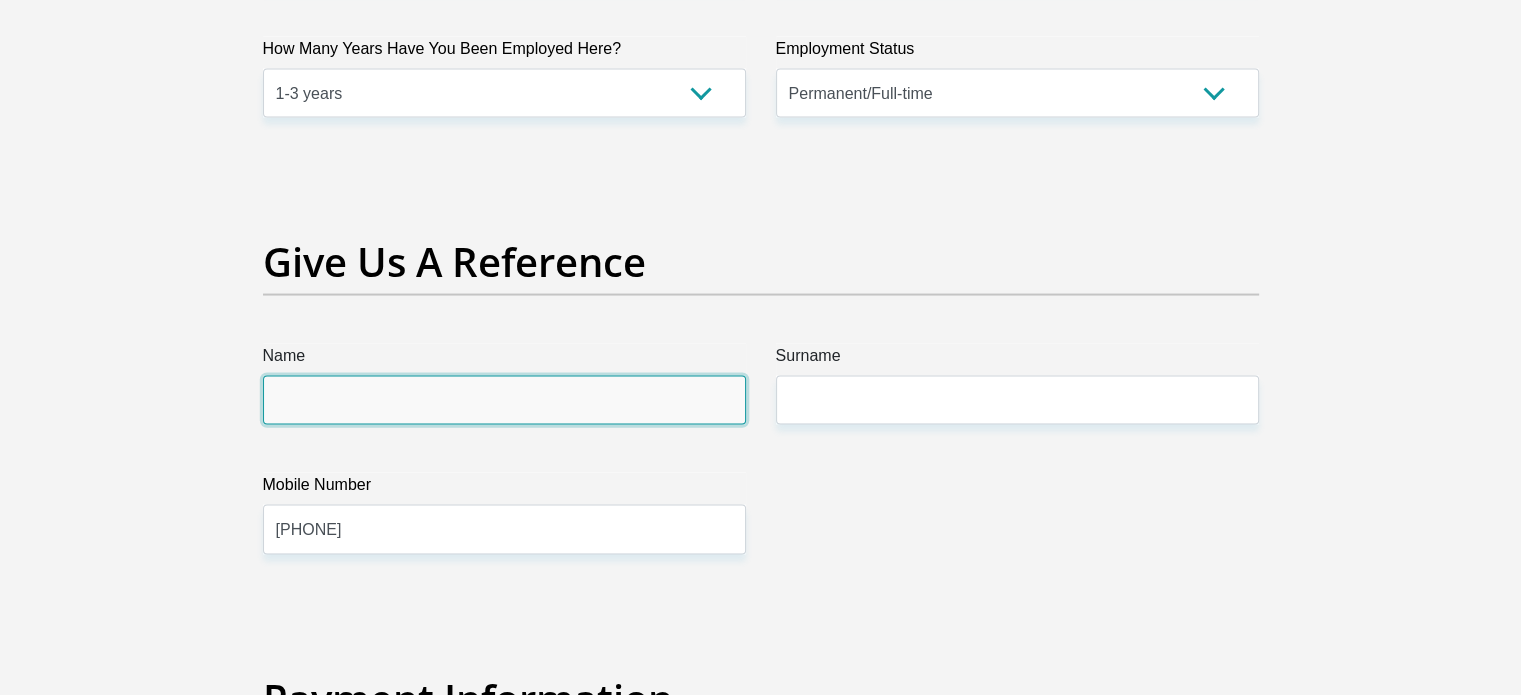 click on "Name" at bounding box center [504, 400] 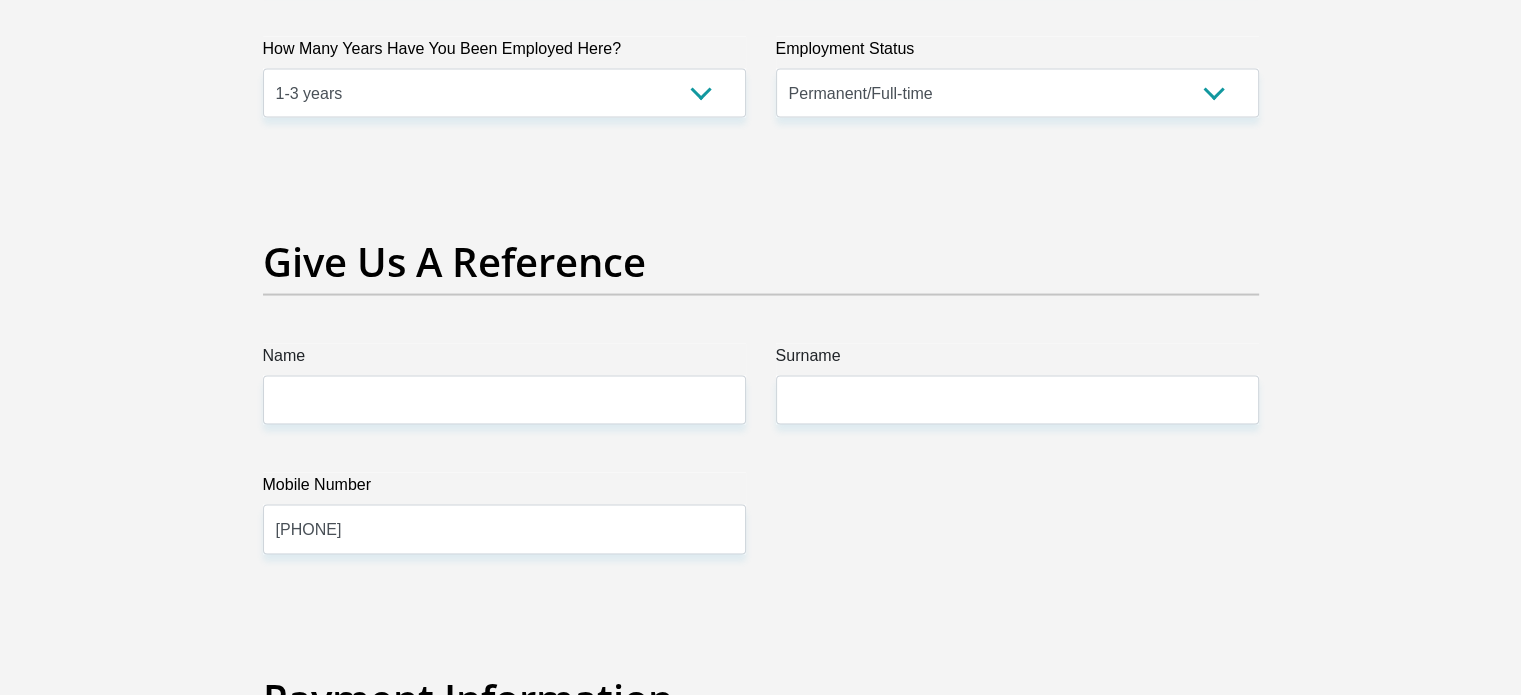click on "Title
Mr
Ms
Mrs
Dr
Other
First Name
Lindokuhle
Surname
Ntombela
ID Number
9103065953088
Please input valid ID number
Race
Black
Coloured
Indian
White
Other
Contact Number
0735036681
Please input valid contact number
Nationality
South Africa
Afghanistan
Aland Islands  Albania  Chad" at bounding box center (761, -421) 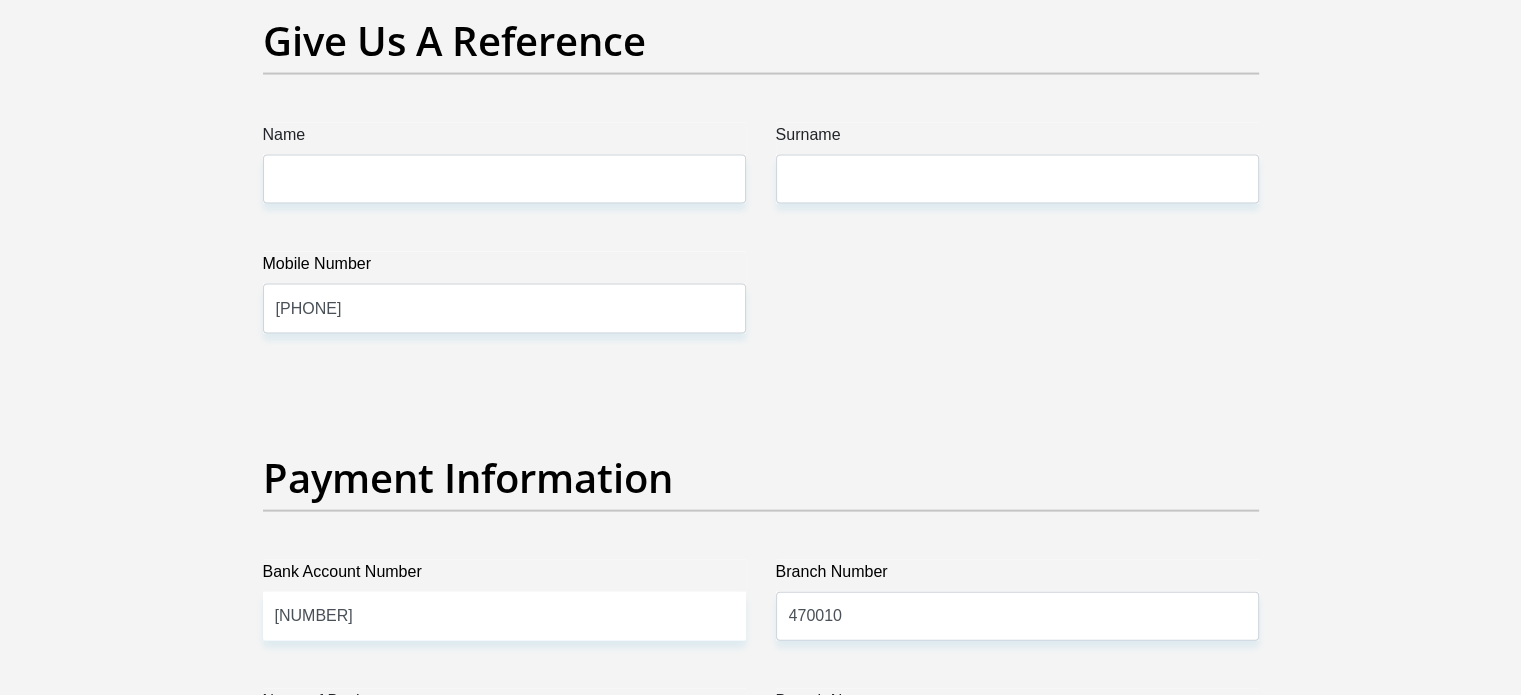 scroll, scrollTop: 4100, scrollLeft: 0, axis: vertical 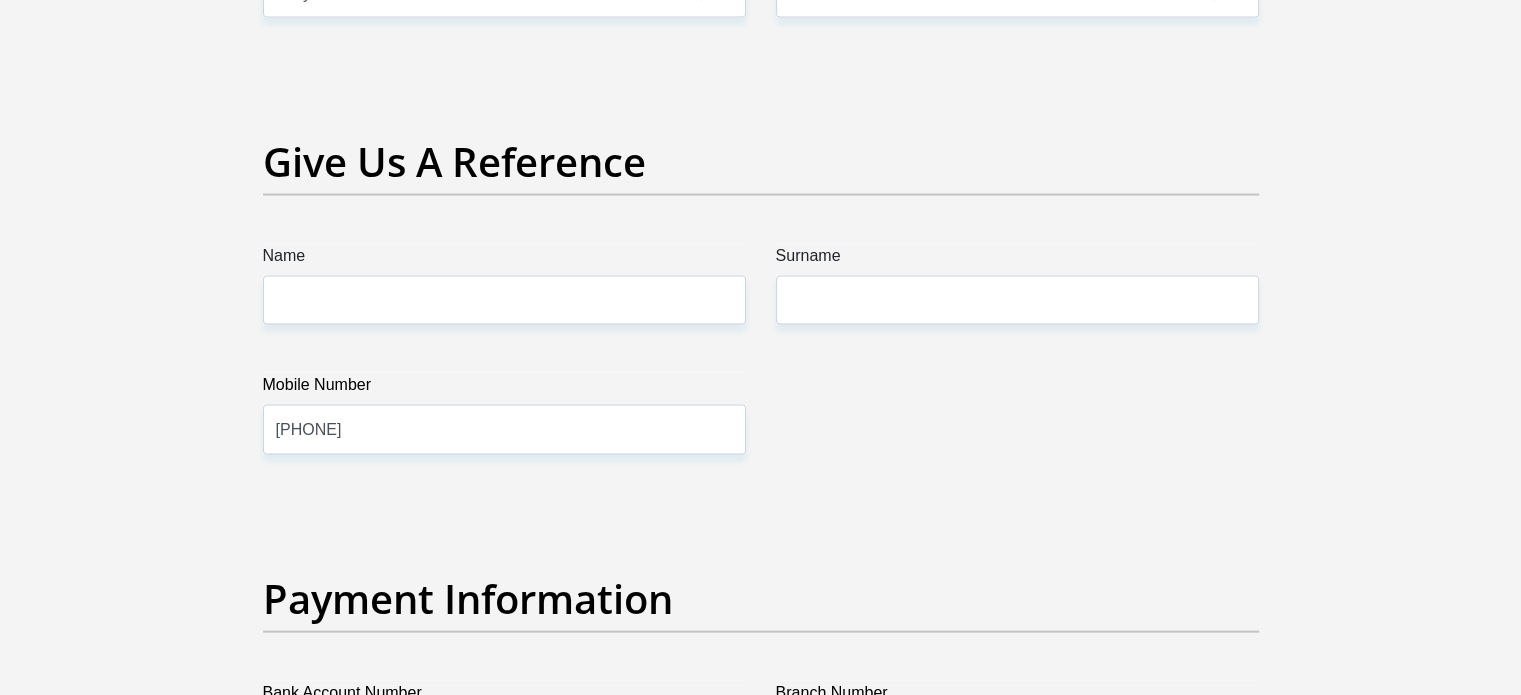 click on "Title
Mr
Ms
Mrs
Dr
Other
First Name
Lindokuhle
Surname
Ntombela
ID Number
9103065953088
Please input valid ID number
Race
Black
Coloured
Indian
White
Other
Contact Number
0735036681
Please input valid contact number
Nationality
South Africa
Afghanistan
Aland Islands  Albania  Chad" at bounding box center (761, -521) 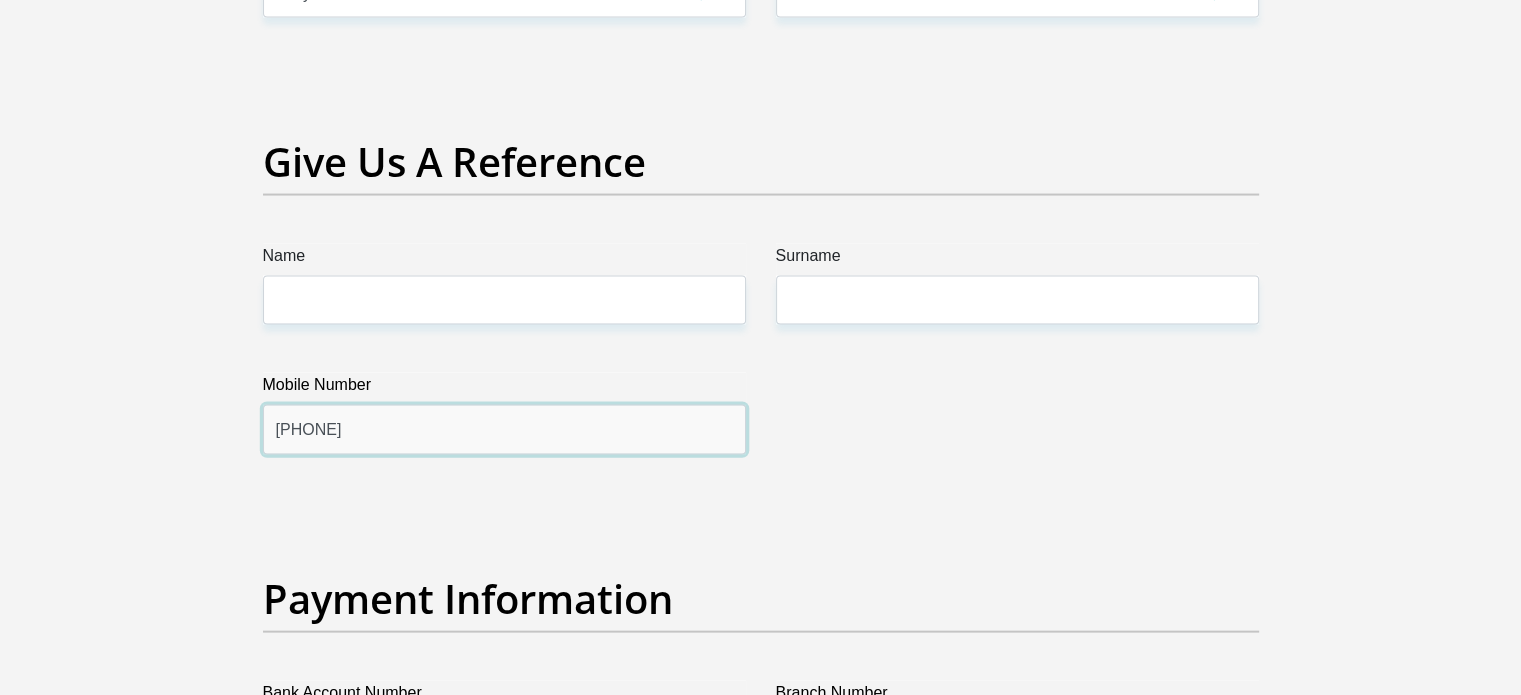 click on "0735036681" at bounding box center (504, 429) 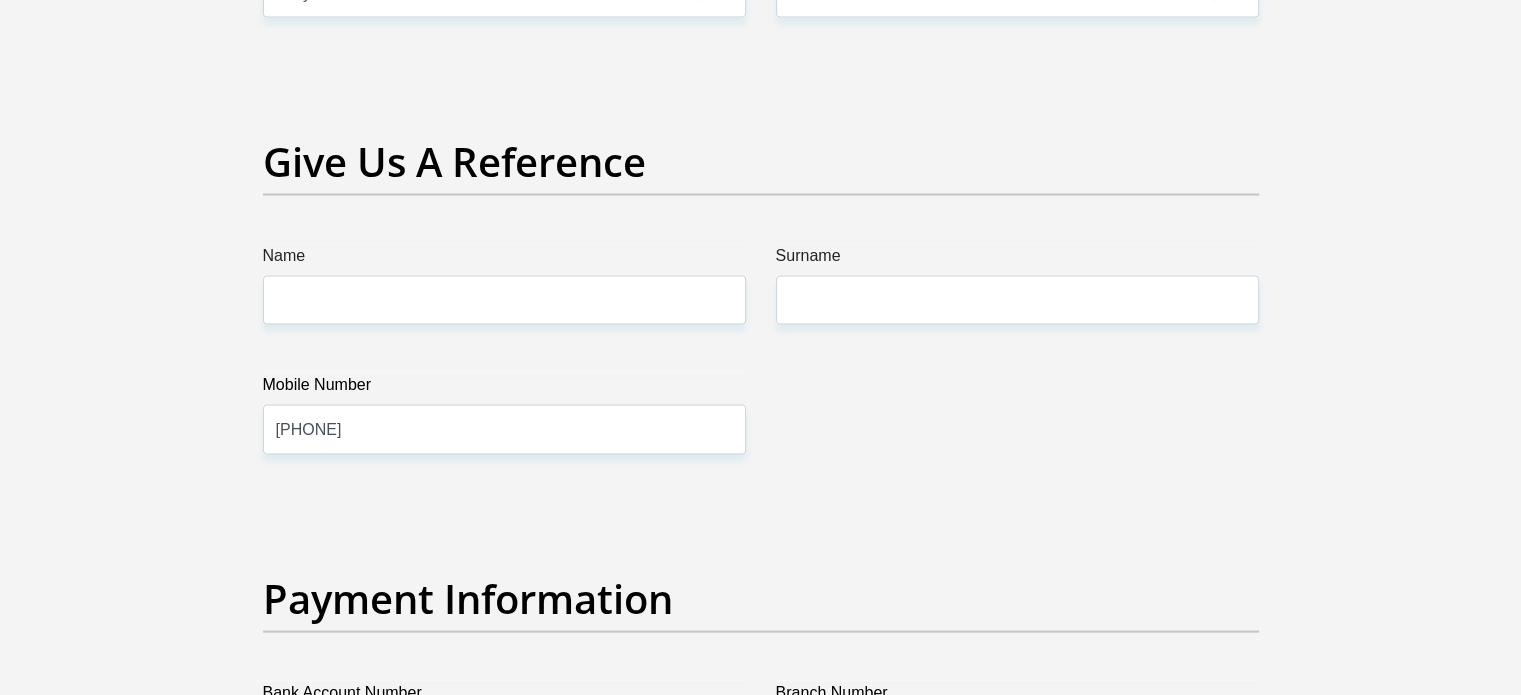 click on "Title
Mr
Ms
Mrs
Dr
Other
First Name
Lindokuhle
Surname
Ntombela
ID Number
9103065953088
Please input valid ID number
Race
Black
Coloured
Indian
White
Other
Contact Number
0735036681
Please input valid contact number
Nationality
South Africa
Afghanistan
Aland Islands  Albania  Chad" at bounding box center [761, -521] 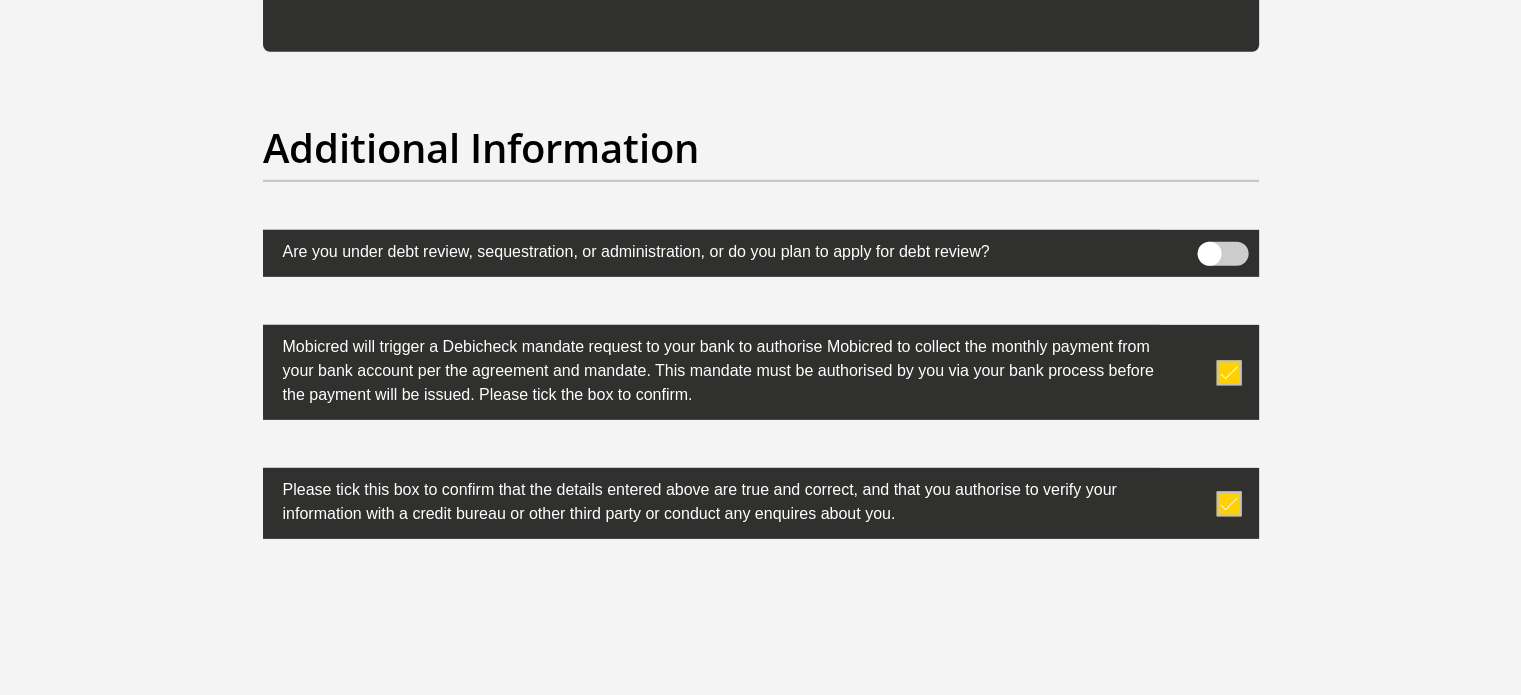 scroll, scrollTop: 6400, scrollLeft: 0, axis: vertical 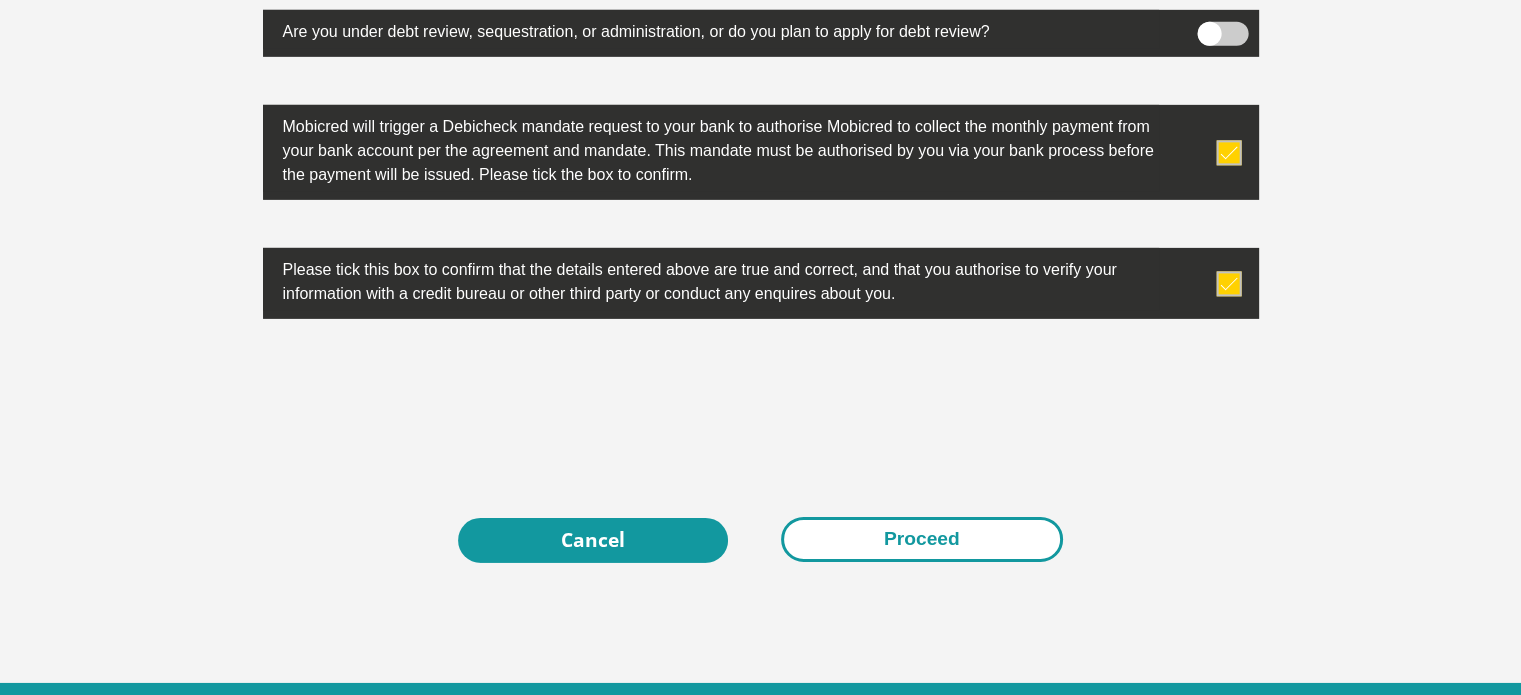 click on "Proceed" at bounding box center [922, 539] 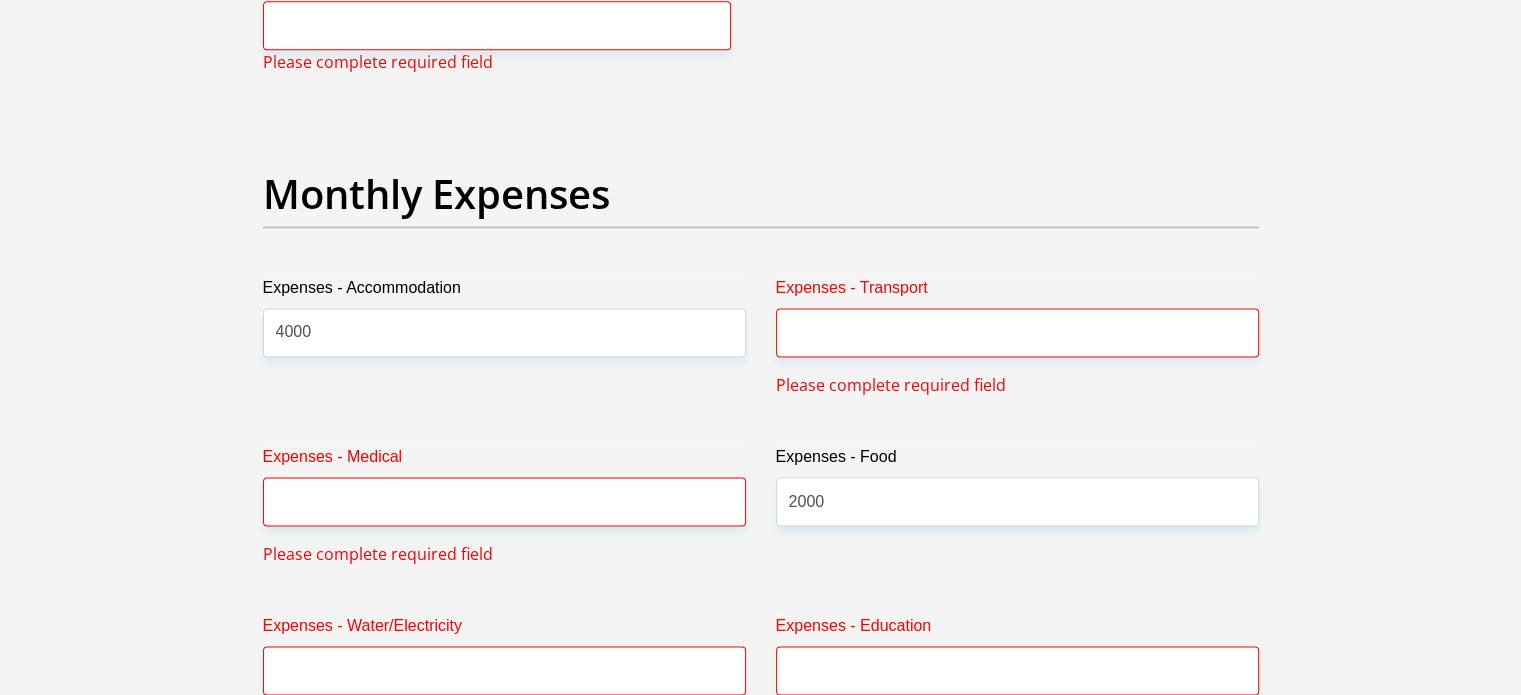 scroll, scrollTop: 2784, scrollLeft: 0, axis: vertical 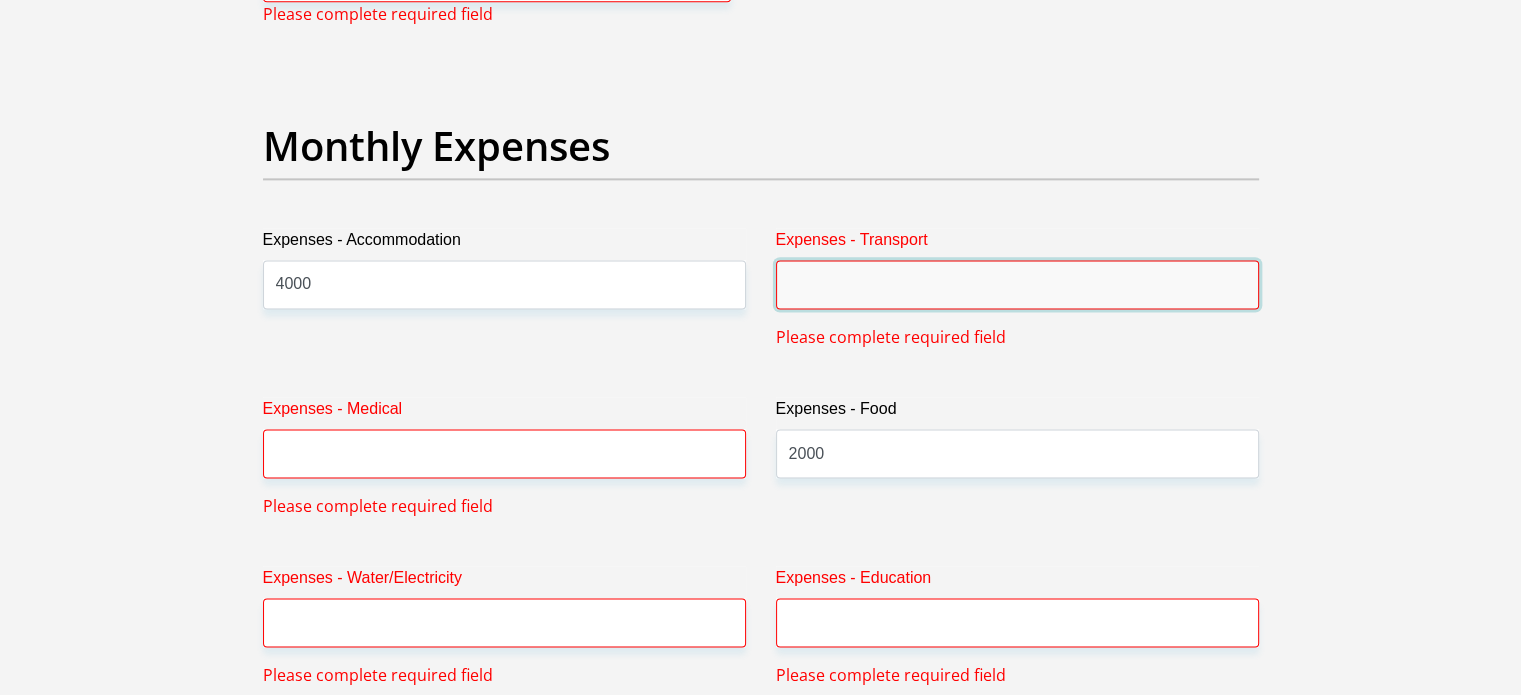 click on "Expenses - Transport" at bounding box center [1017, 284] 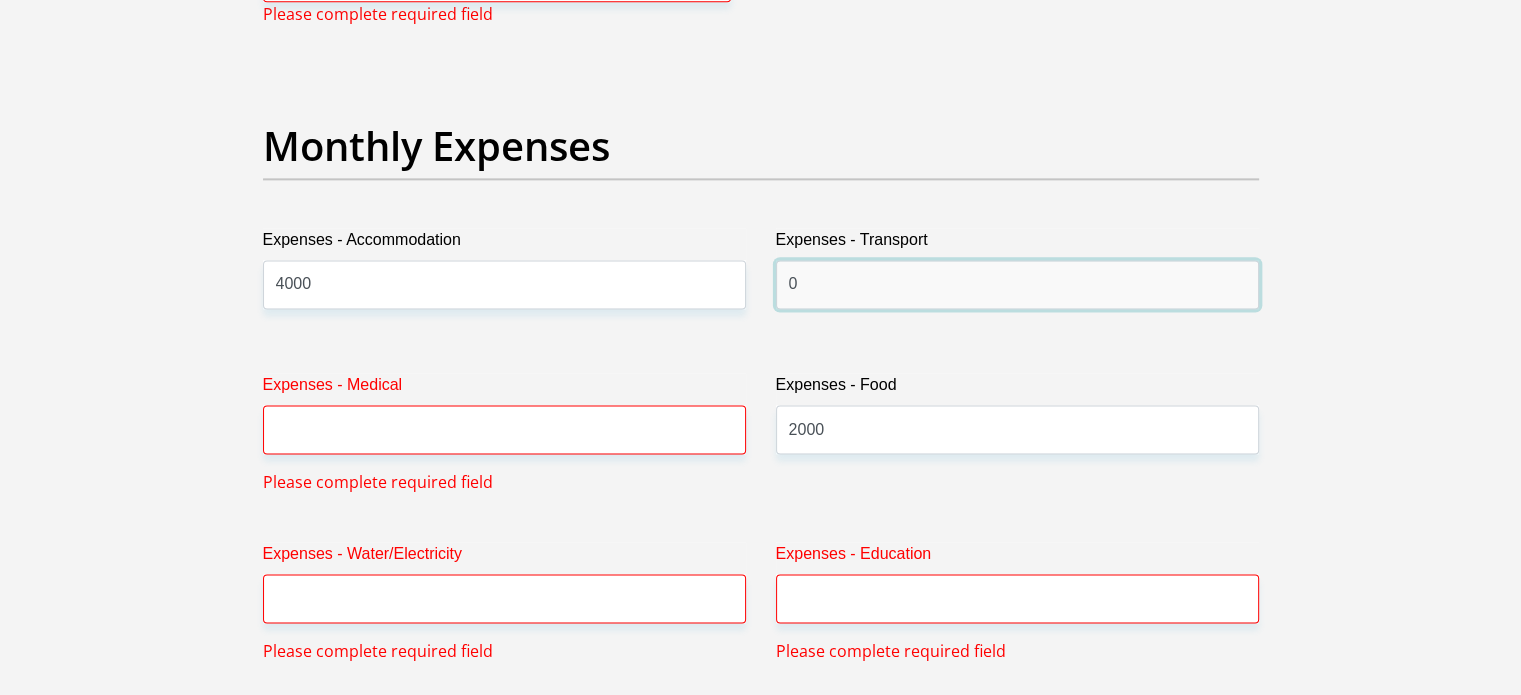 type on "0" 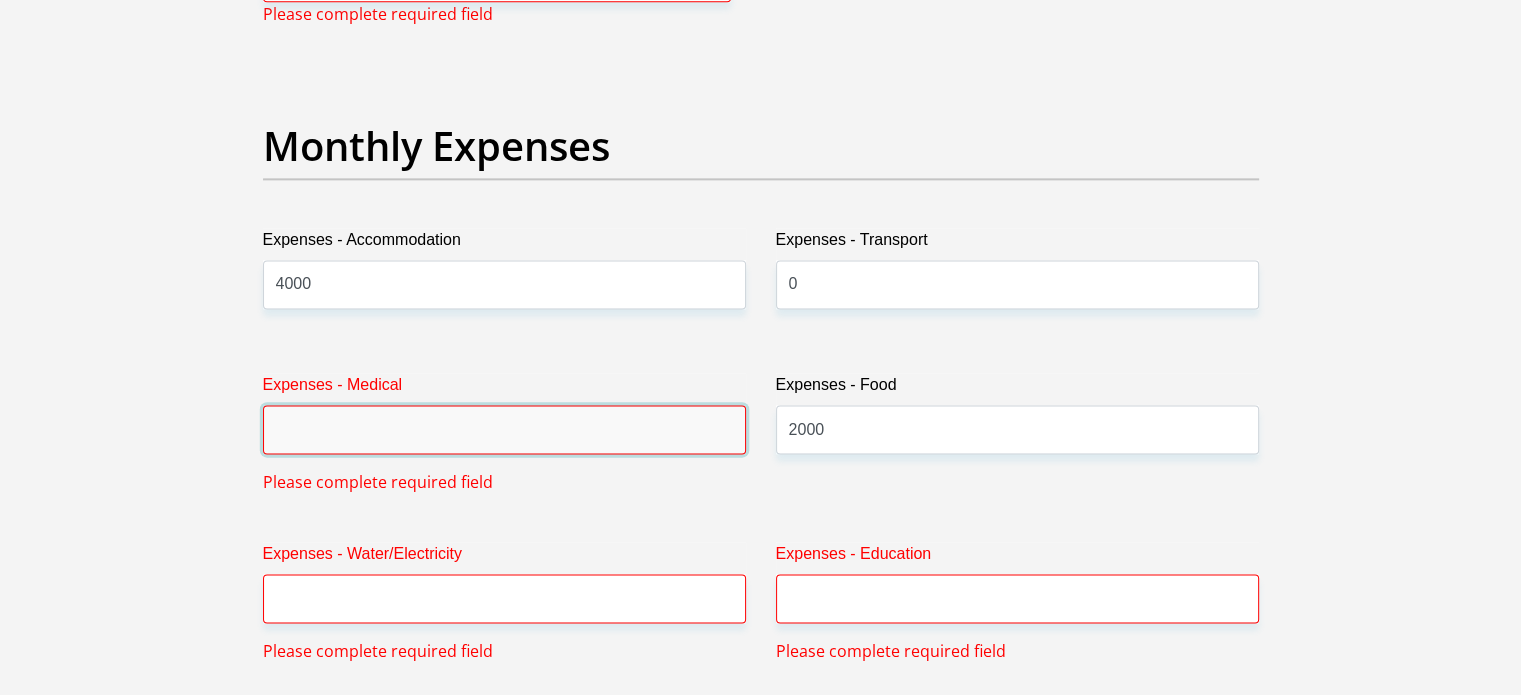click on "Expenses - Medical" at bounding box center (504, 429) 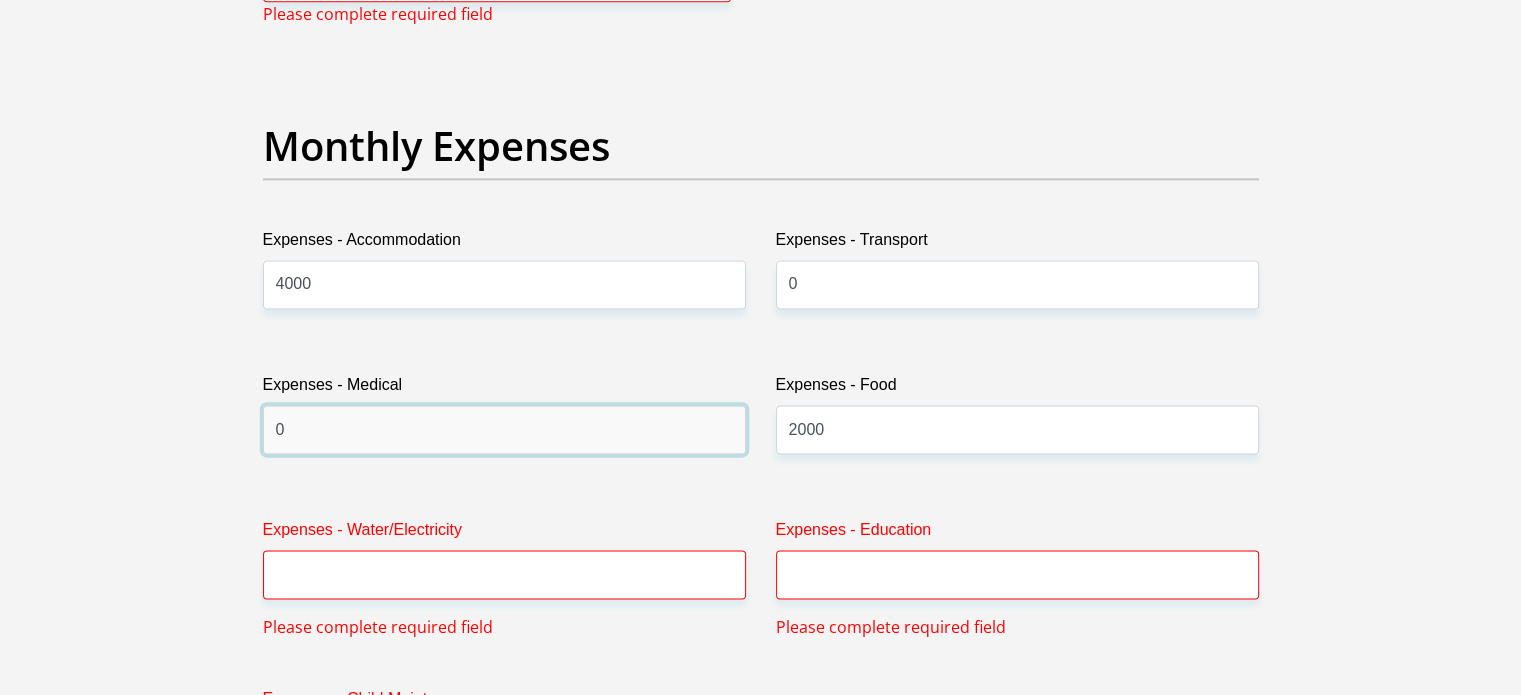 type on "0" 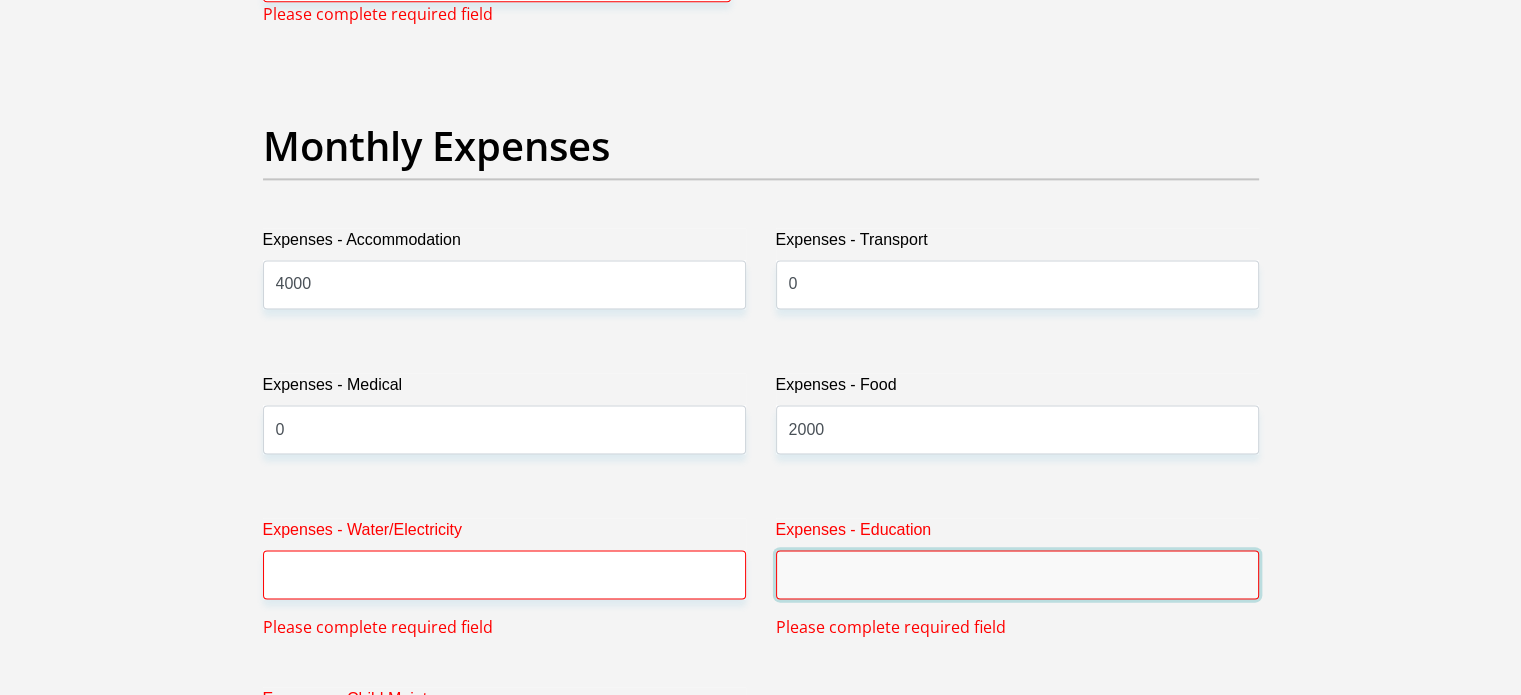 click on "Expenses - Education" at bounding box center (1017, 574) 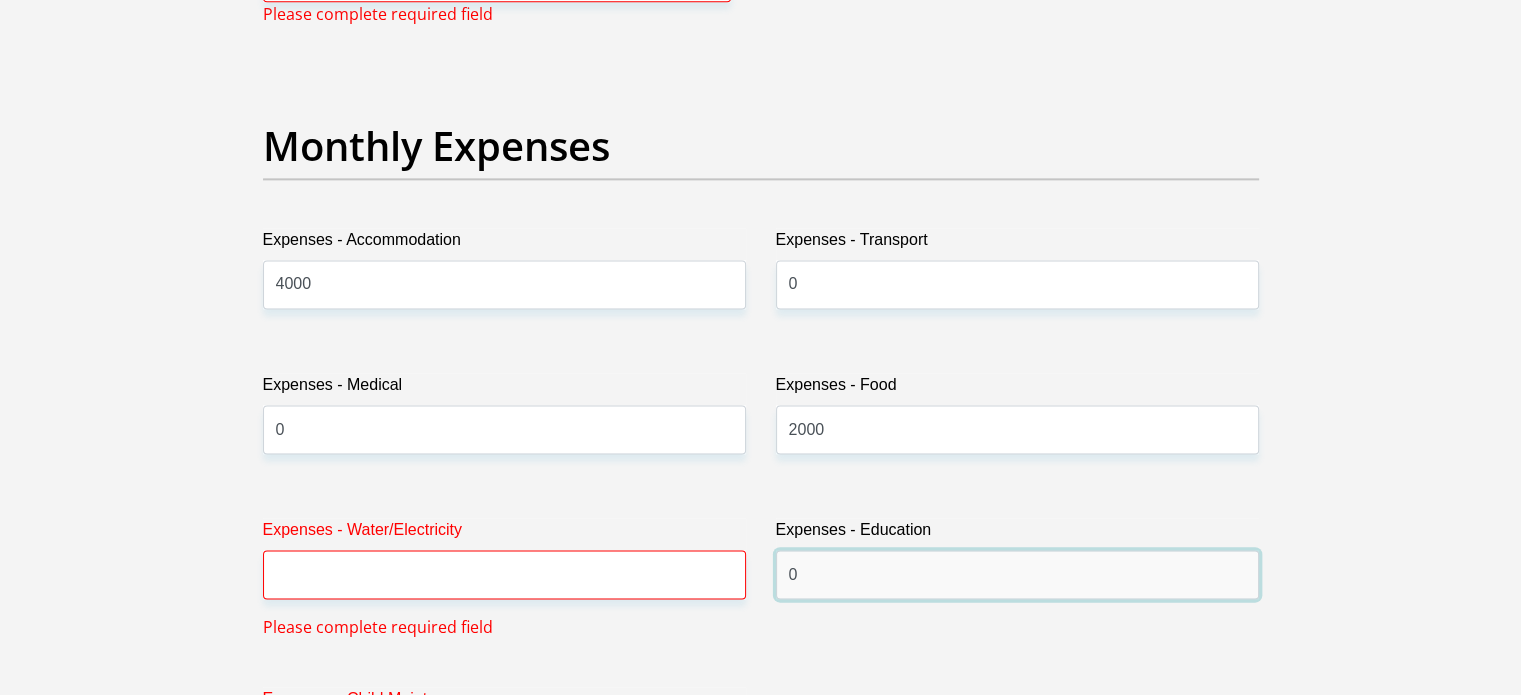 type on "0" 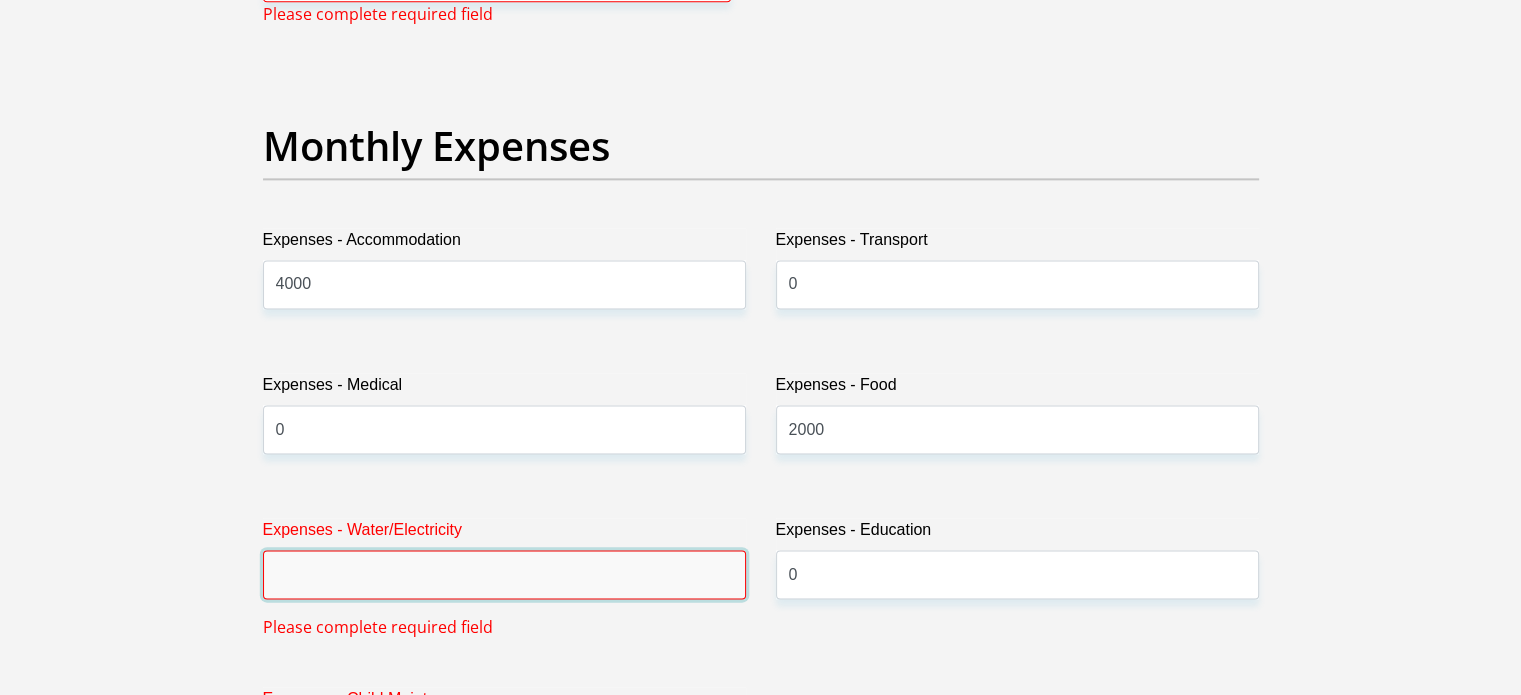 click on "Expenses - Water/Electricity" at bounding box center [504, 574] 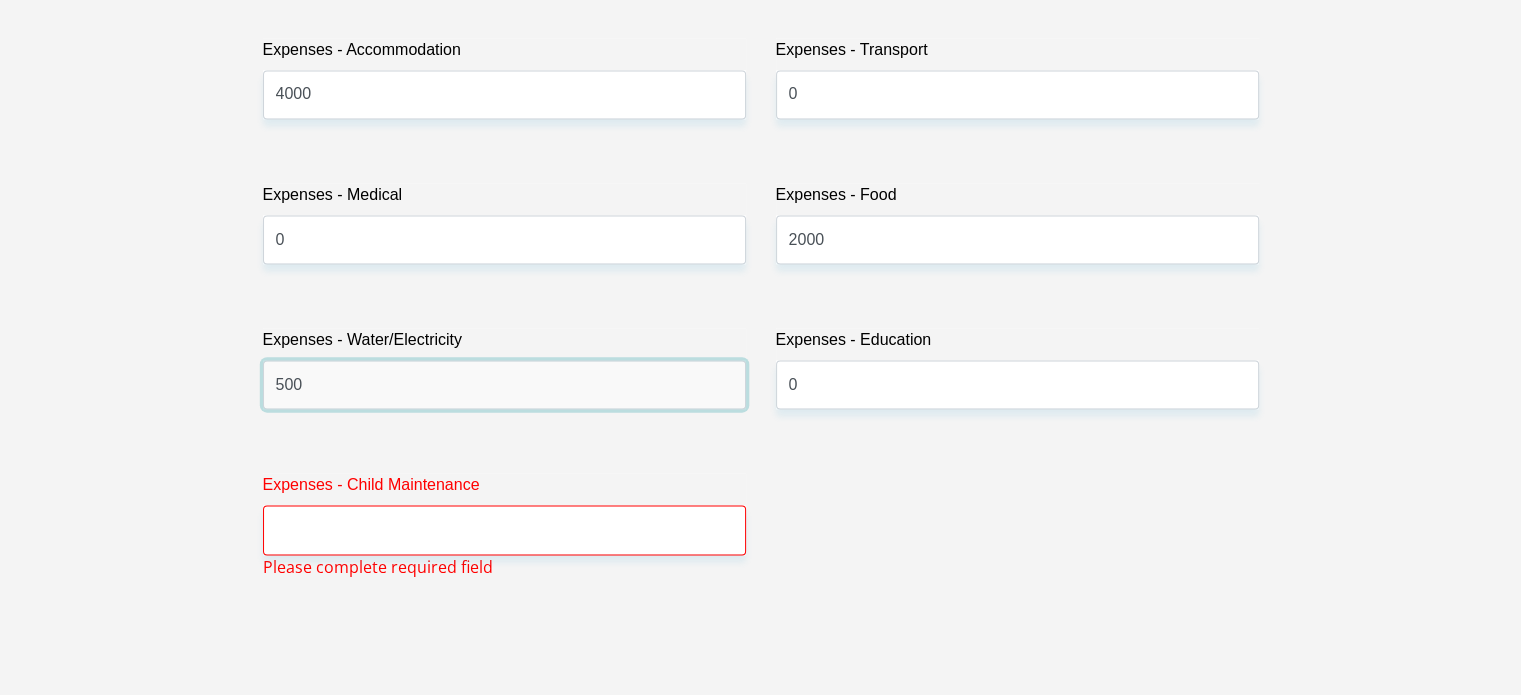 scroll, scrollTop: 6486, scrollLeft: 0, axis: vertical 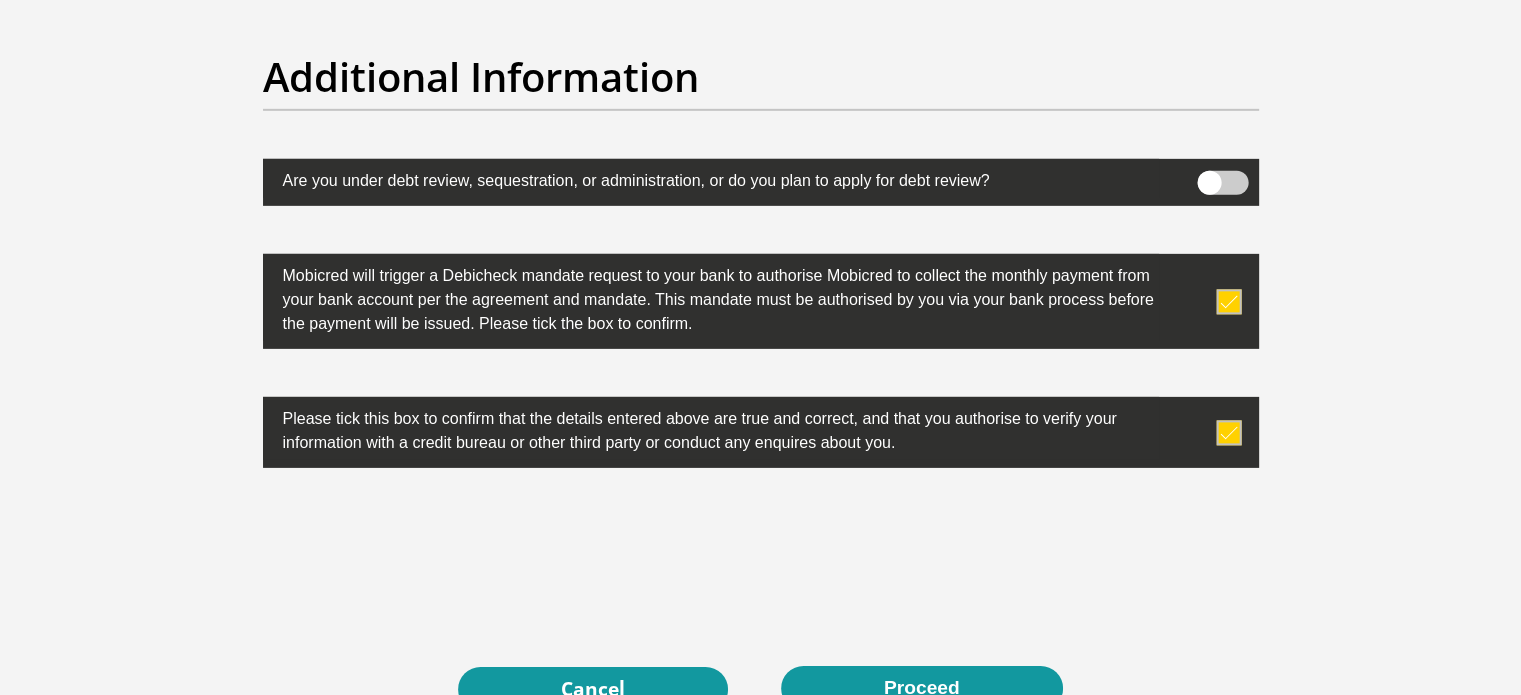 type on "500" 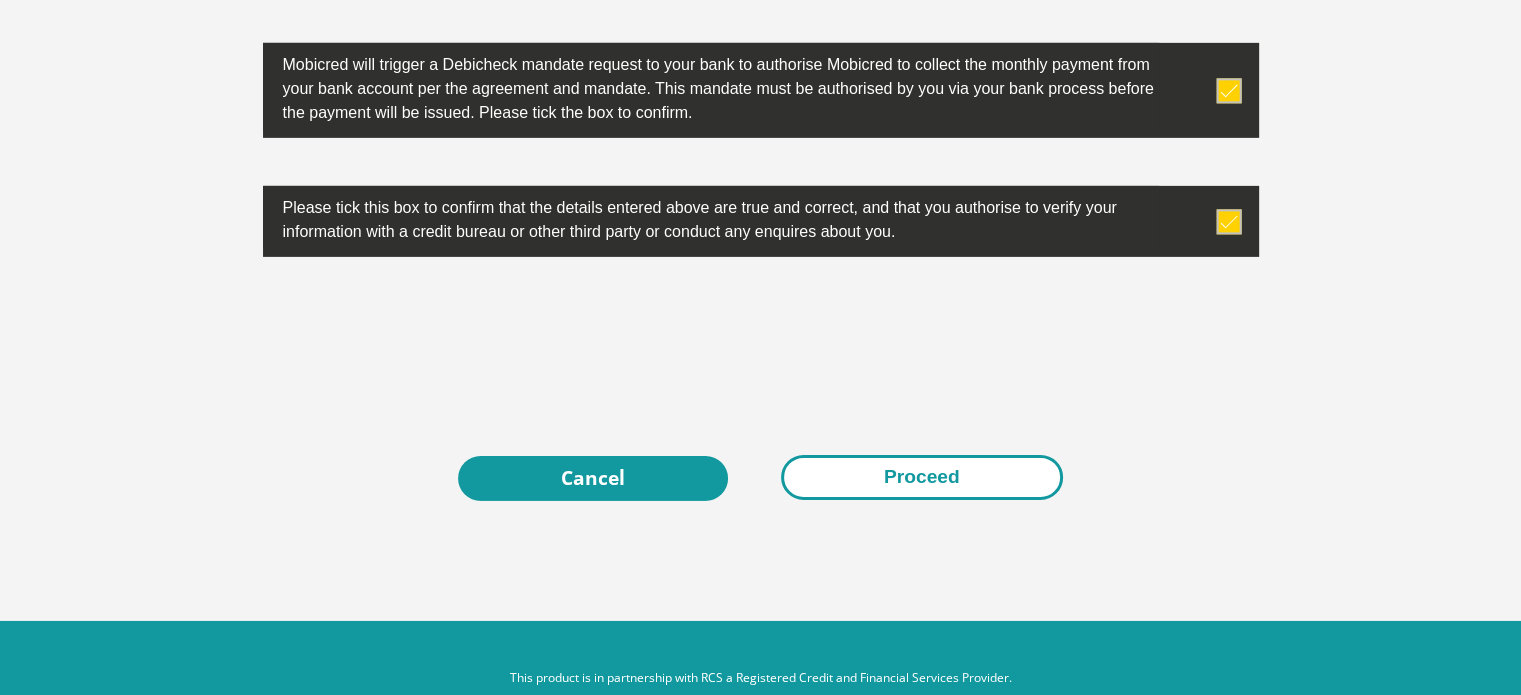 click on "Proceed" at bounding box center (922, 477) 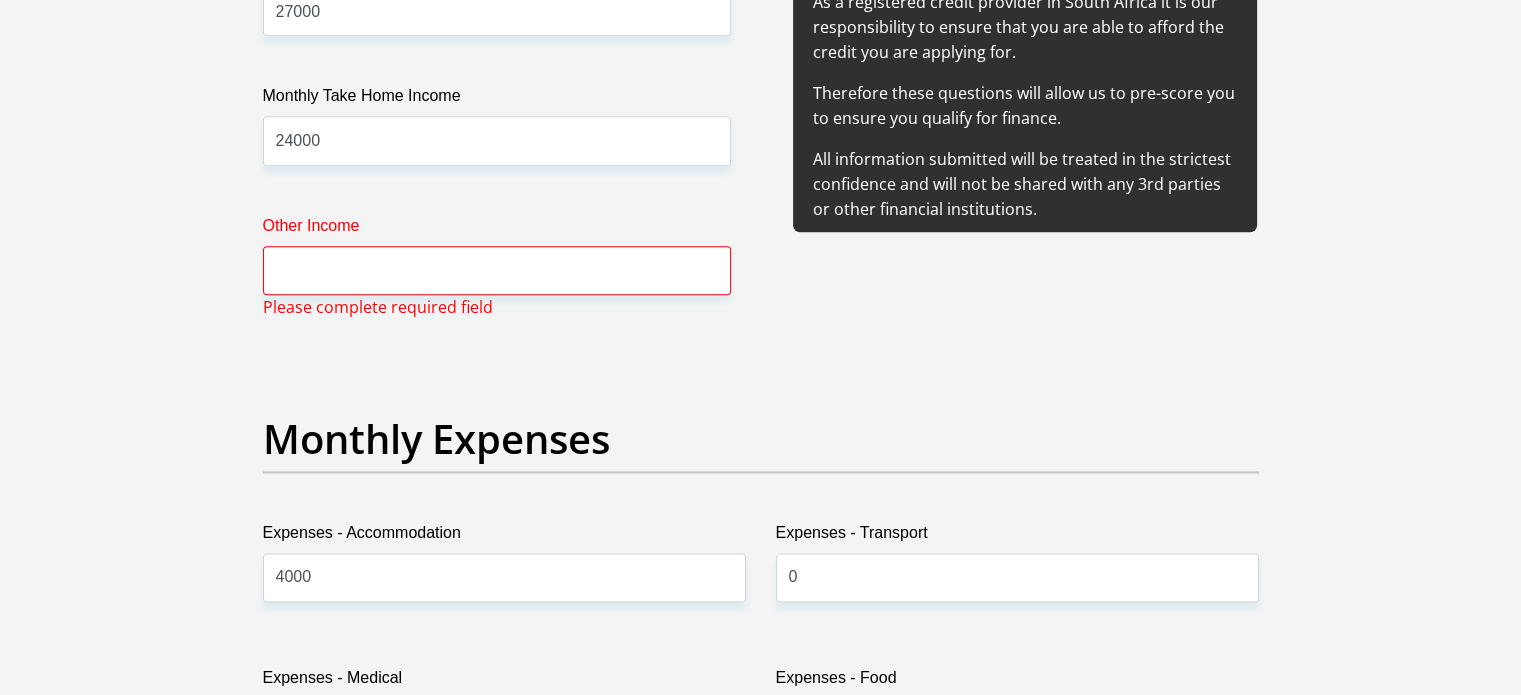 scroll, scrollTop: 2484, scrollLeft: 0, axis: vertical 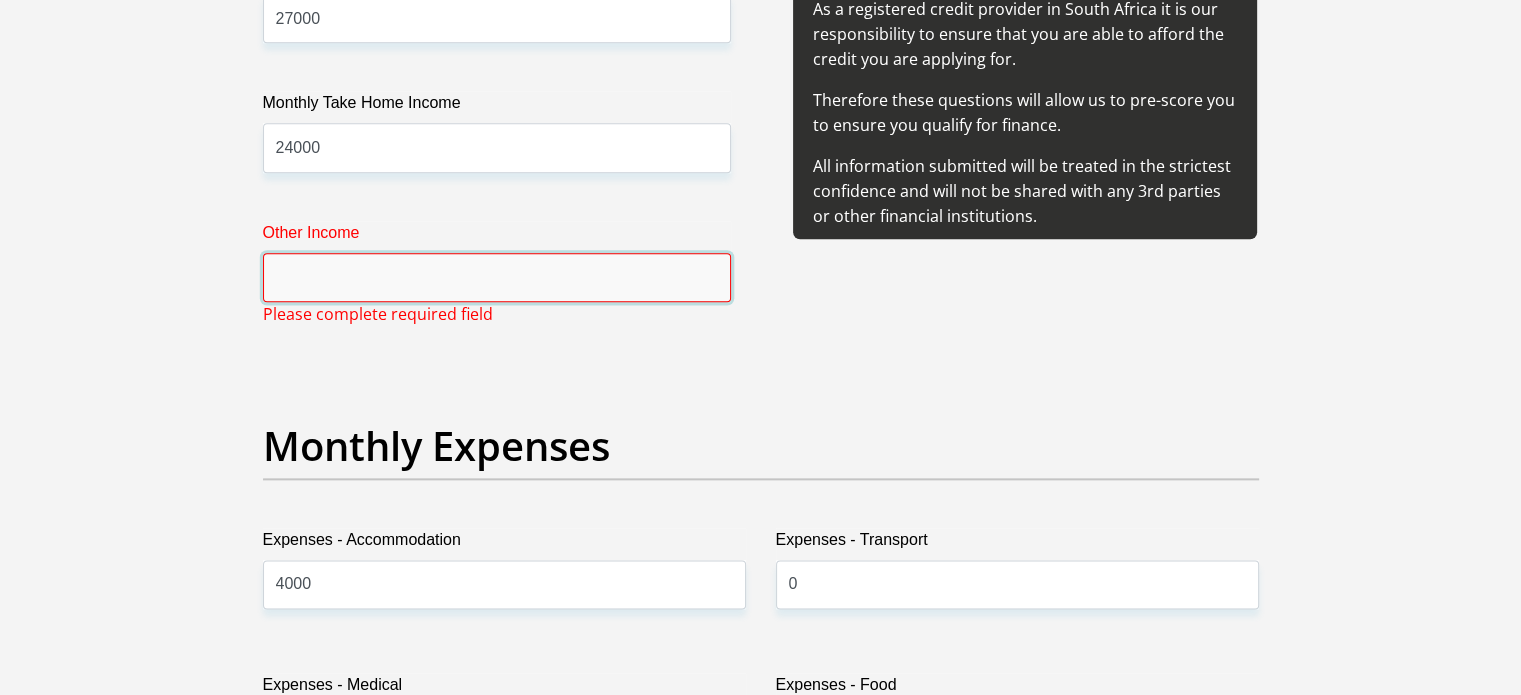 click on "Other Income" at bounding box center [497, 277] 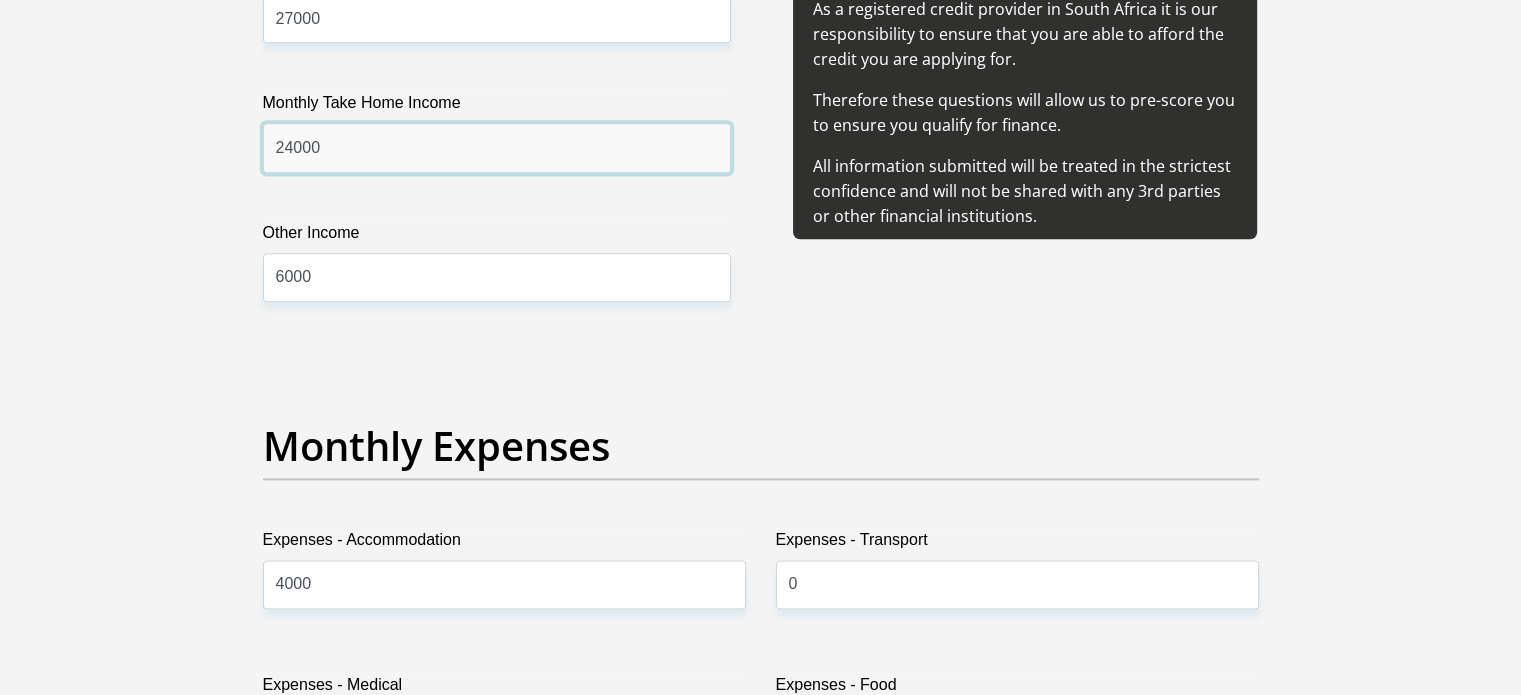 drag, startPoint x: 292, startPoint y: 139, endPoint x: 205, endPoint y: 133, distance: 87.20665 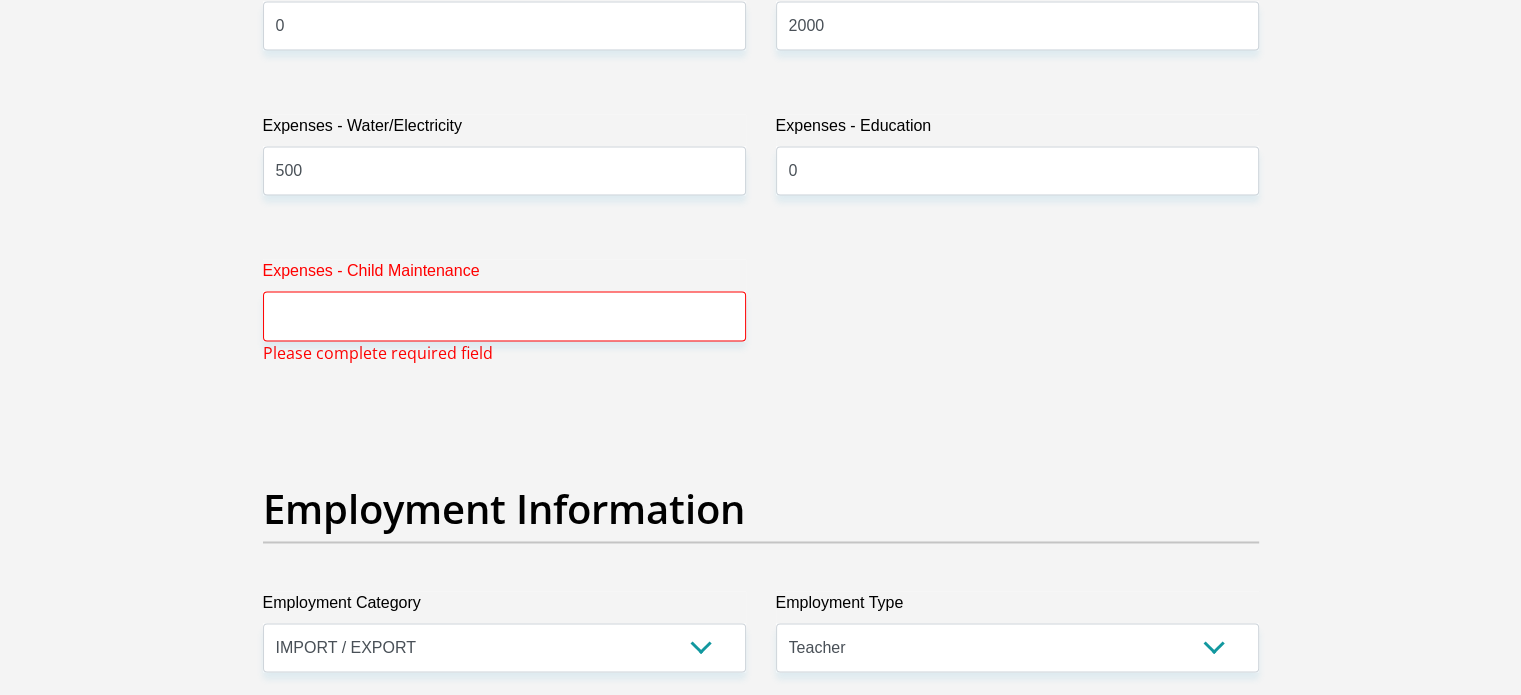 scroll, scrollTop: 3184, scrollLeft: 0, axis: vertical 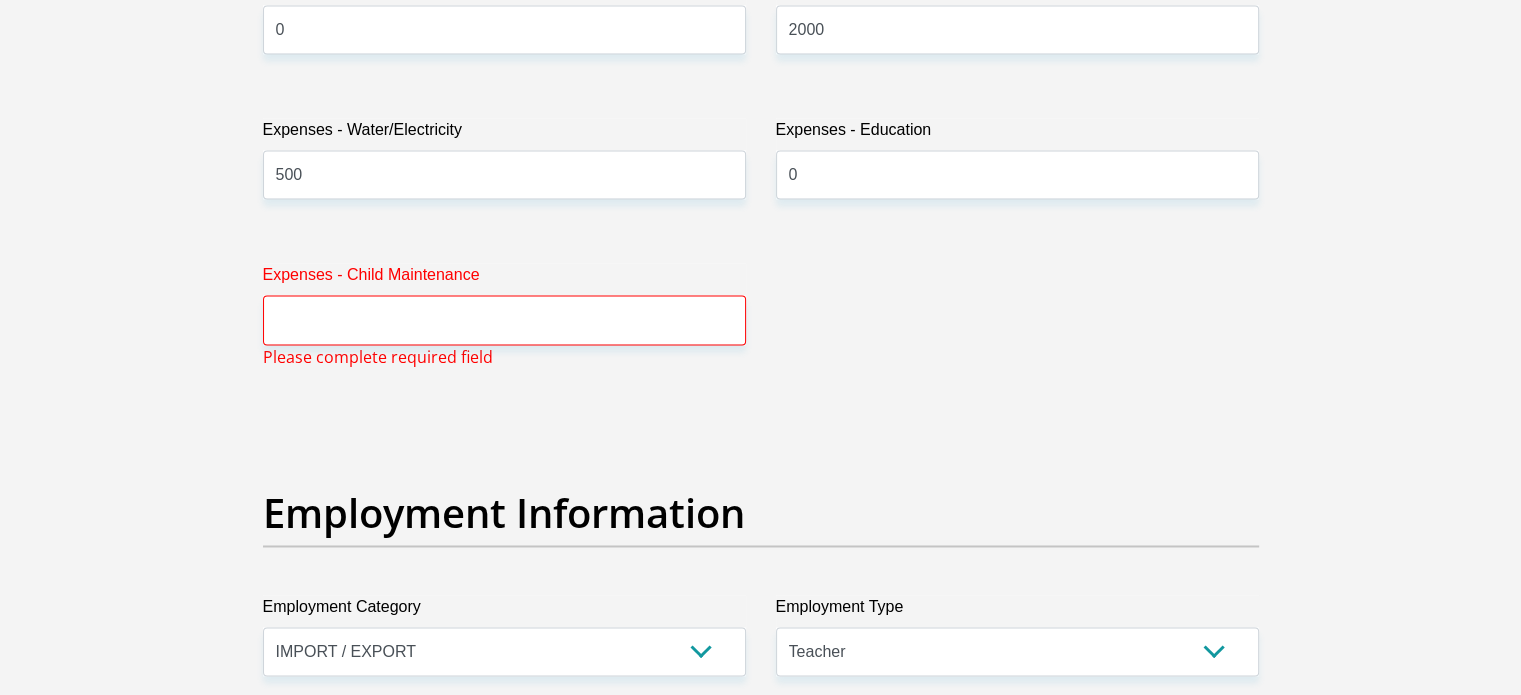 type on "17000" 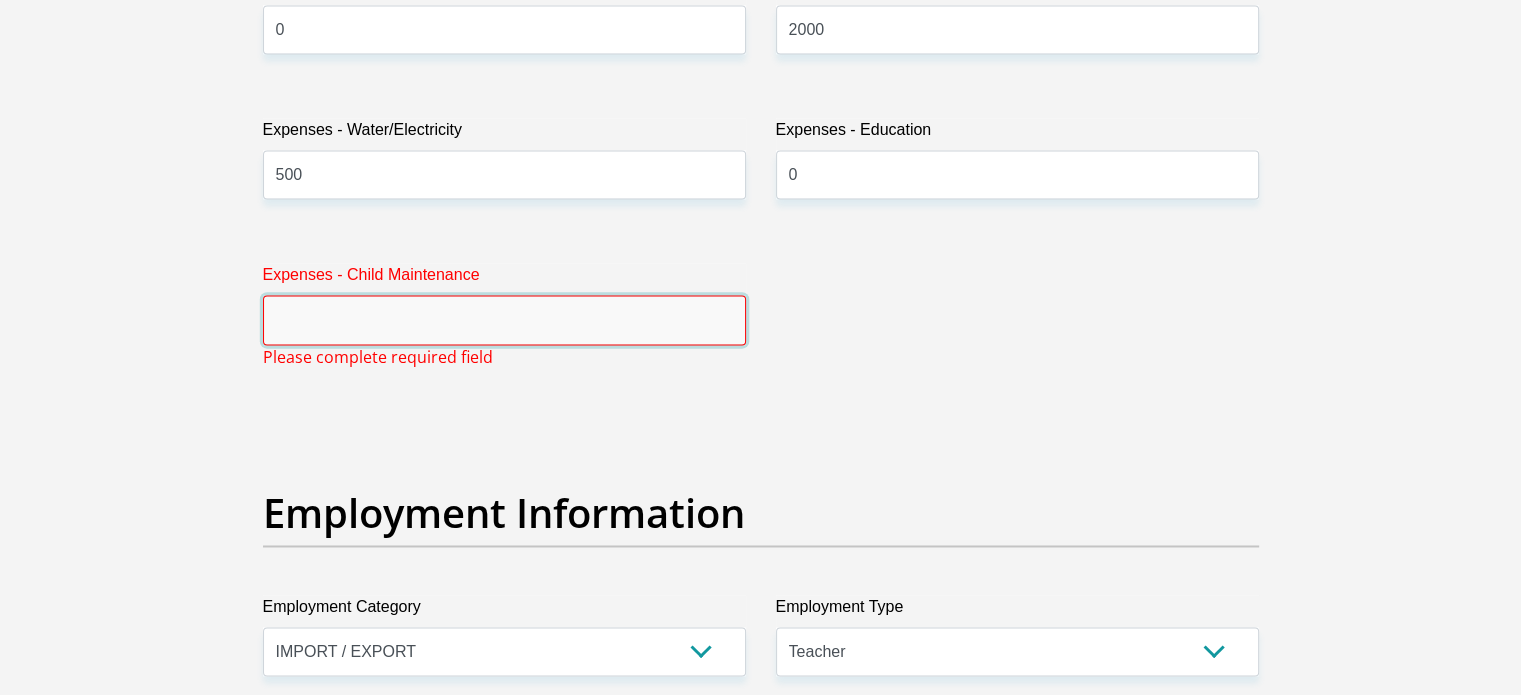 click on "Expenses - Child Maintenance" at bounding box center (504, 319) 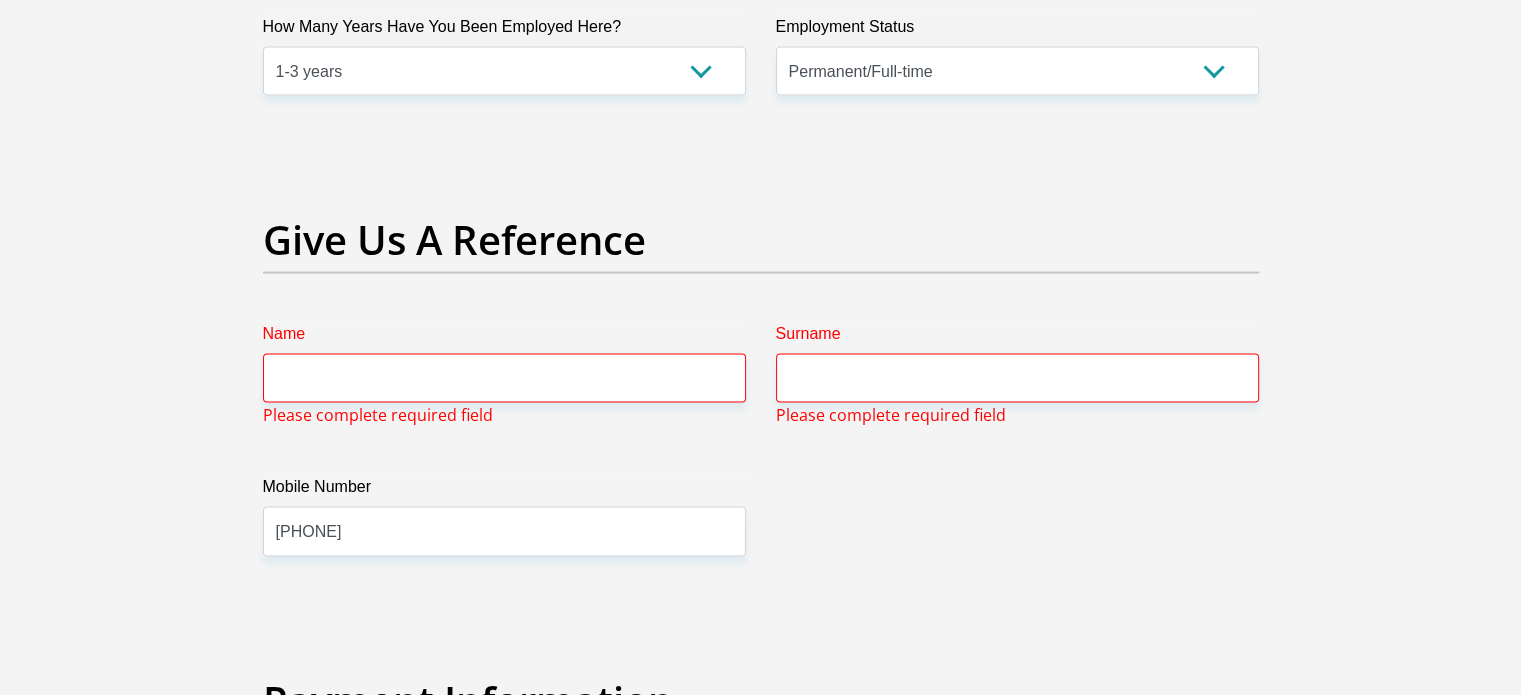 scroll, scrollTop: 3984, scrollLeft: 0, axis: vertical 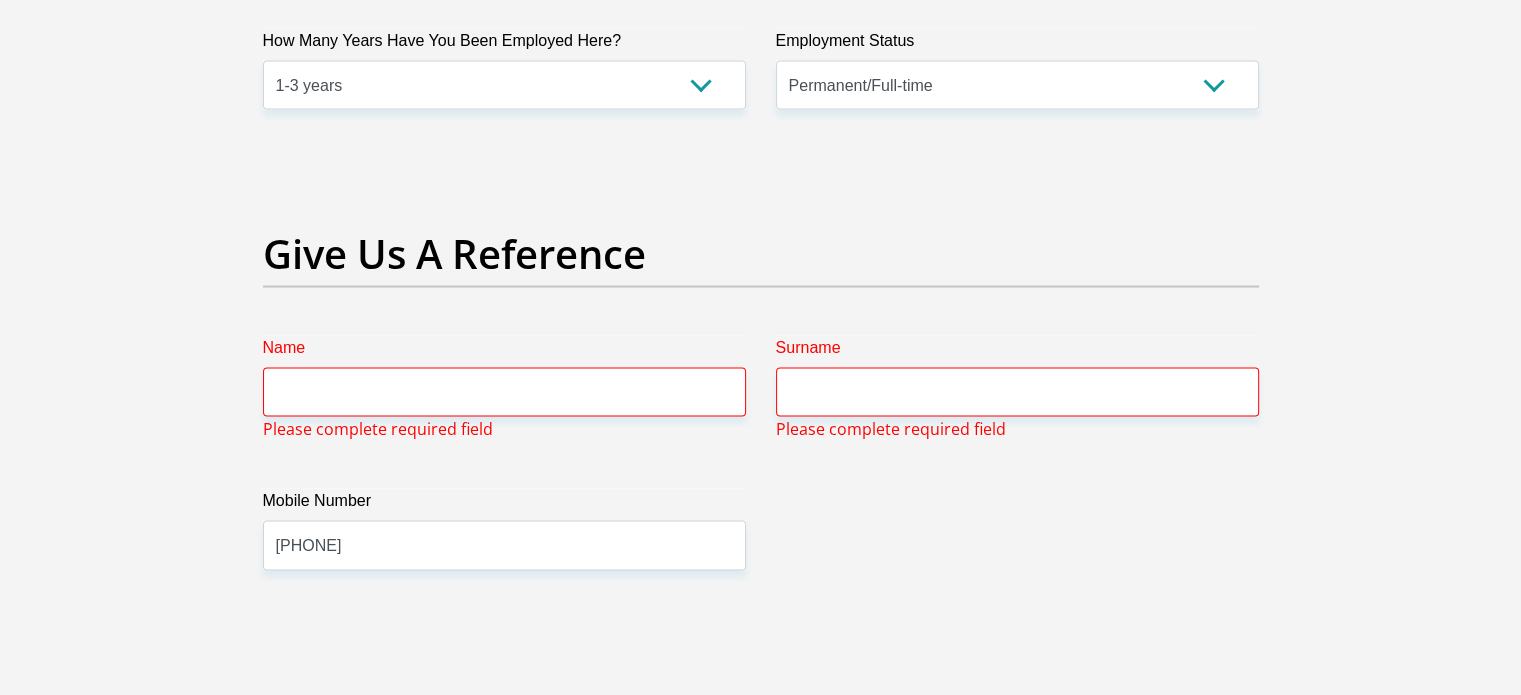 type on "0" 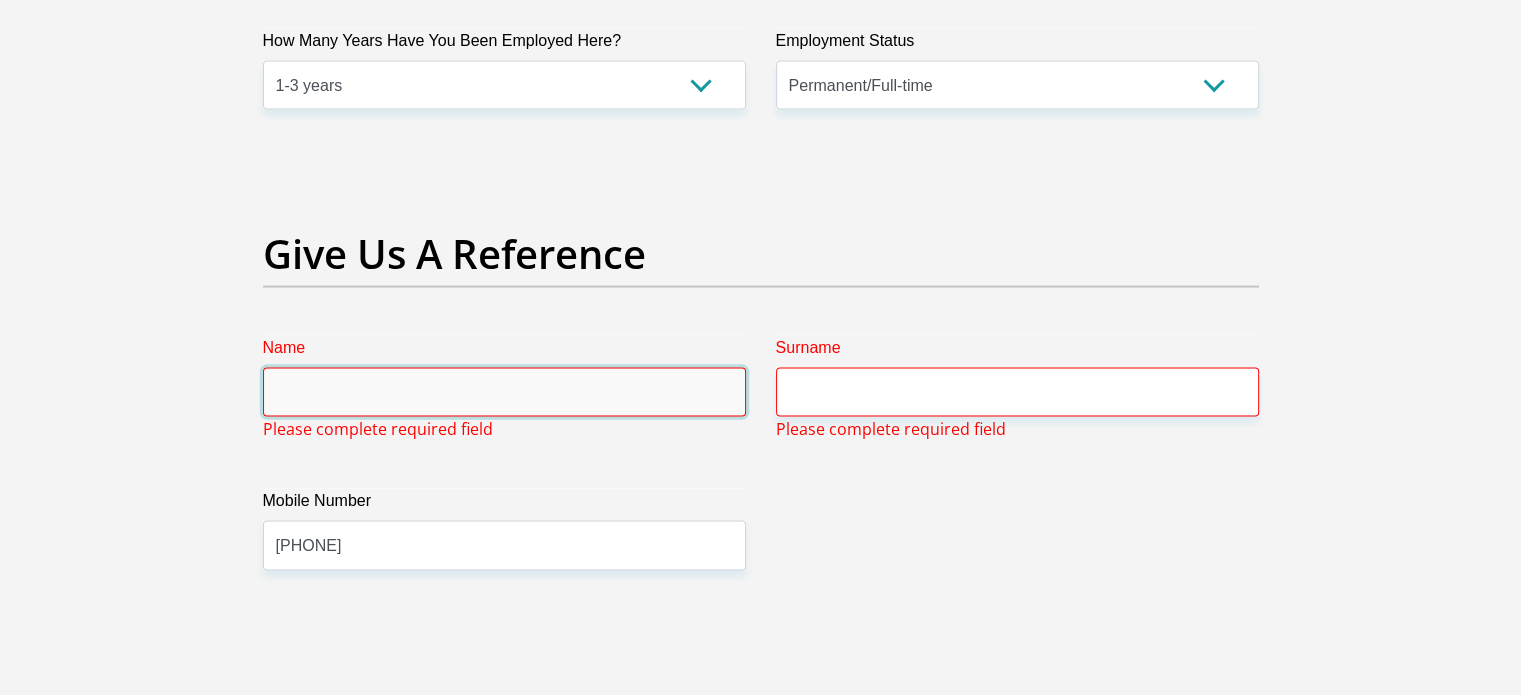 click on "Name" at bounding box center [504, 392] 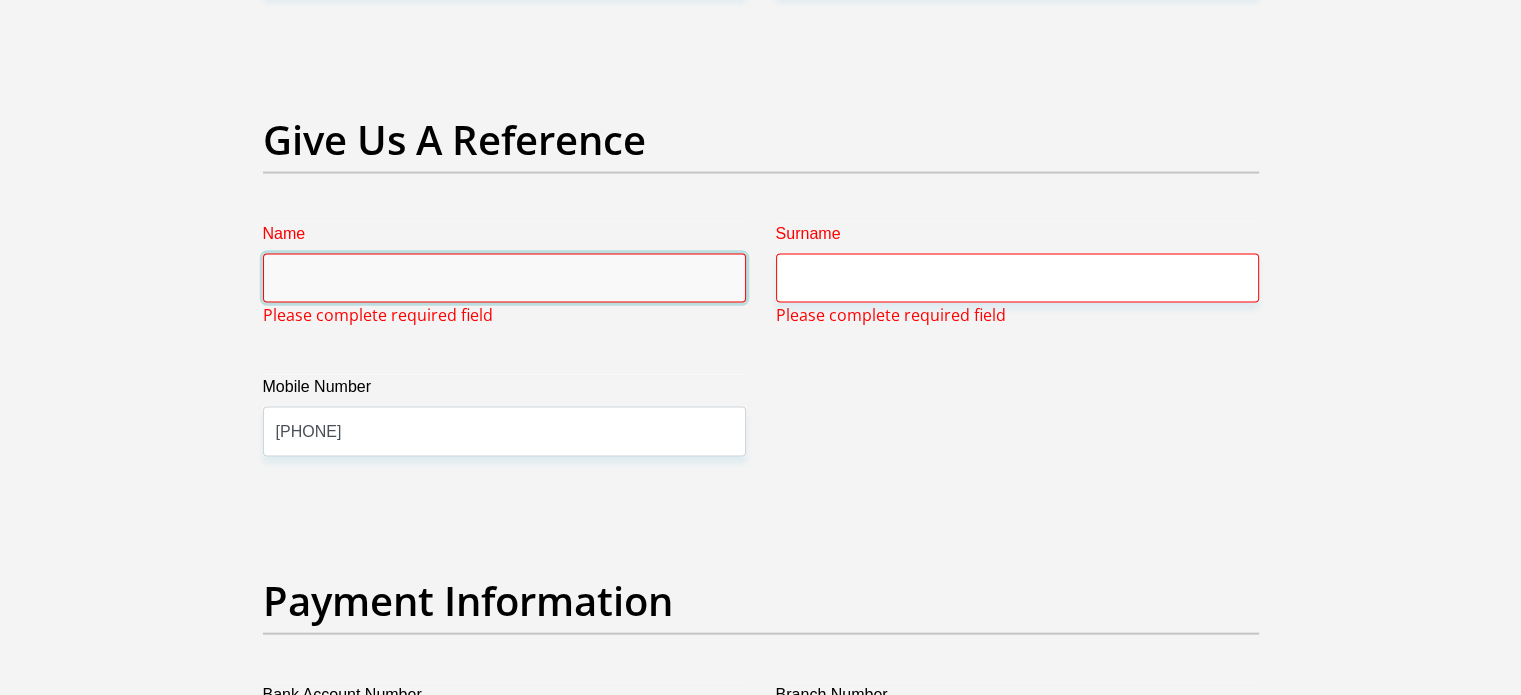scroll, scrollTop: 4099, scrollLeft: 0, axis: vertical 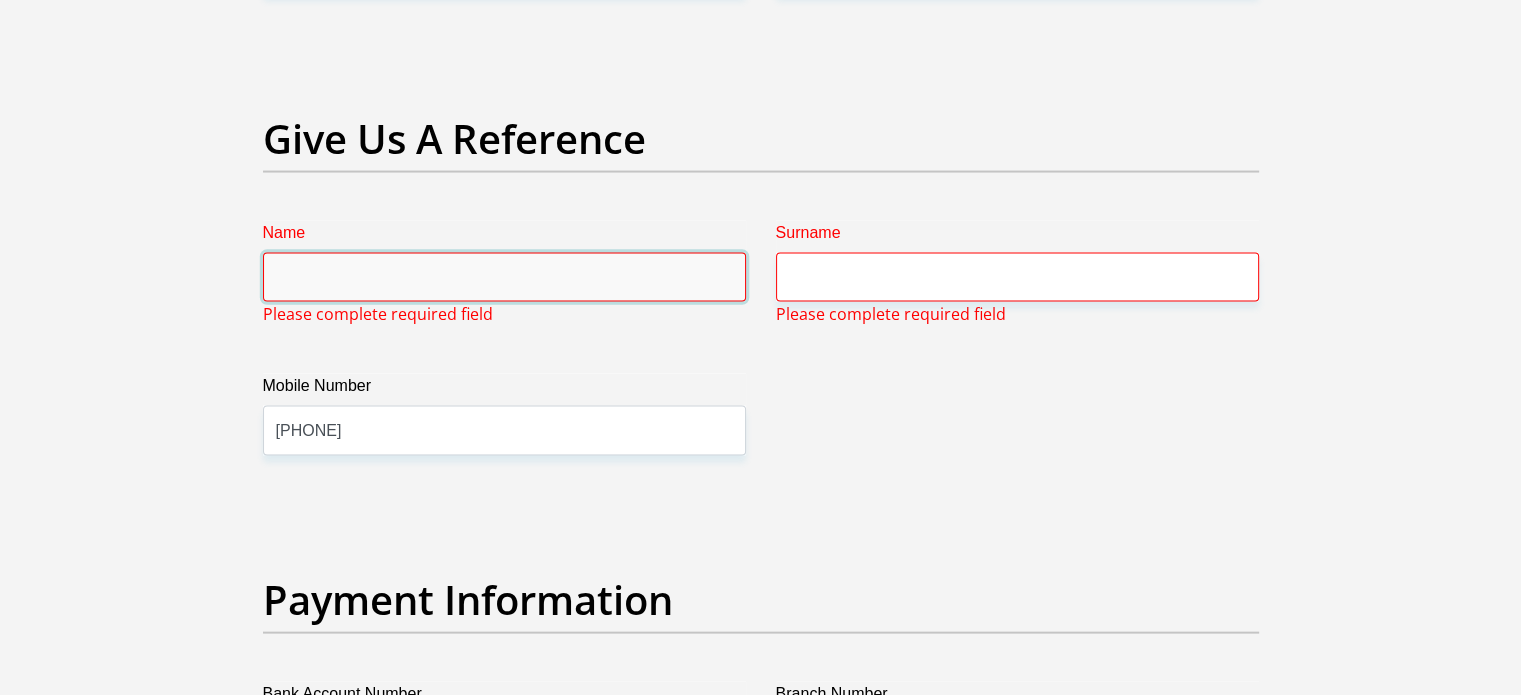click on "Name" at bounding box center [504, 277] 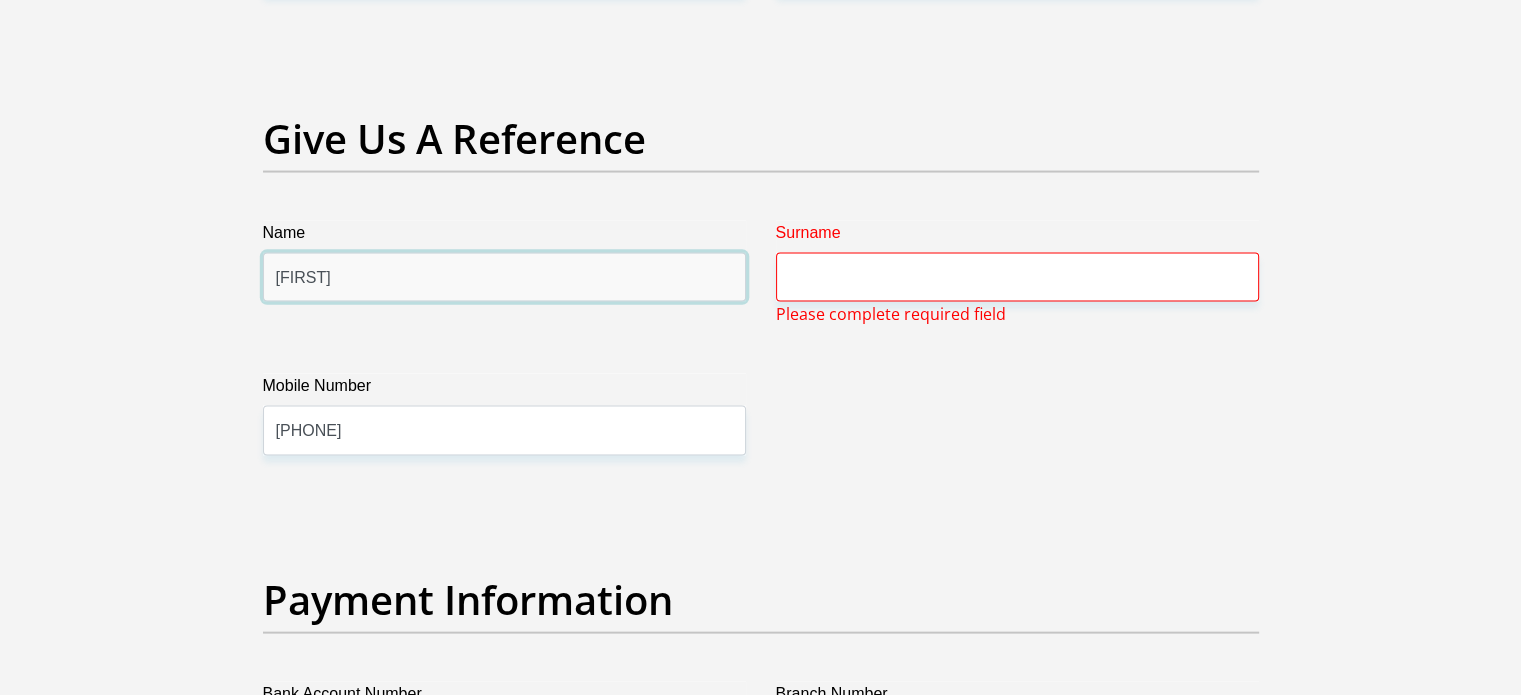type on "Mike" 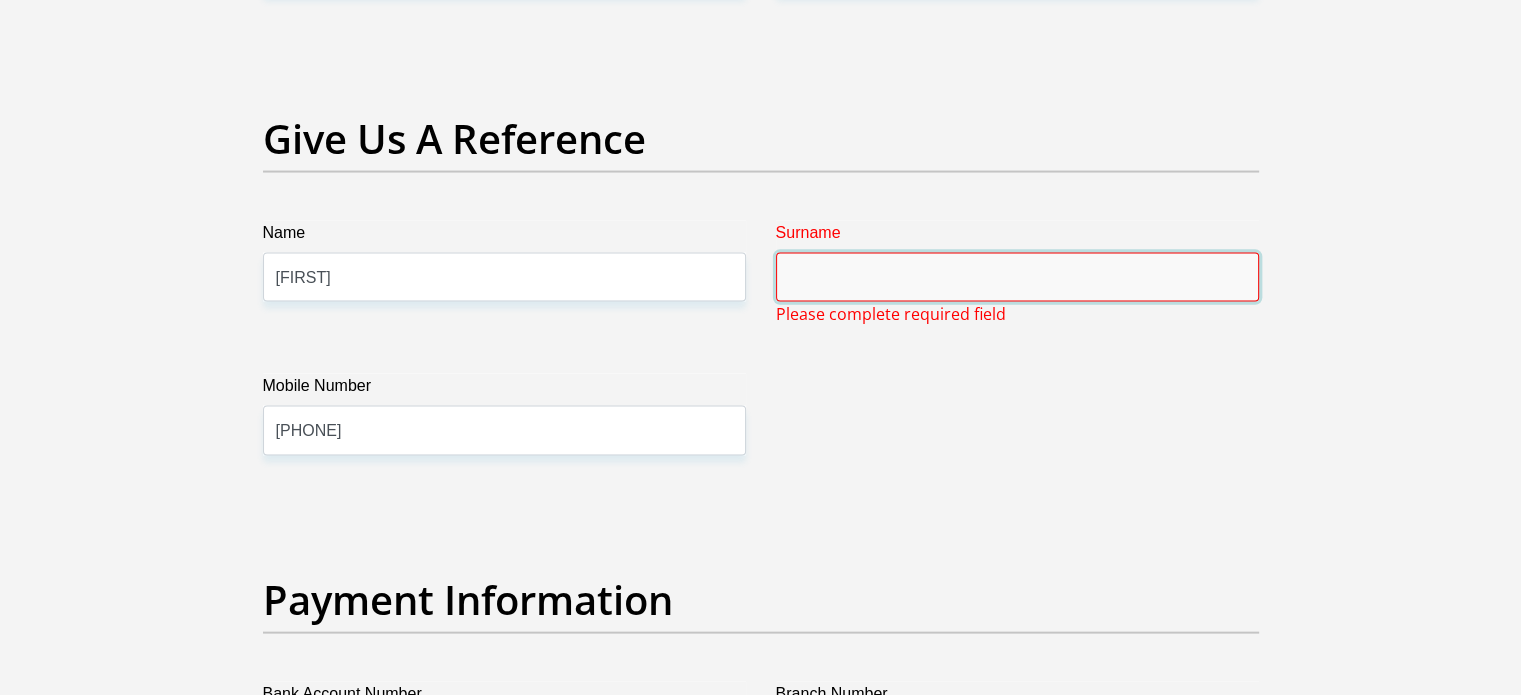 click on "Surname" at bounding box center (1017, 277) 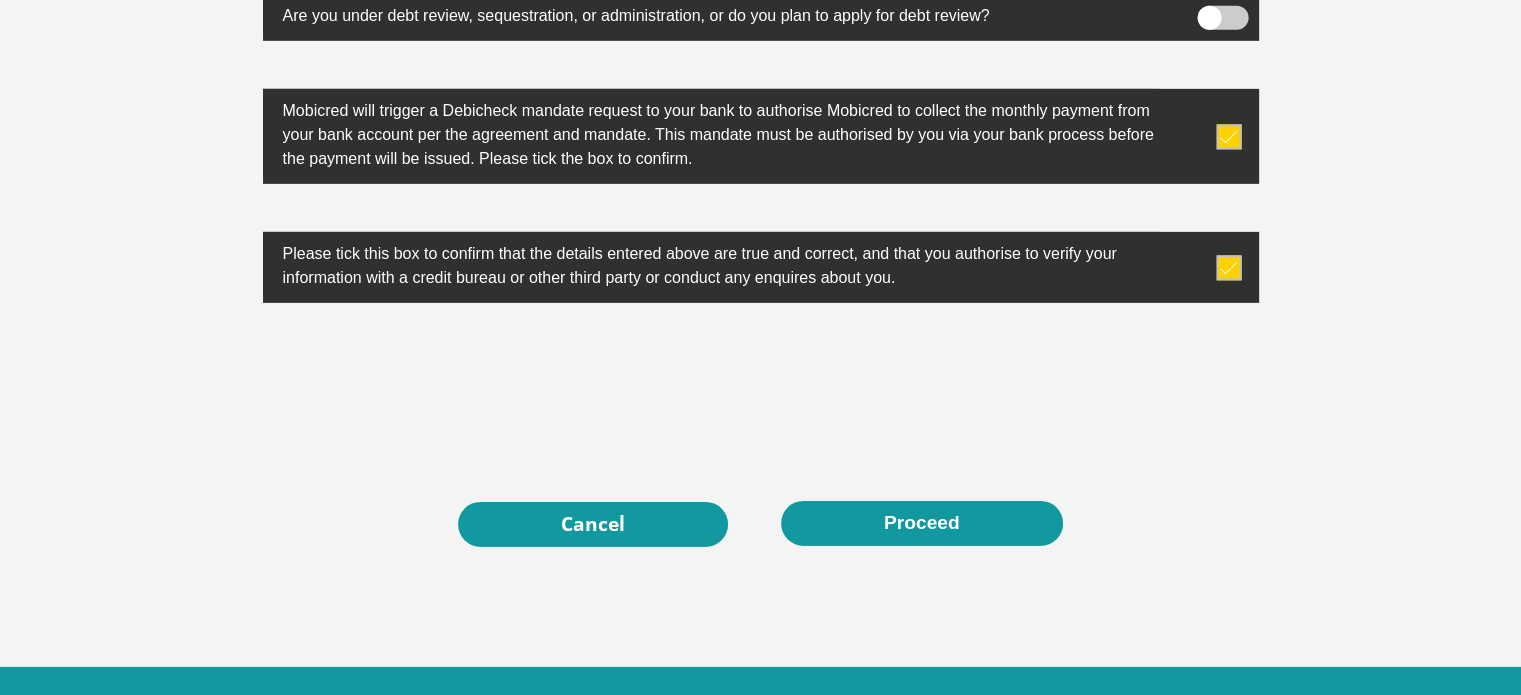 scroll, scrollTop: 6399, scrollLeft: 0, axis: vertical 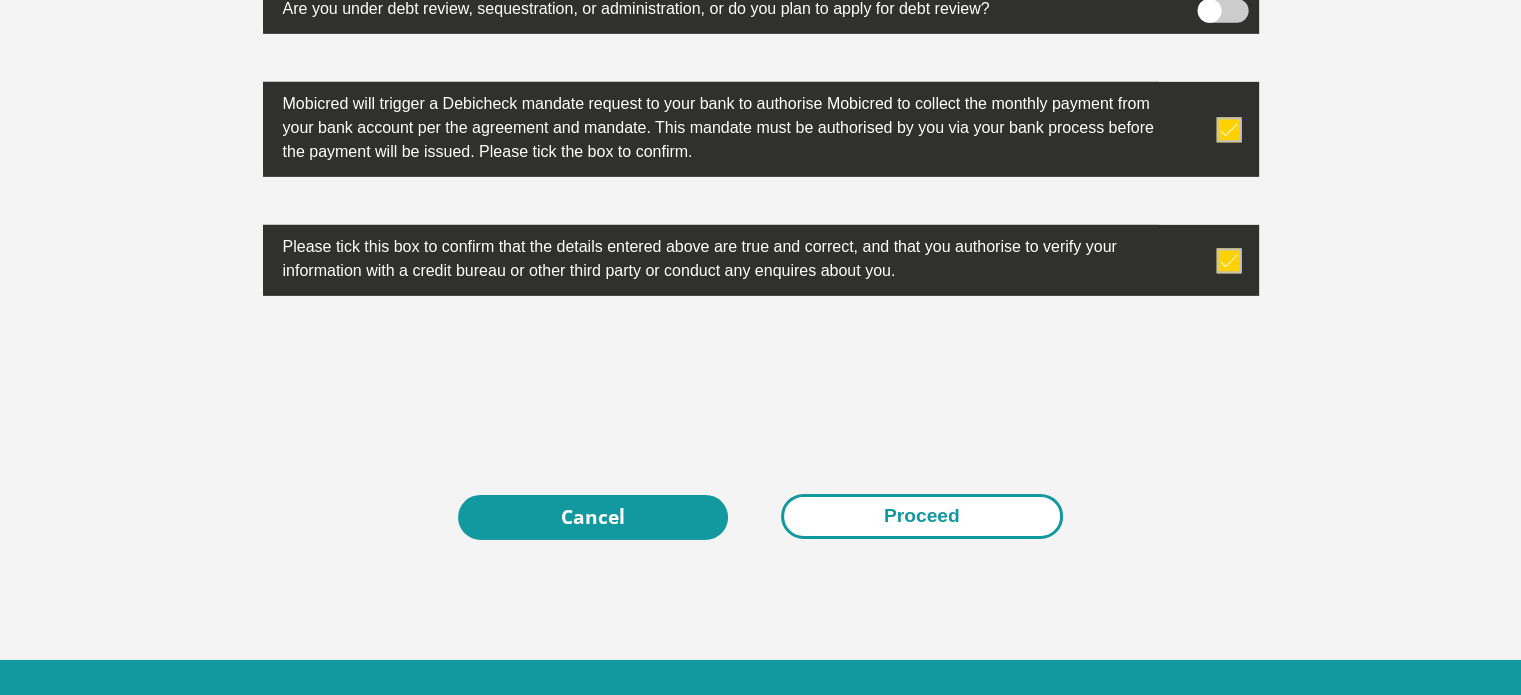 type on "Williams" 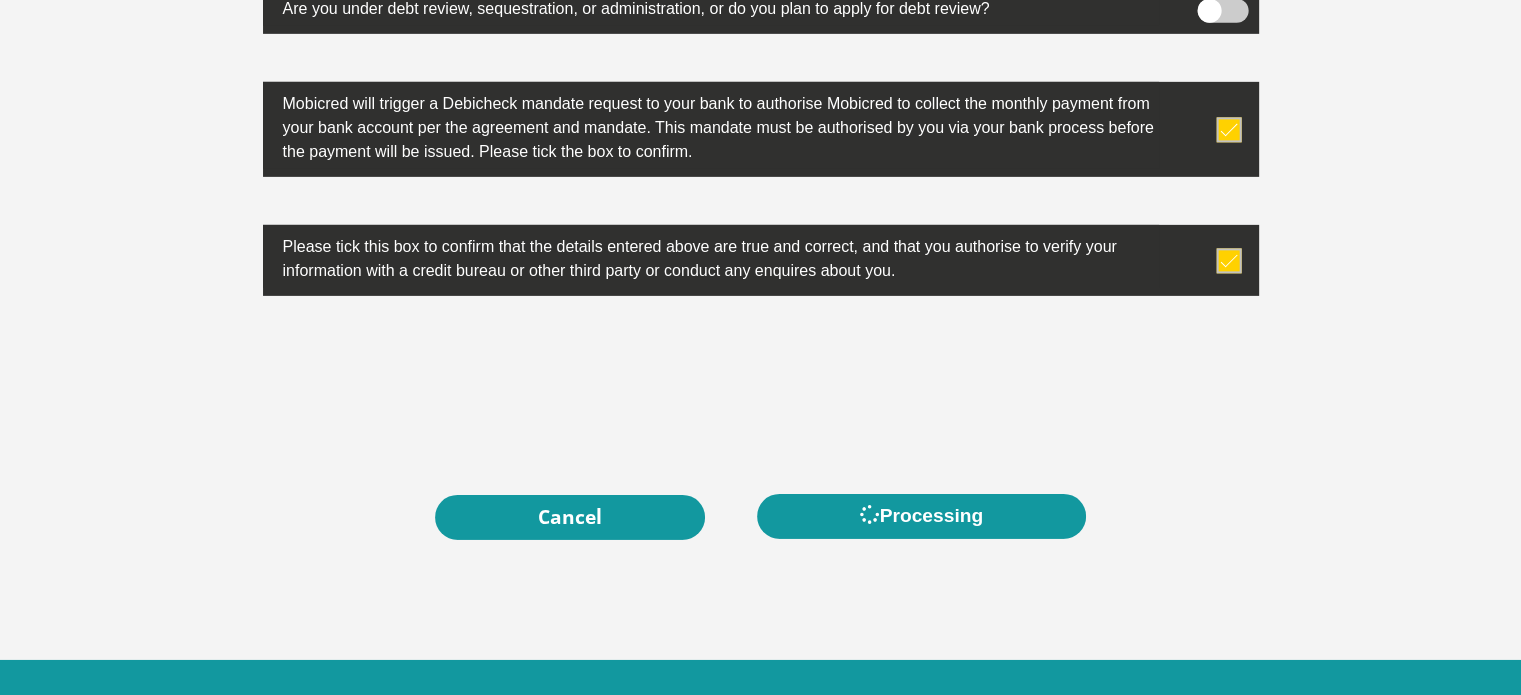 scroll, scrollTop: 0, scrollLeft: 0, axis: both 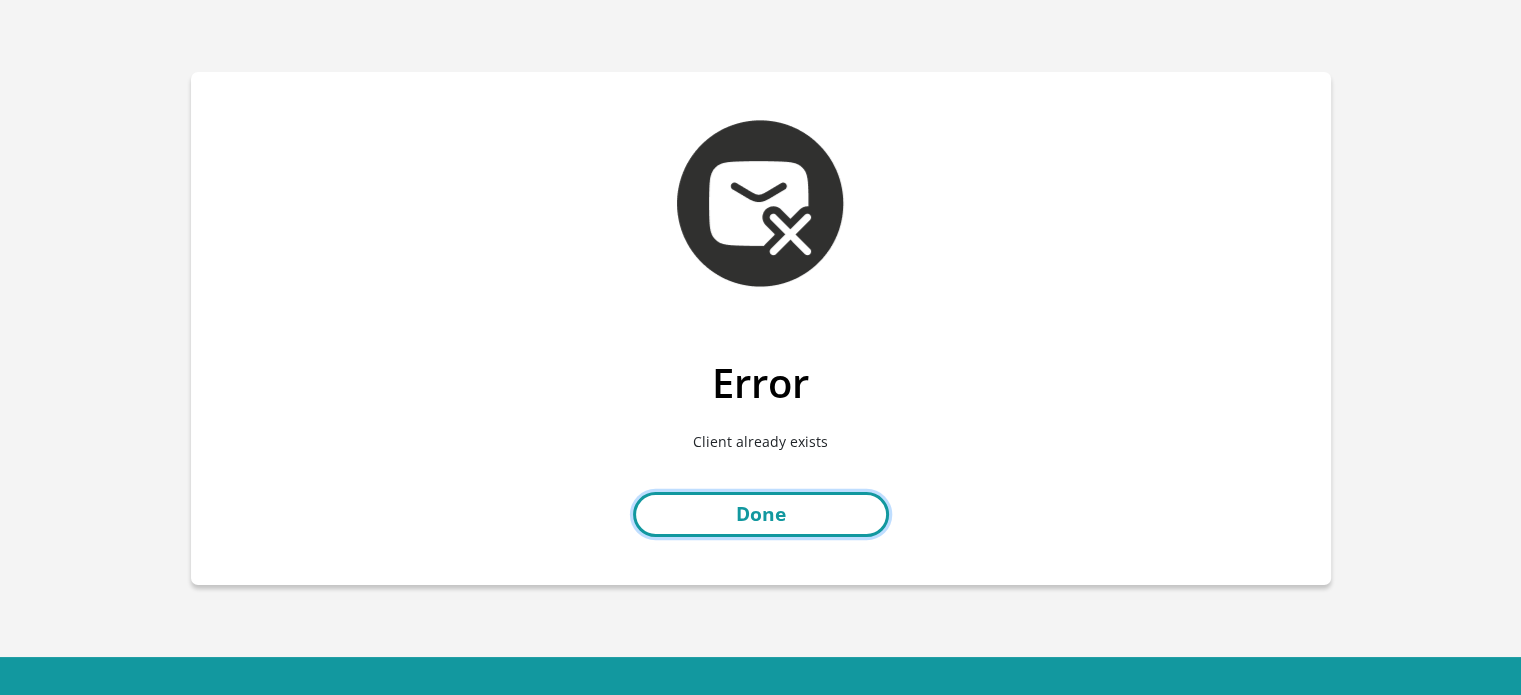 click on "Done" at bounding box center [761, 514] 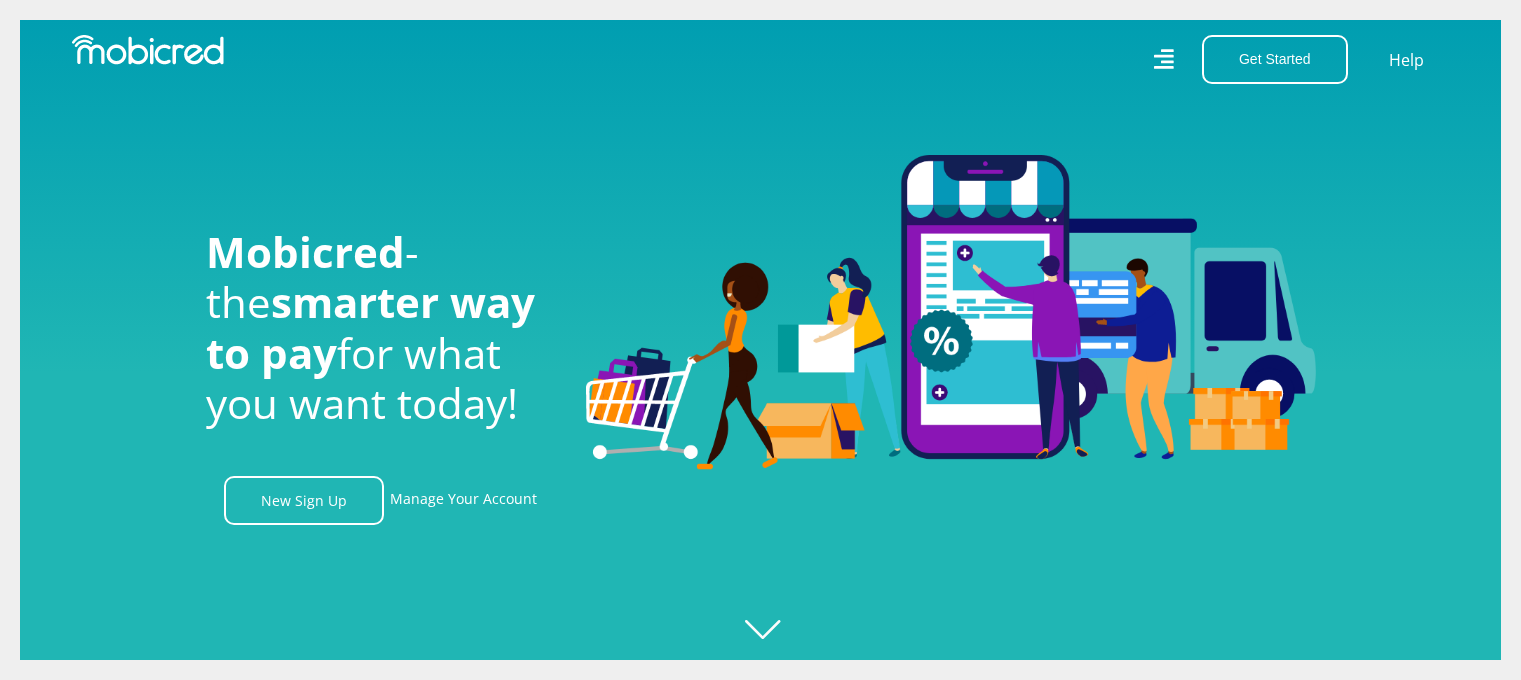 scroll, scrollTop: 0, scrollLeft: 0, axis: both 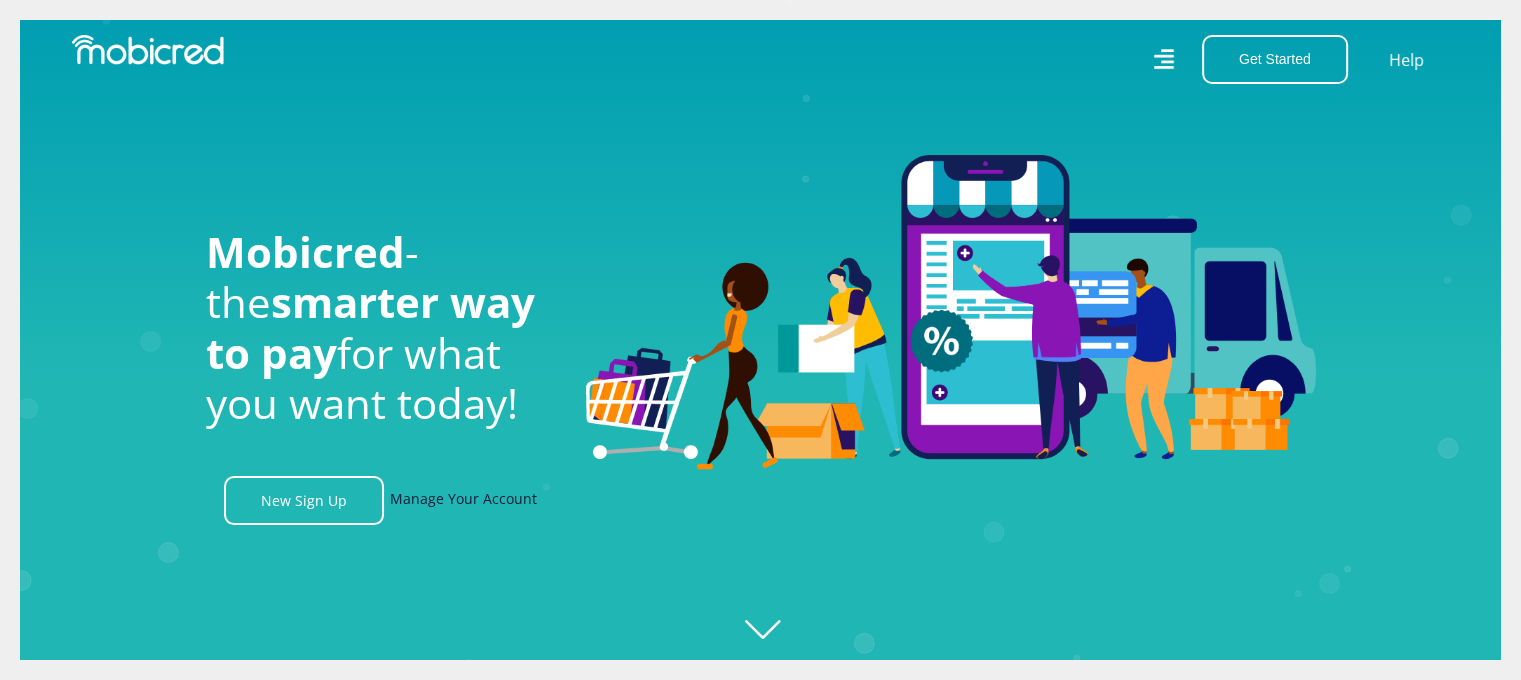 click on "Manage Your Account" at bounding box center [463, 500] 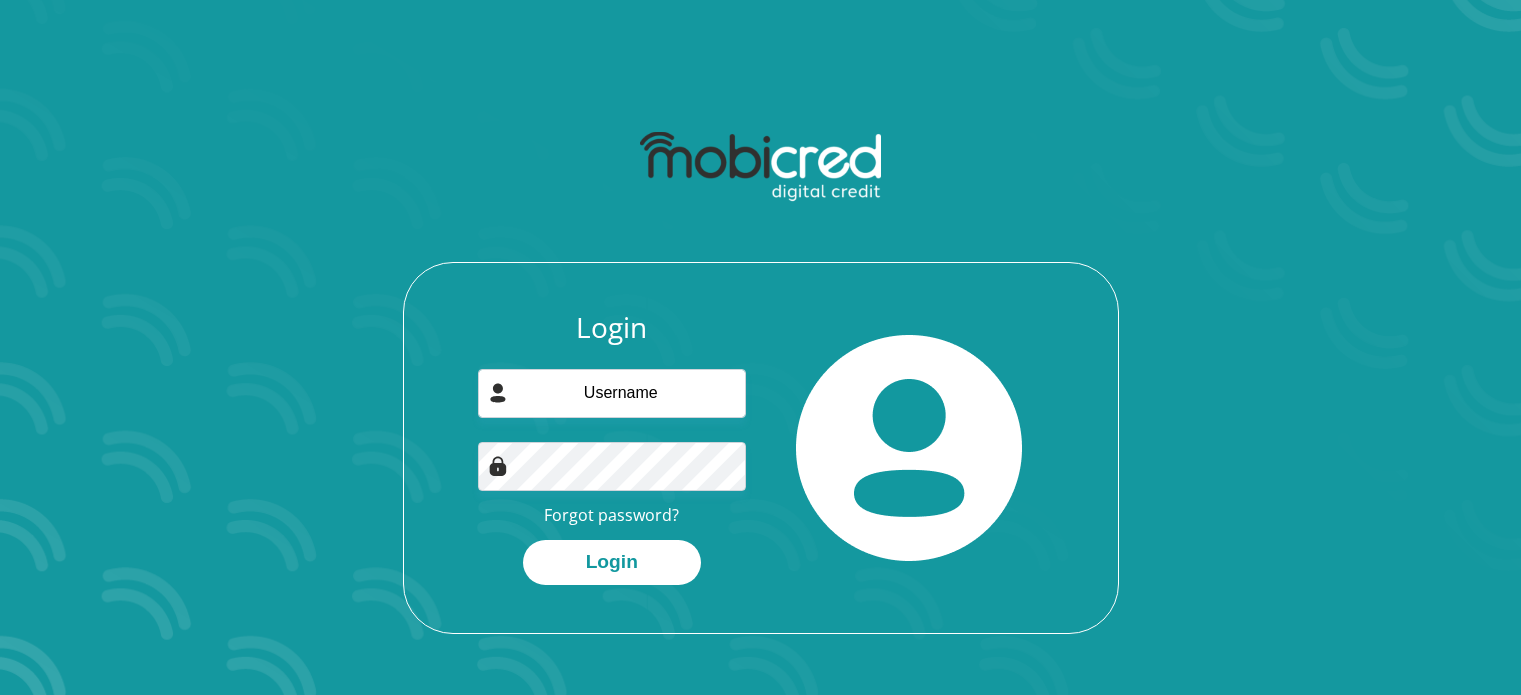 scroll, scrollTop: 0, scrollLeft: 0, axis: both 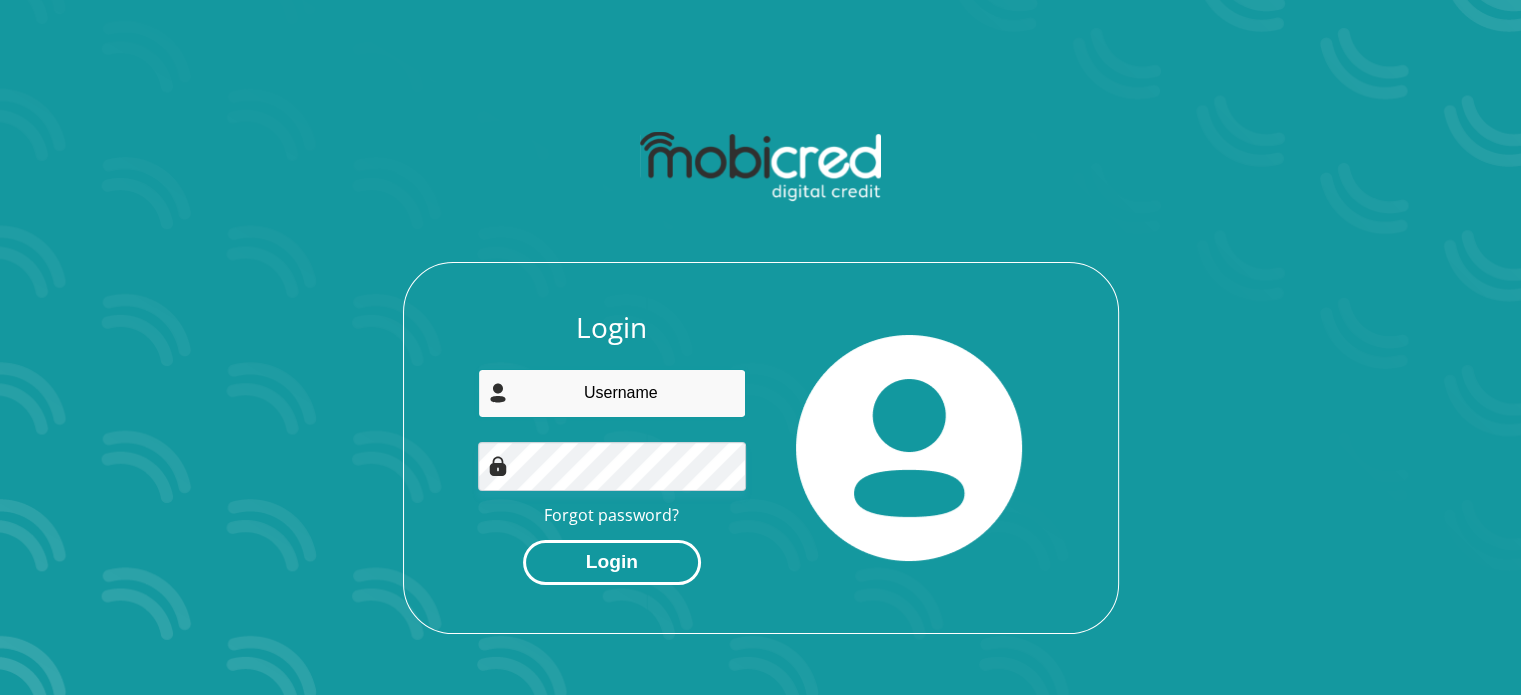 type on "[USERNAME]@example.com" 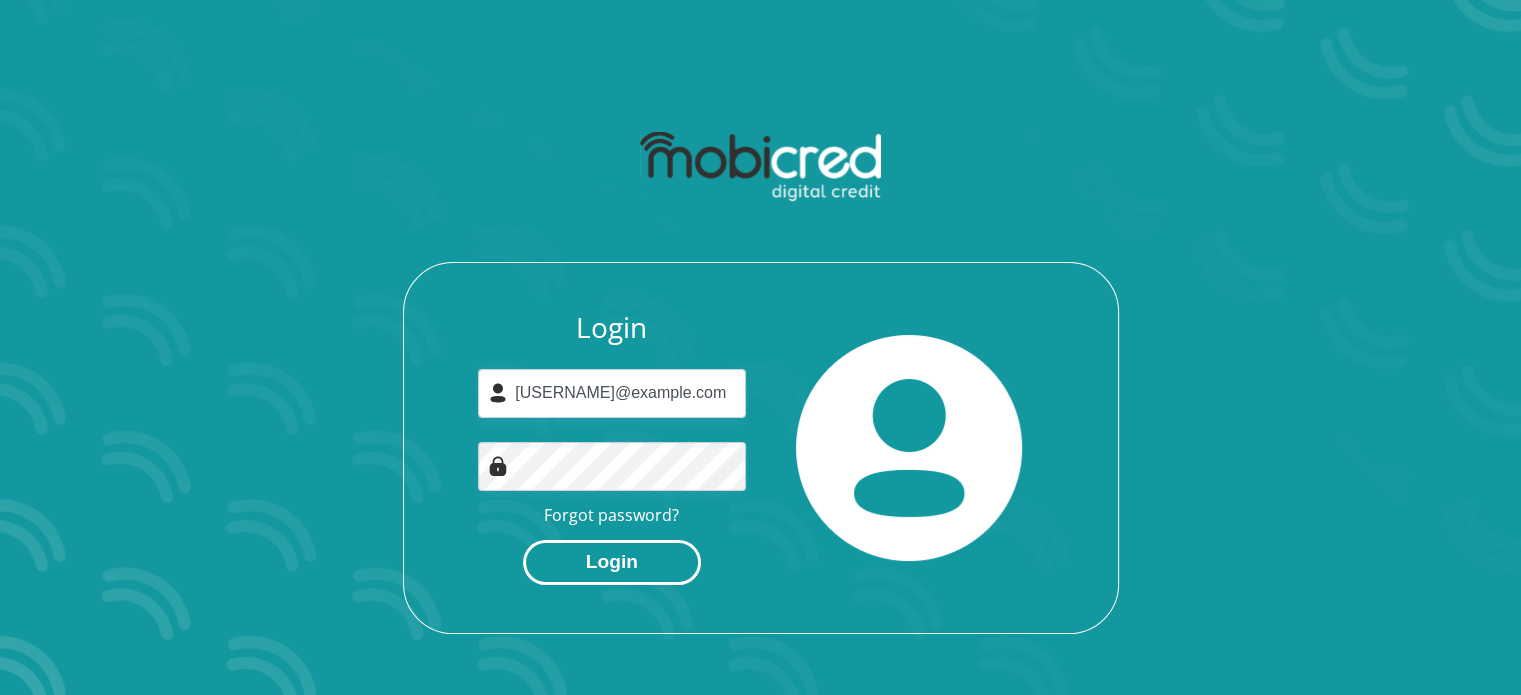 click on "Login" at bounding box center (612, 562) 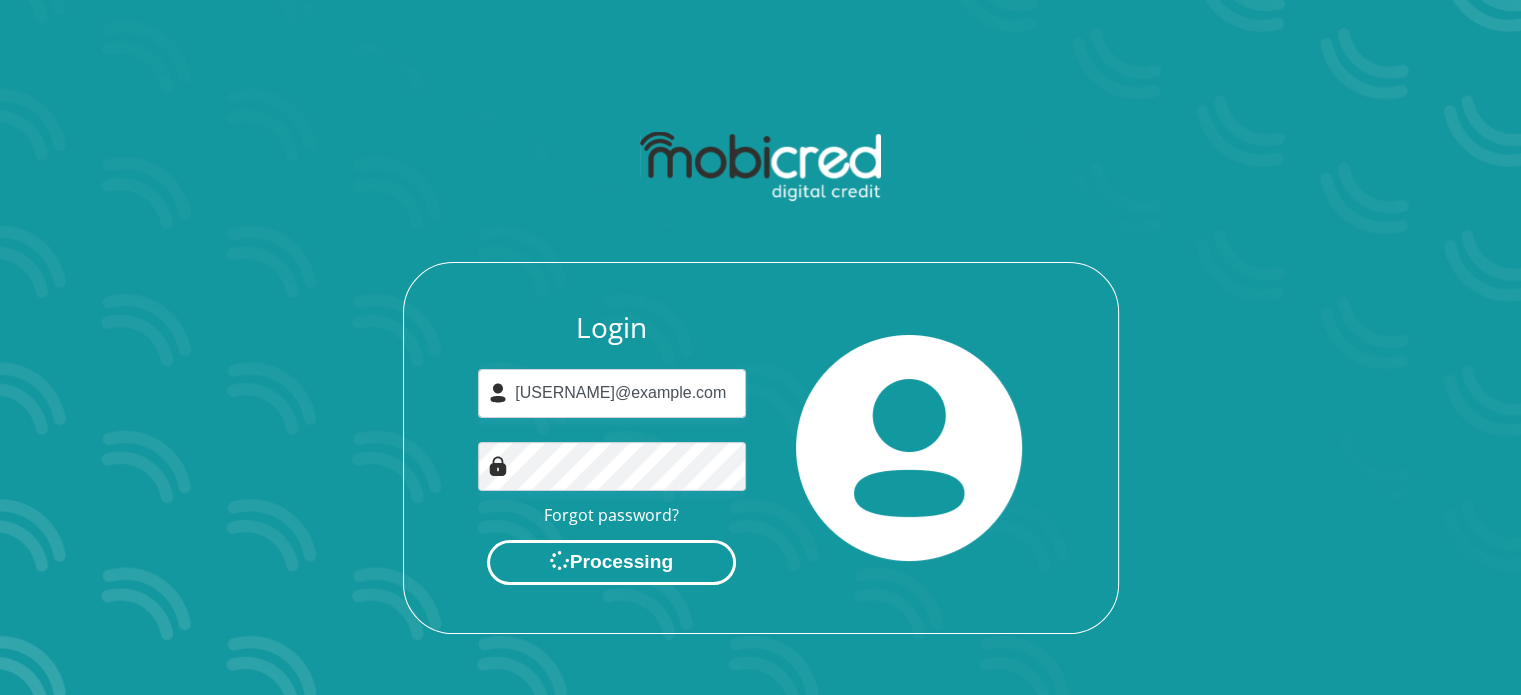 scroll, scrollTop: 0, scrollLeft: 0, axis: both 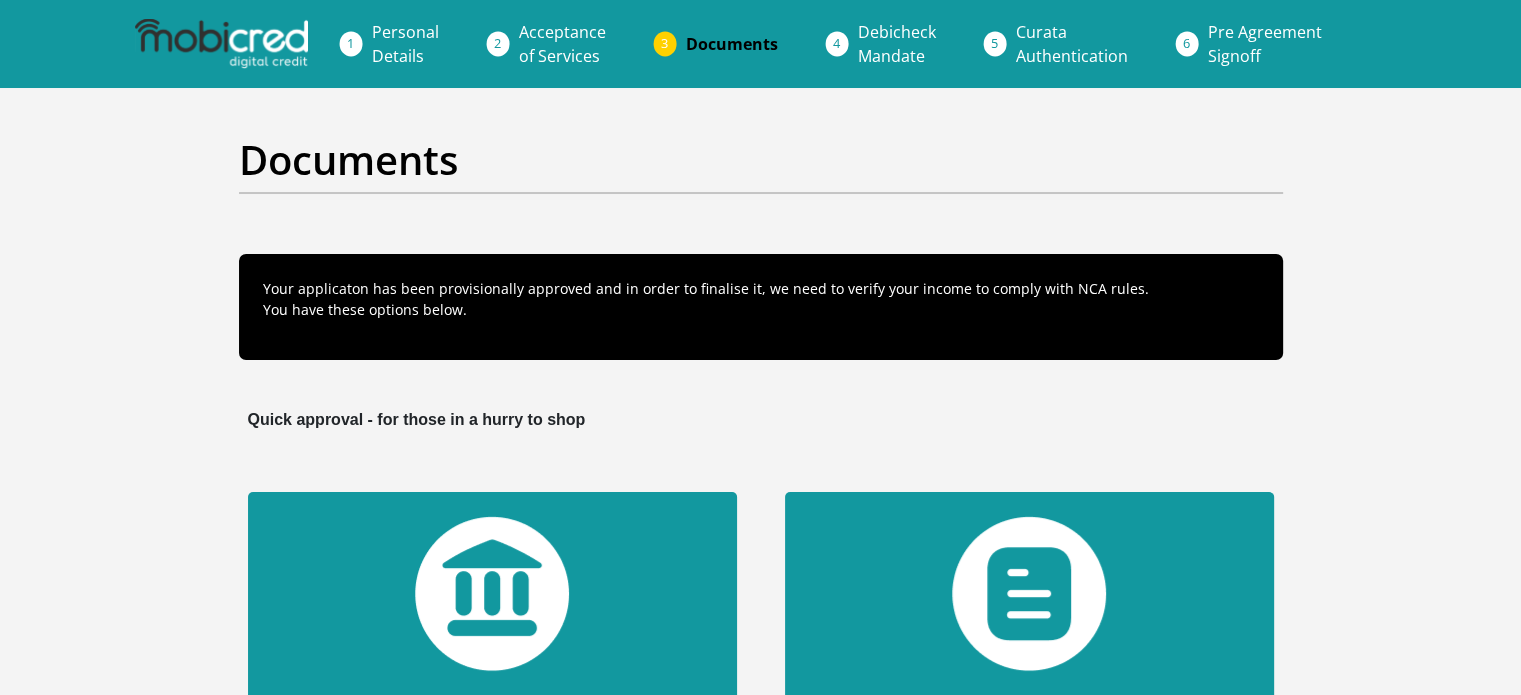 click on "Documents" at bounding box center [732, 44] 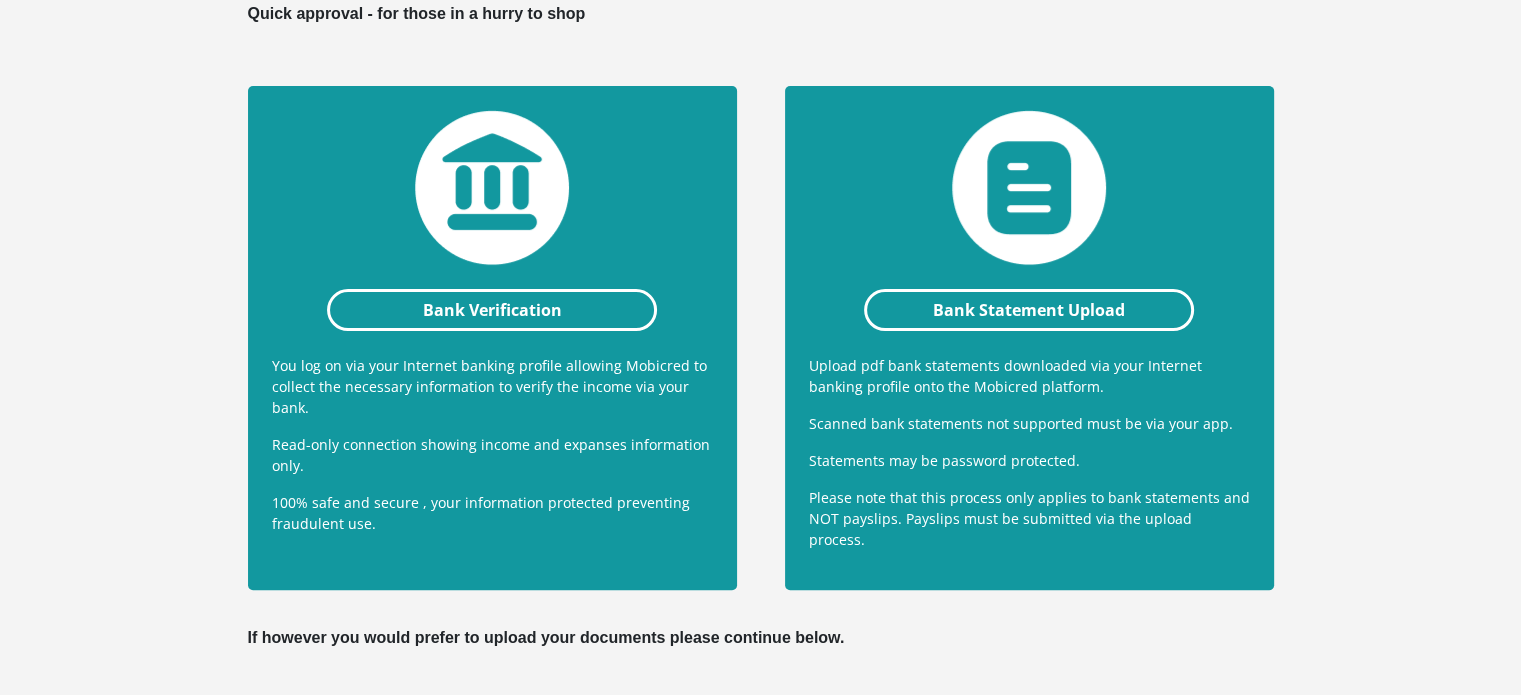 scroll, scrollTop: 400, scrollLeft: 0, axis: vertical 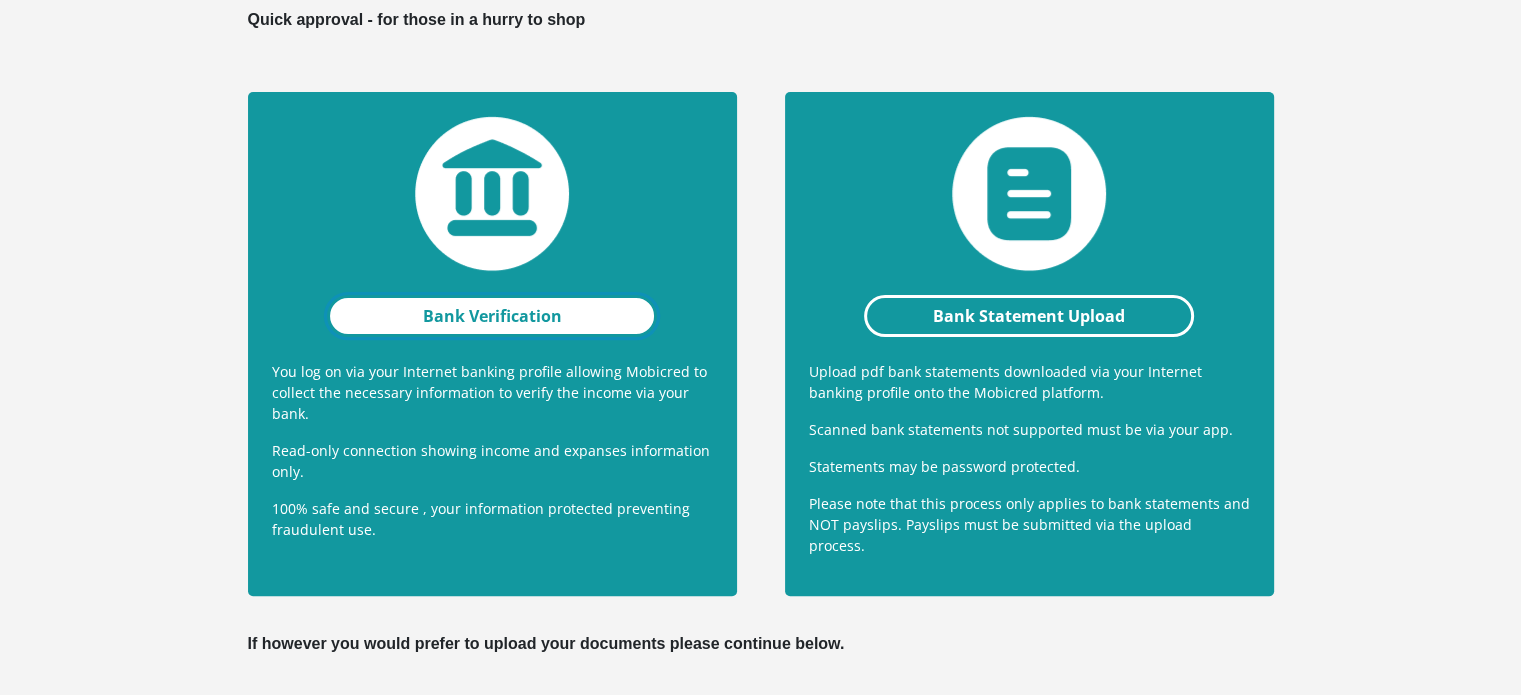 click on "Bank Verification" at bounding box center (492, 316) 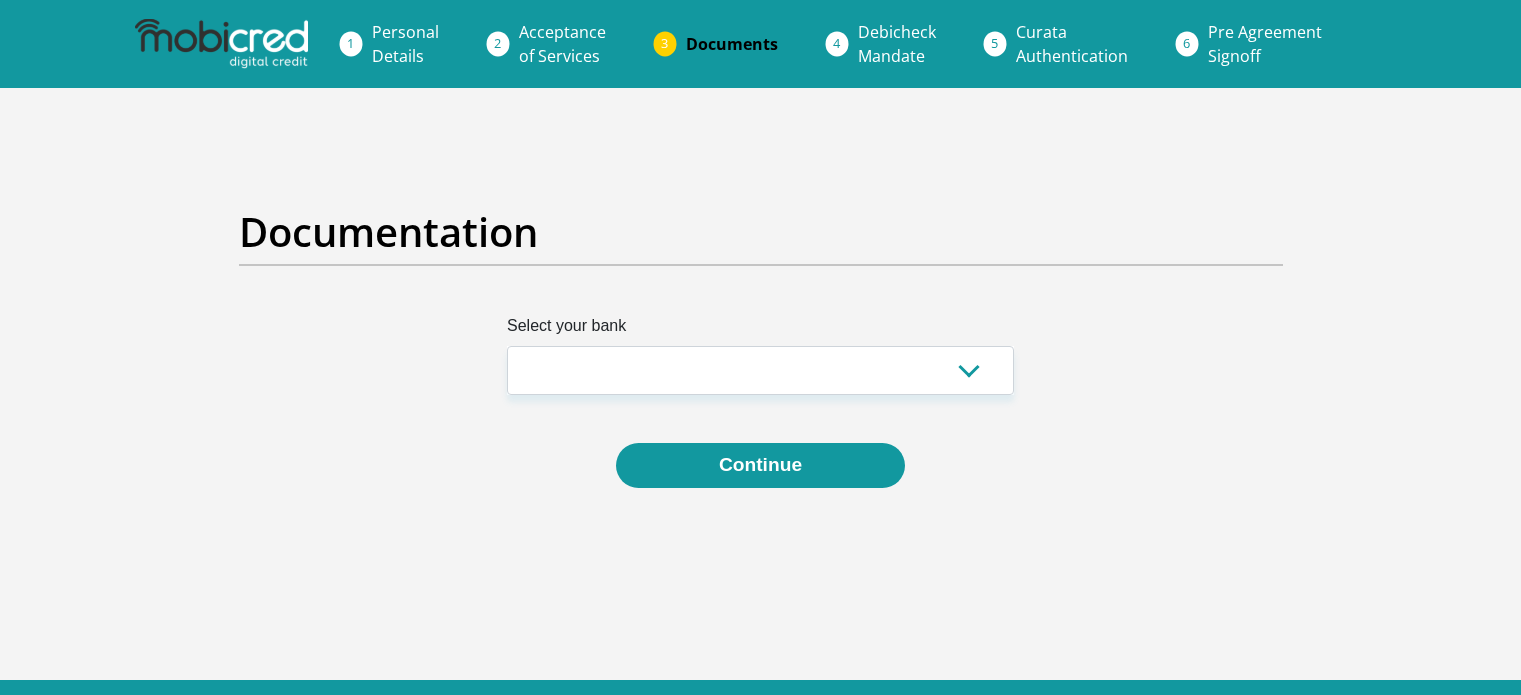 scroll, scrollTop: 0, scrollLeft: 0, axis: both 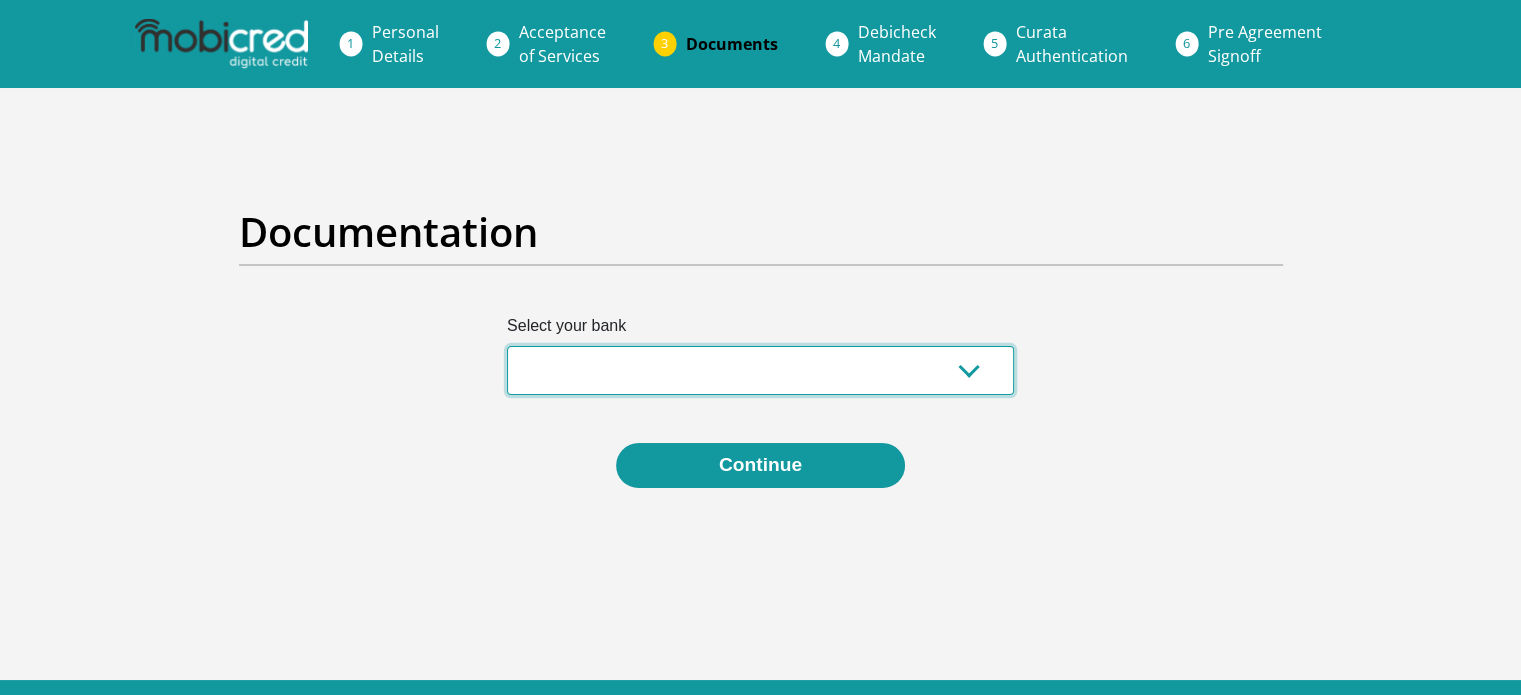 click on "Absa
Capitec Bank
Discovery Bank
First National Bank
Nedbank
Standard Bank
TymeBank" at bounding box center (760, 370) 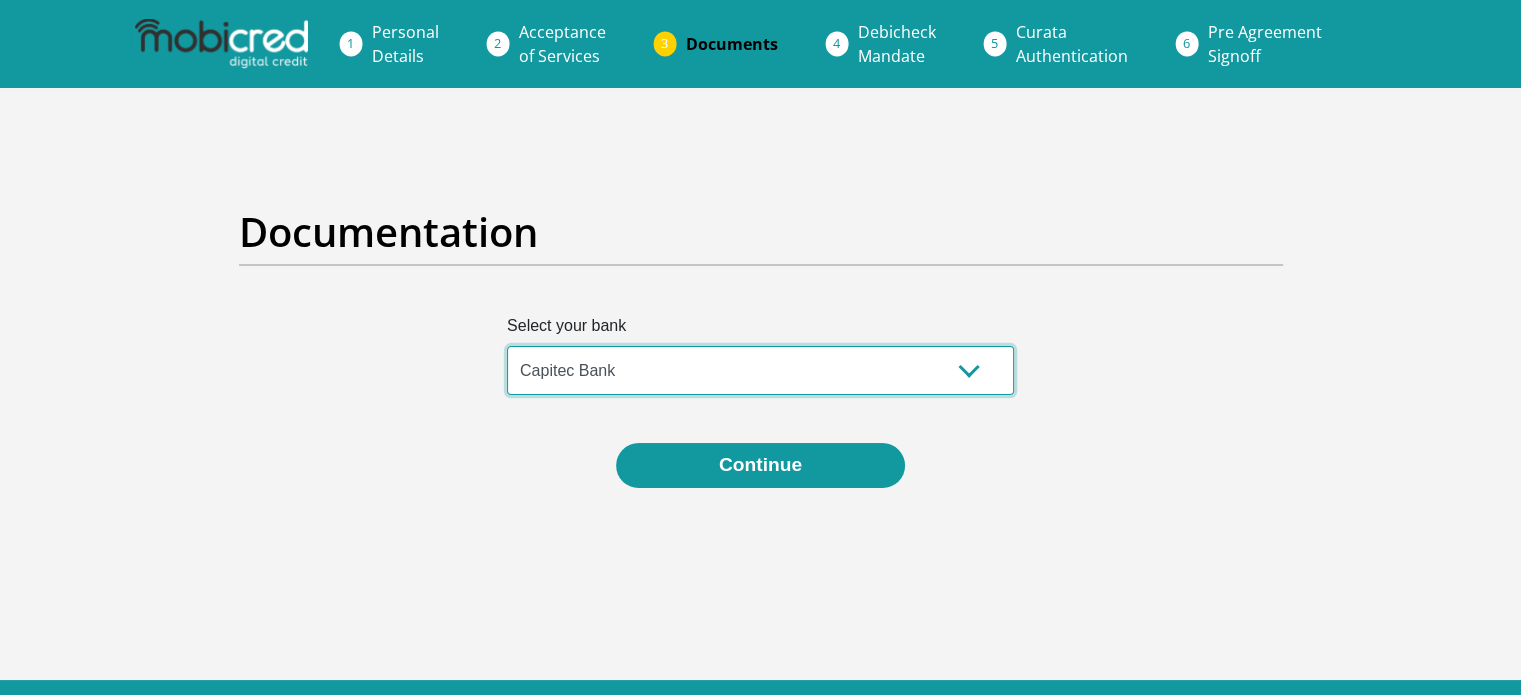 click on "Absa
Capitec Bank
Discovery Bank
First National Bank
Nedbank
Standard Bank
TymeBank" at bounding box center (760, 370) 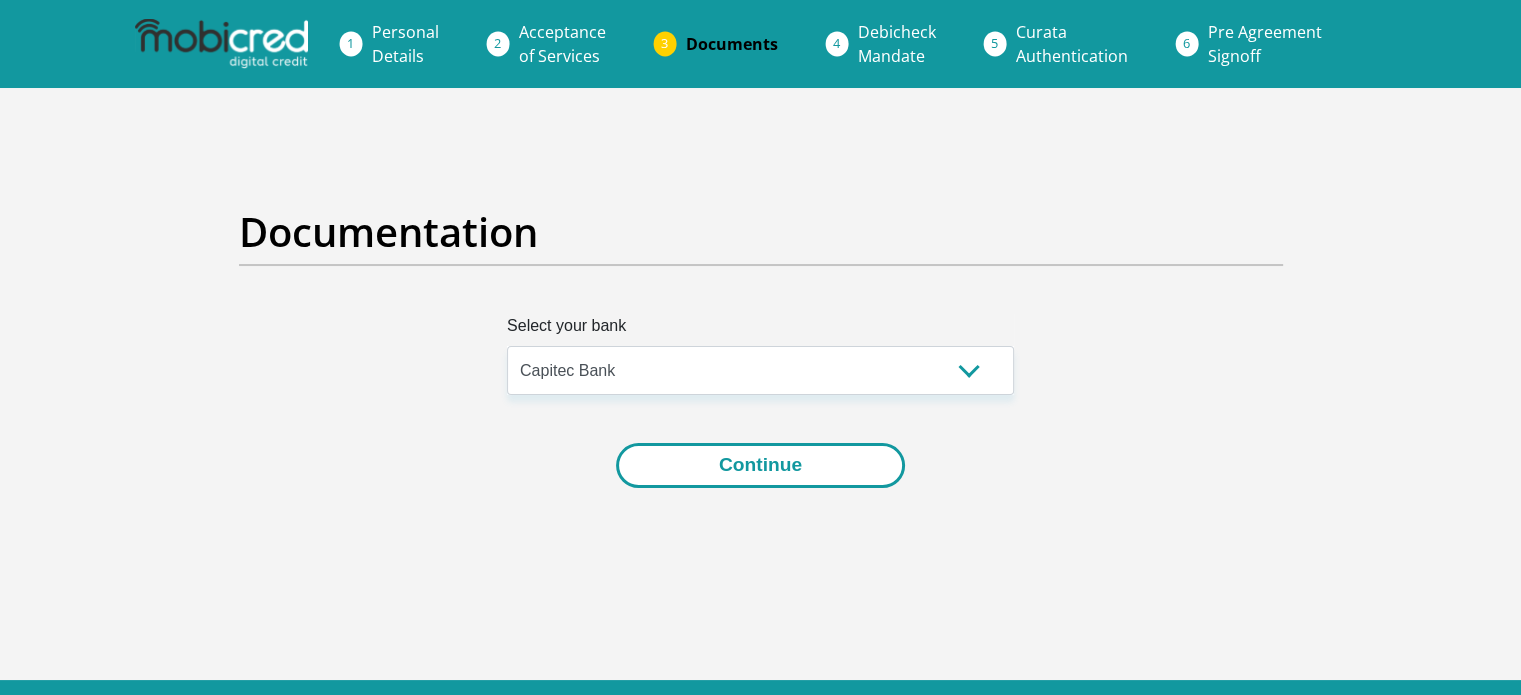 click on "Continue" at bounding box center (760, 465) 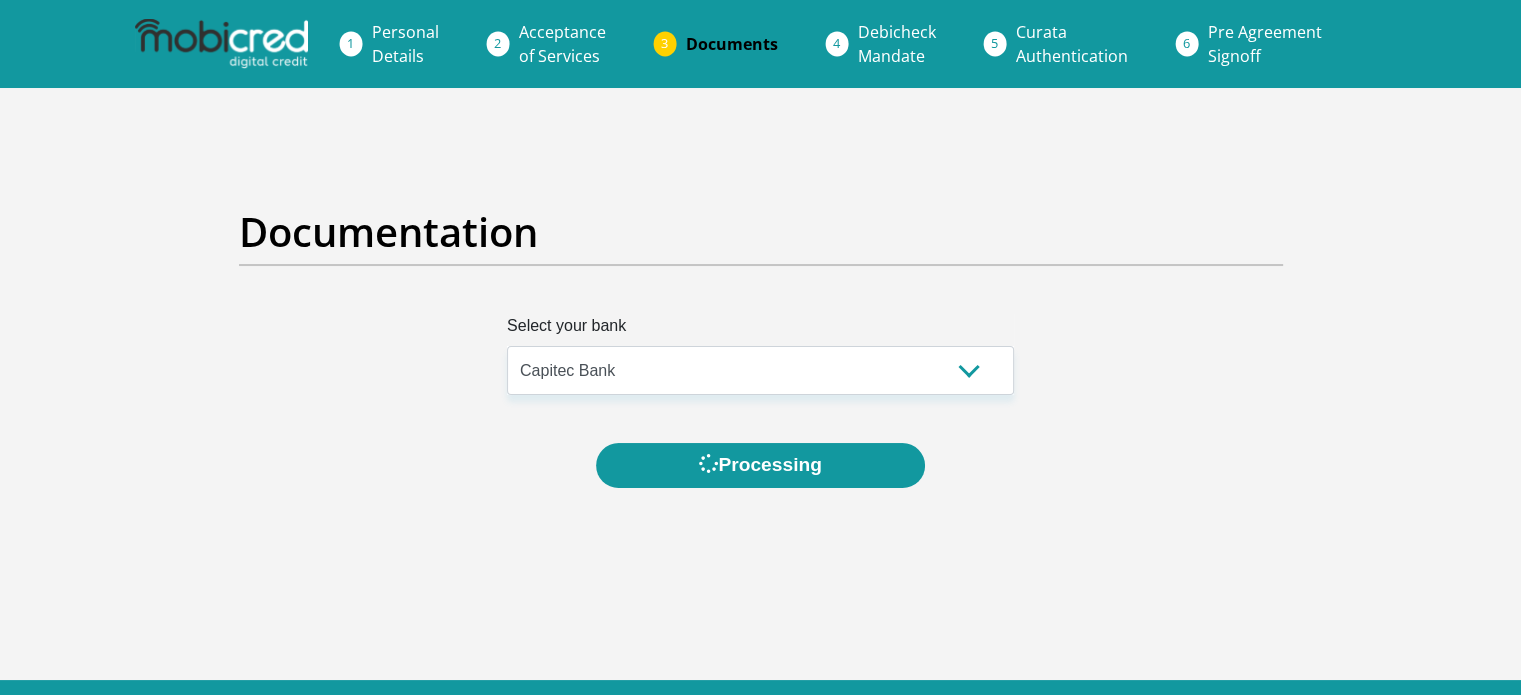 scroll, scrollTop: 0, scrollLeft: 0, axis: both 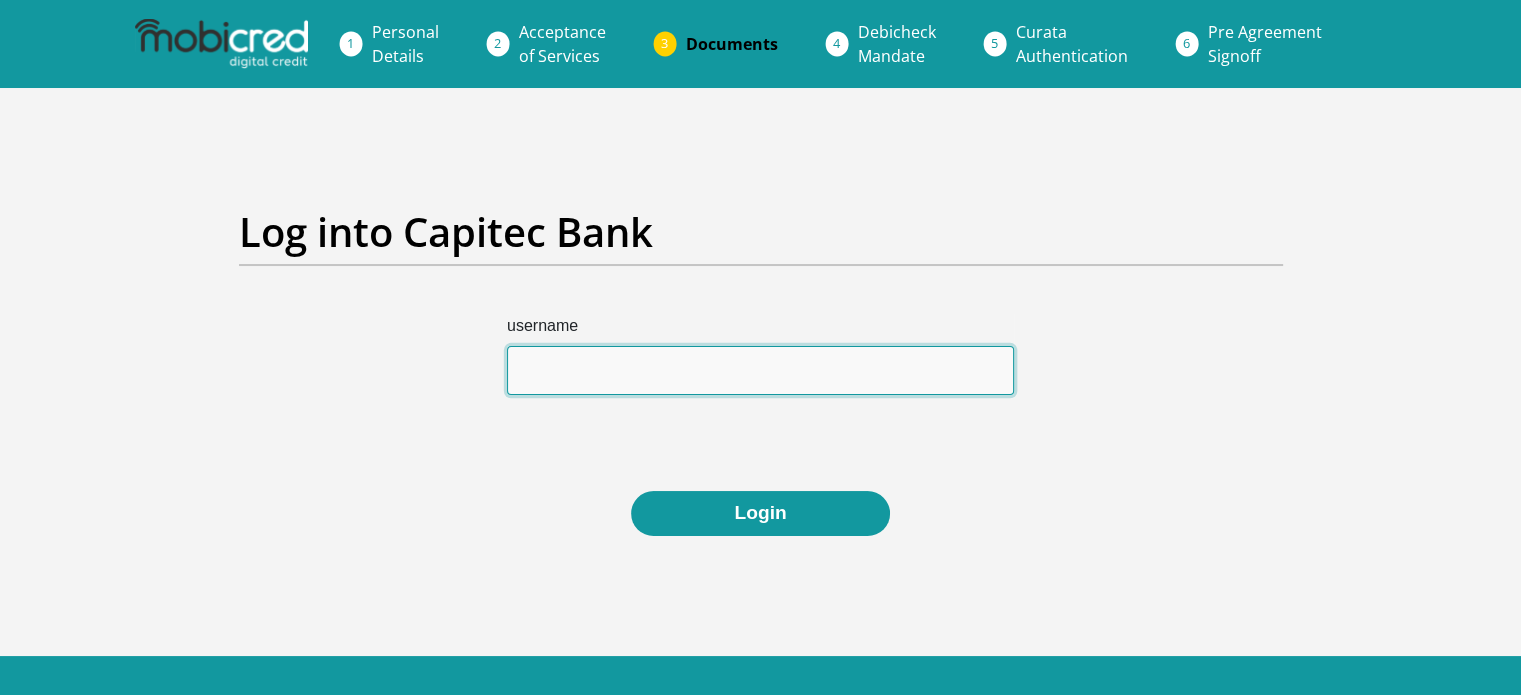 click on "username" at bounding box center (760, 370) 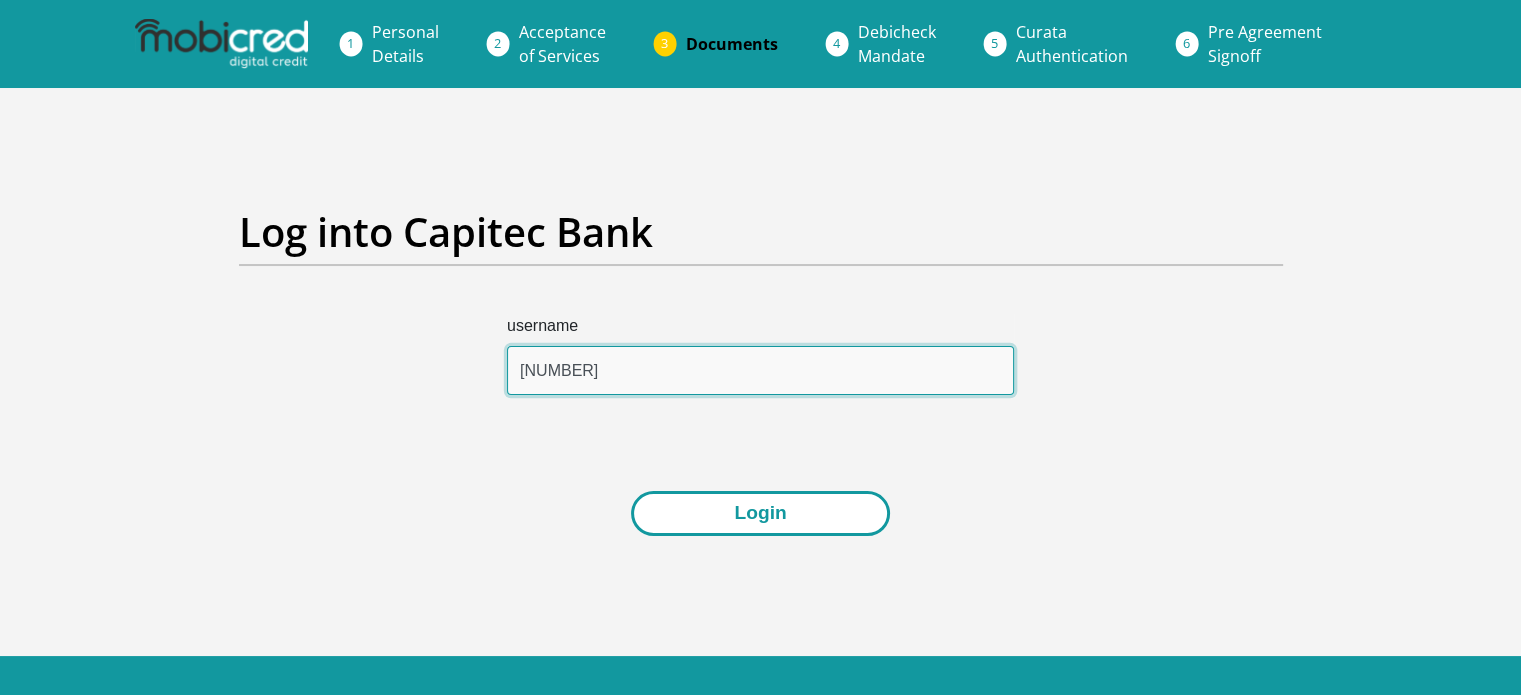 type on "1351602819" 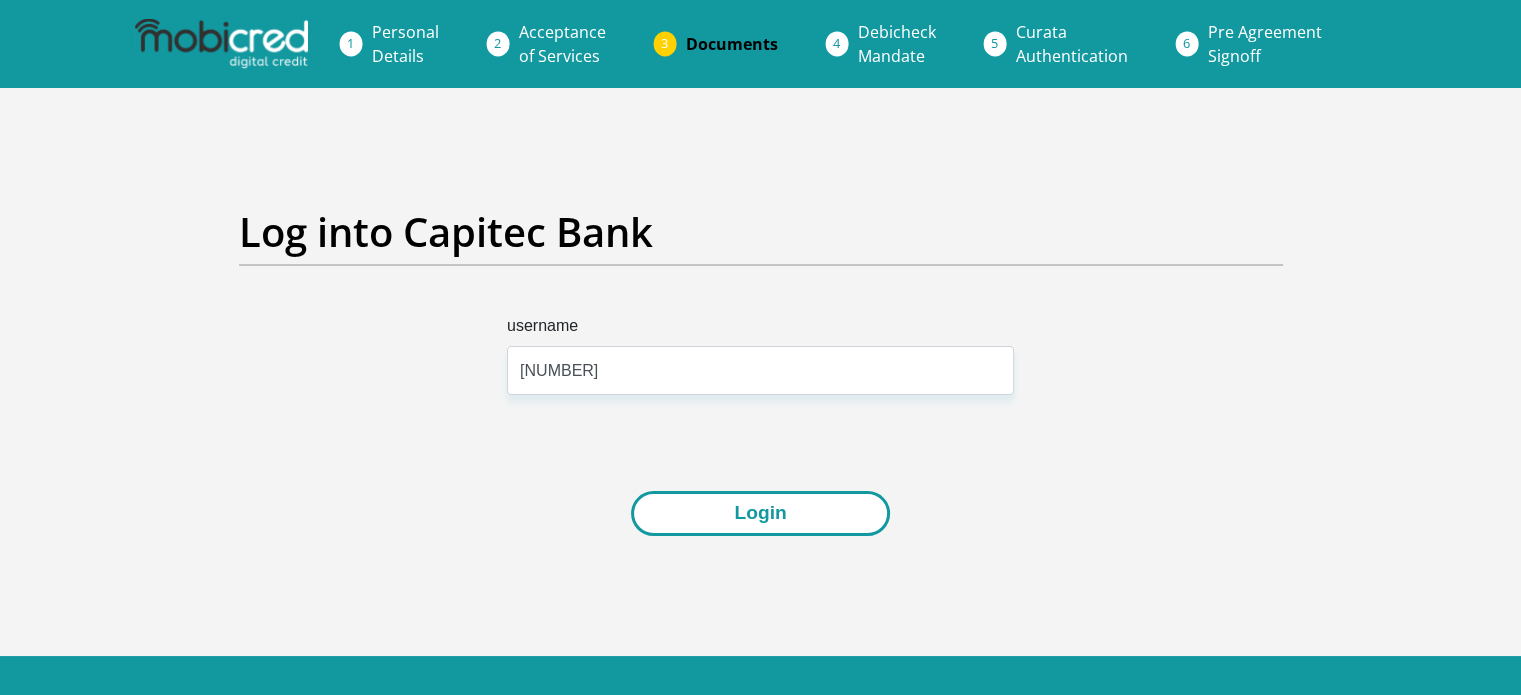 click on "Login" at bounding box center [760, 513] 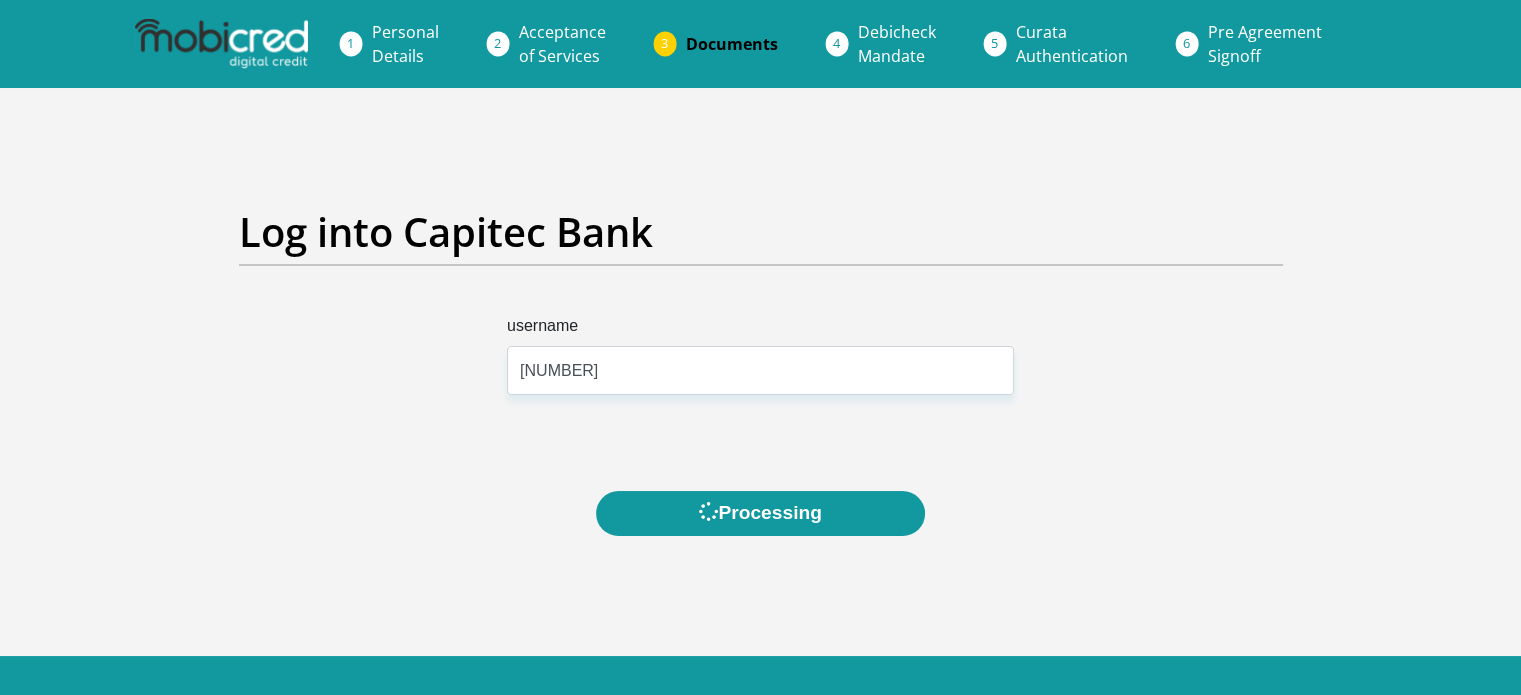 scroll, scrollTop: 0, scrollLeft: 0, axis: both 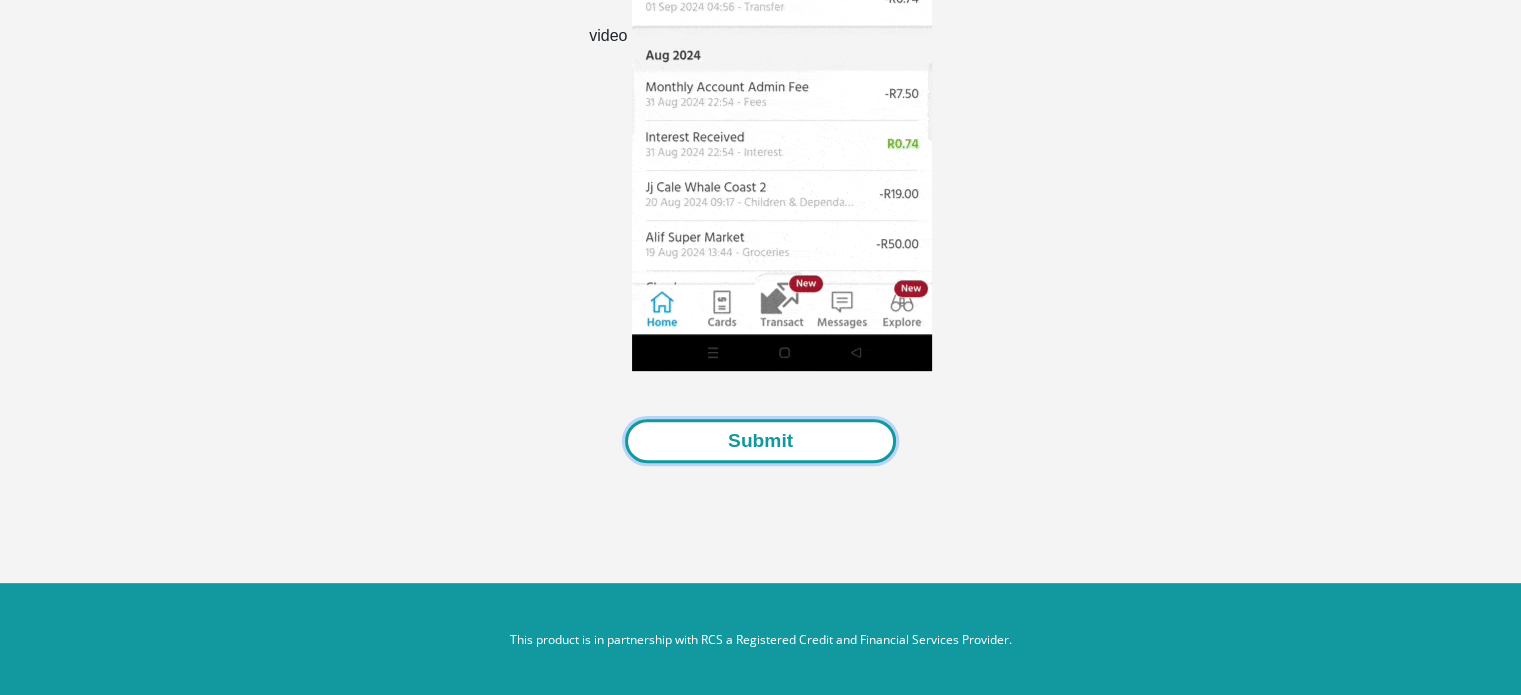 click on "Submit" at bounding box center [760, 441] 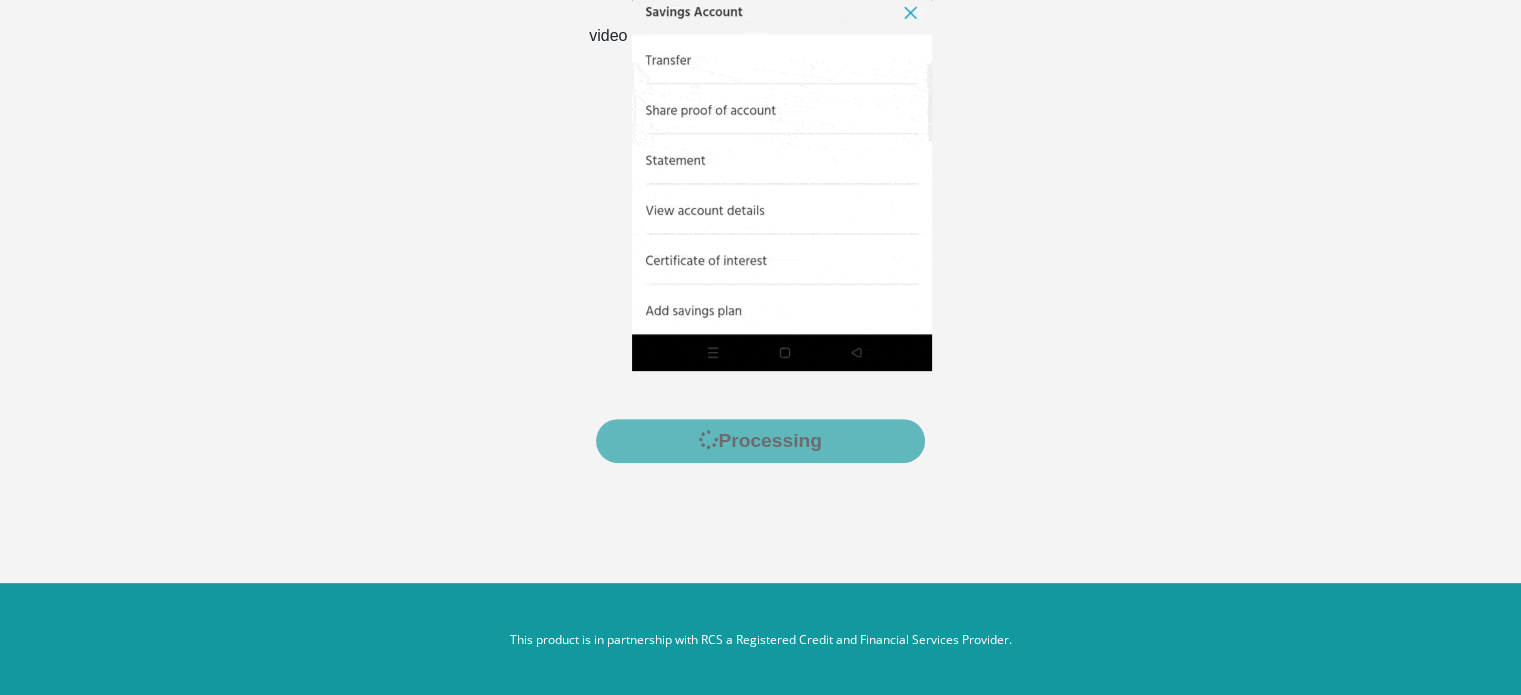 scroll, scrollTop: 0, scrollLeft: 0, axis: both 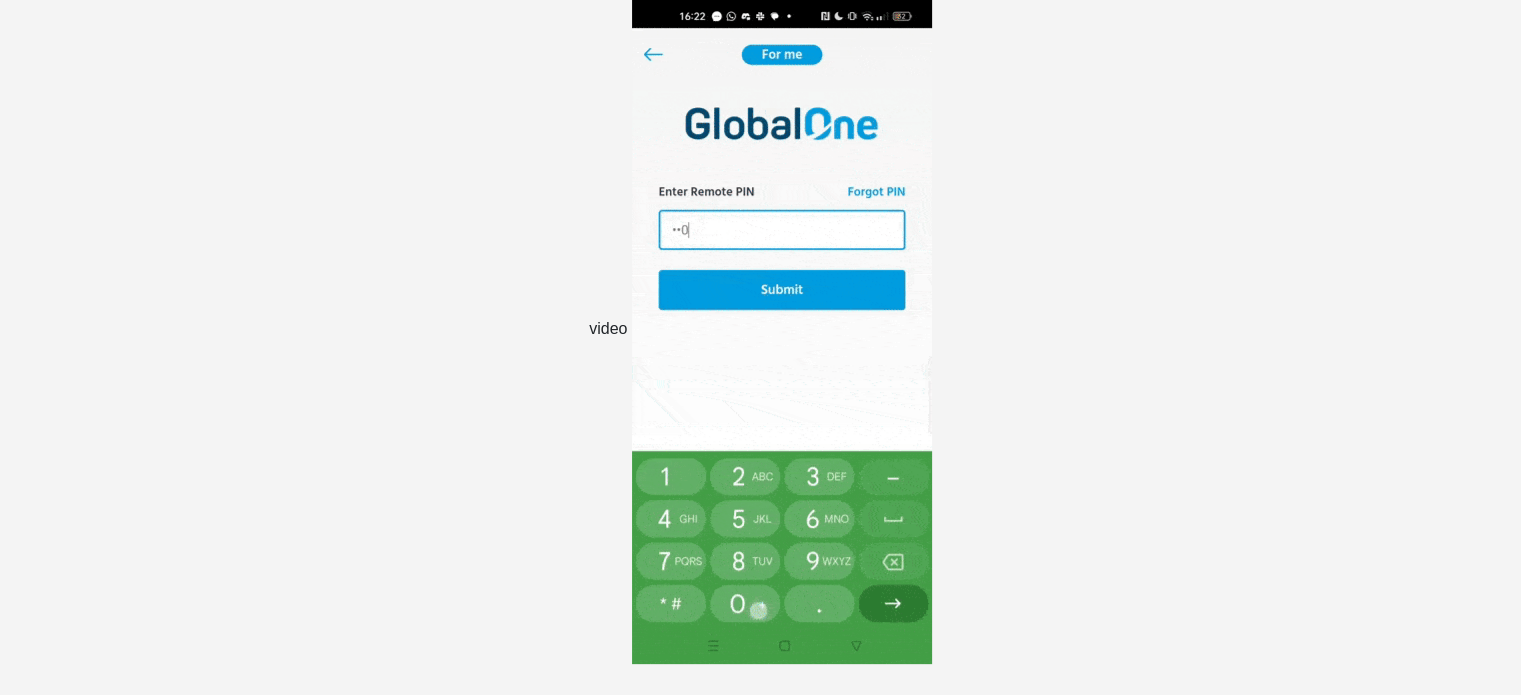 click at bounding box center [782, 330] 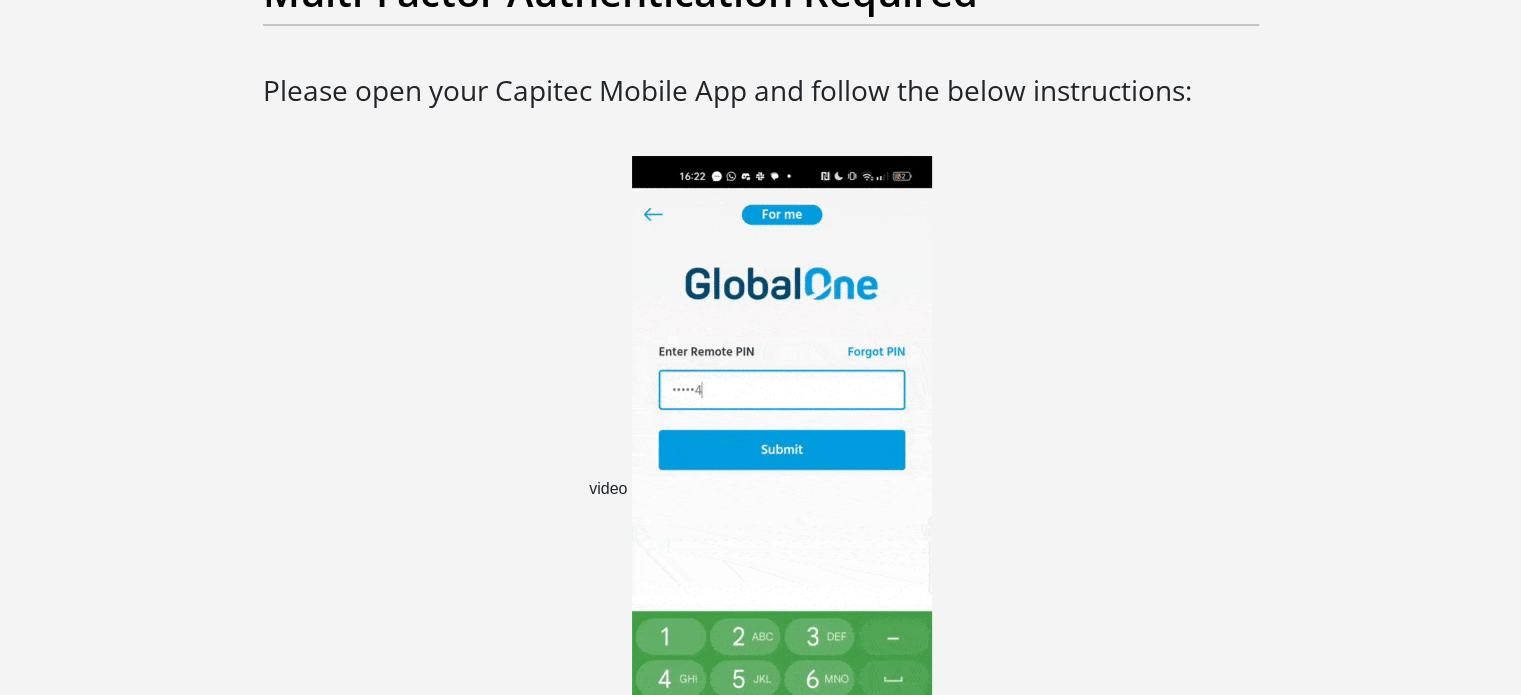 scroll, scrollTop: 0, scrollLeft: 0, axis: both 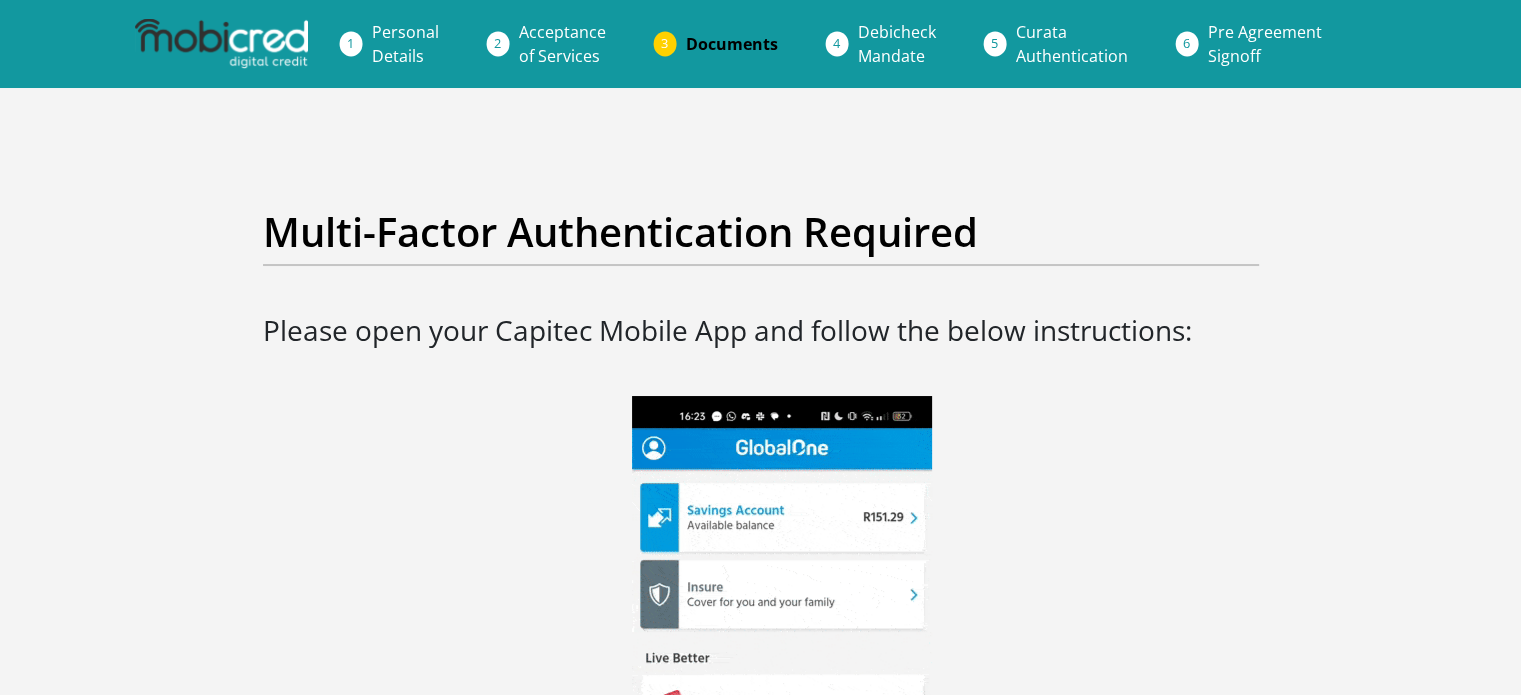 click on "Acceptance  of Services" at bounding box center [562, 44] 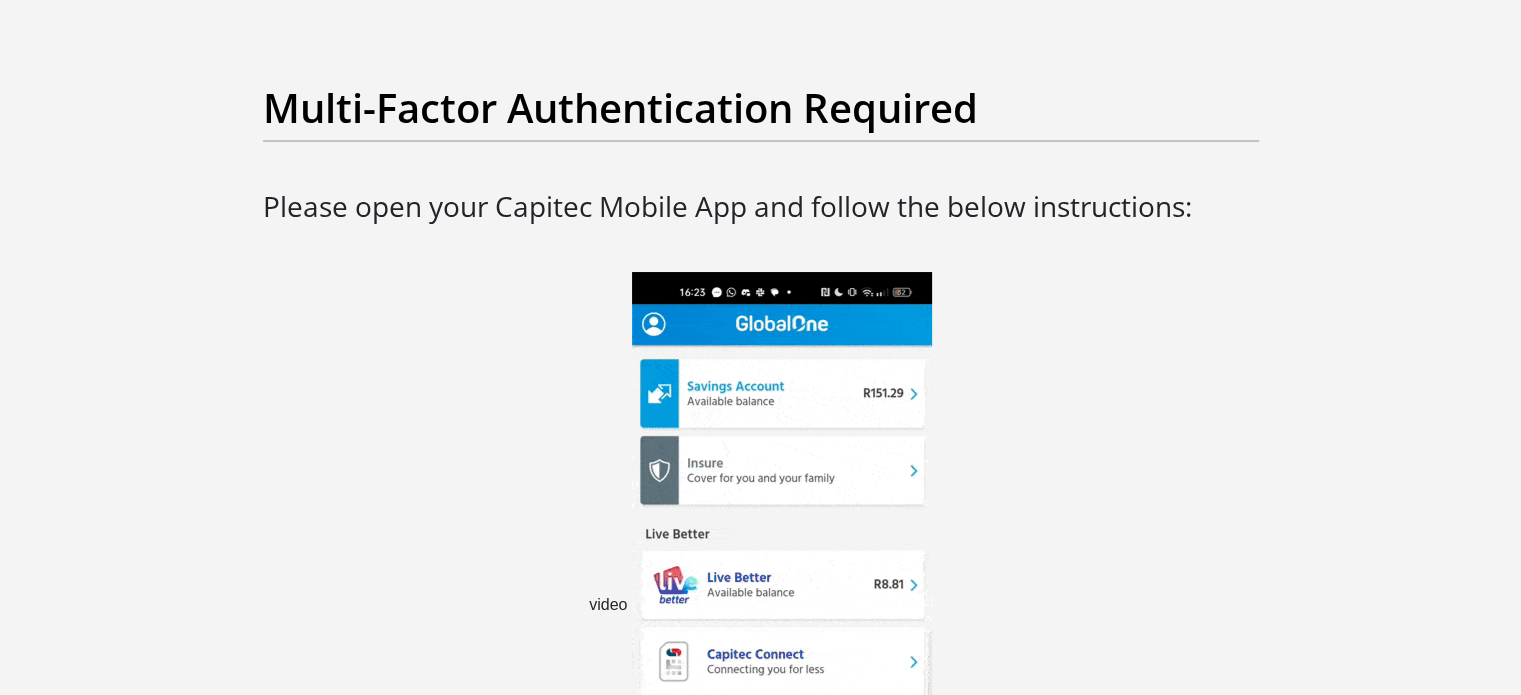 scroll, scrollTop: 0, scrollLeft: 0, axis: both 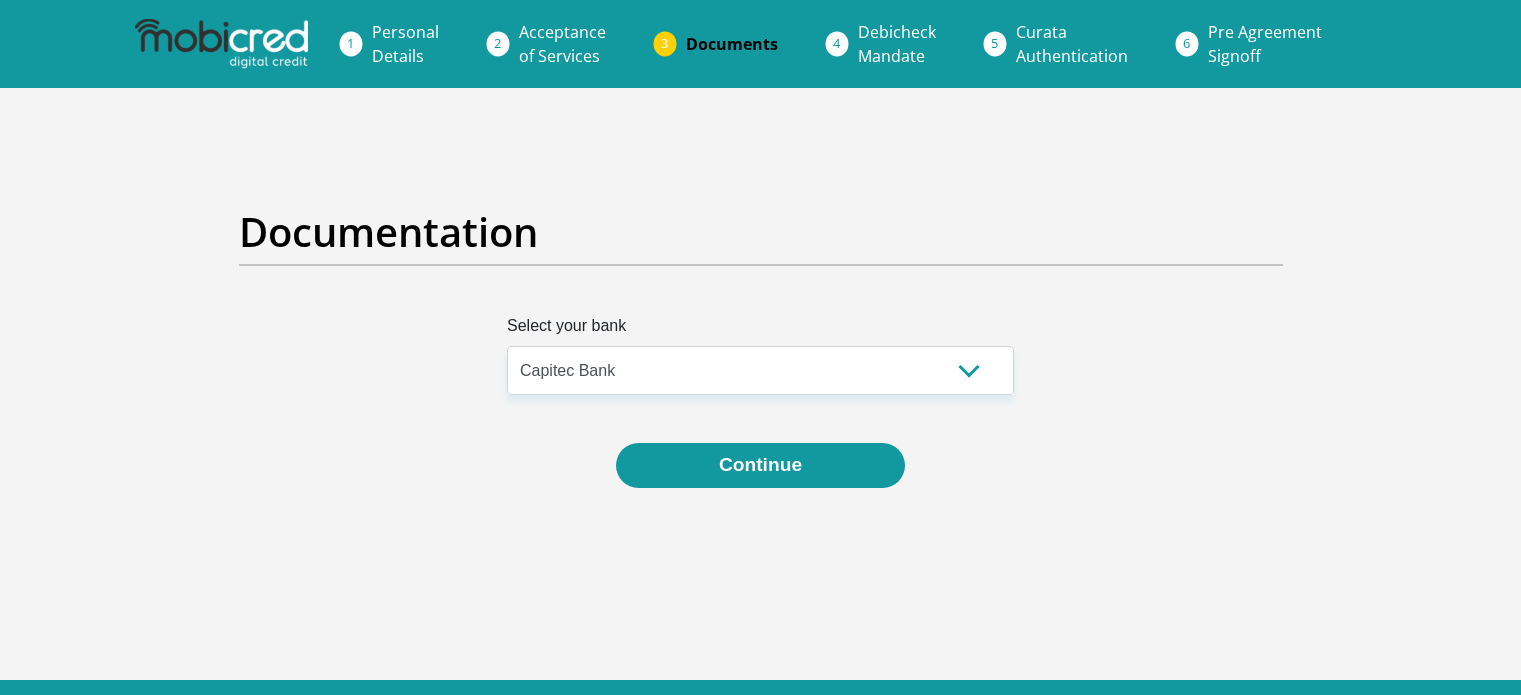 select on "{"id":"2","title":"Capitec Bank","institution":"Capitec","alias":"capitec","country":"ZA","branch_code":470010,"login_fields":[{"title":"username","name":"field1","placeholder":"Account Number"}]}" 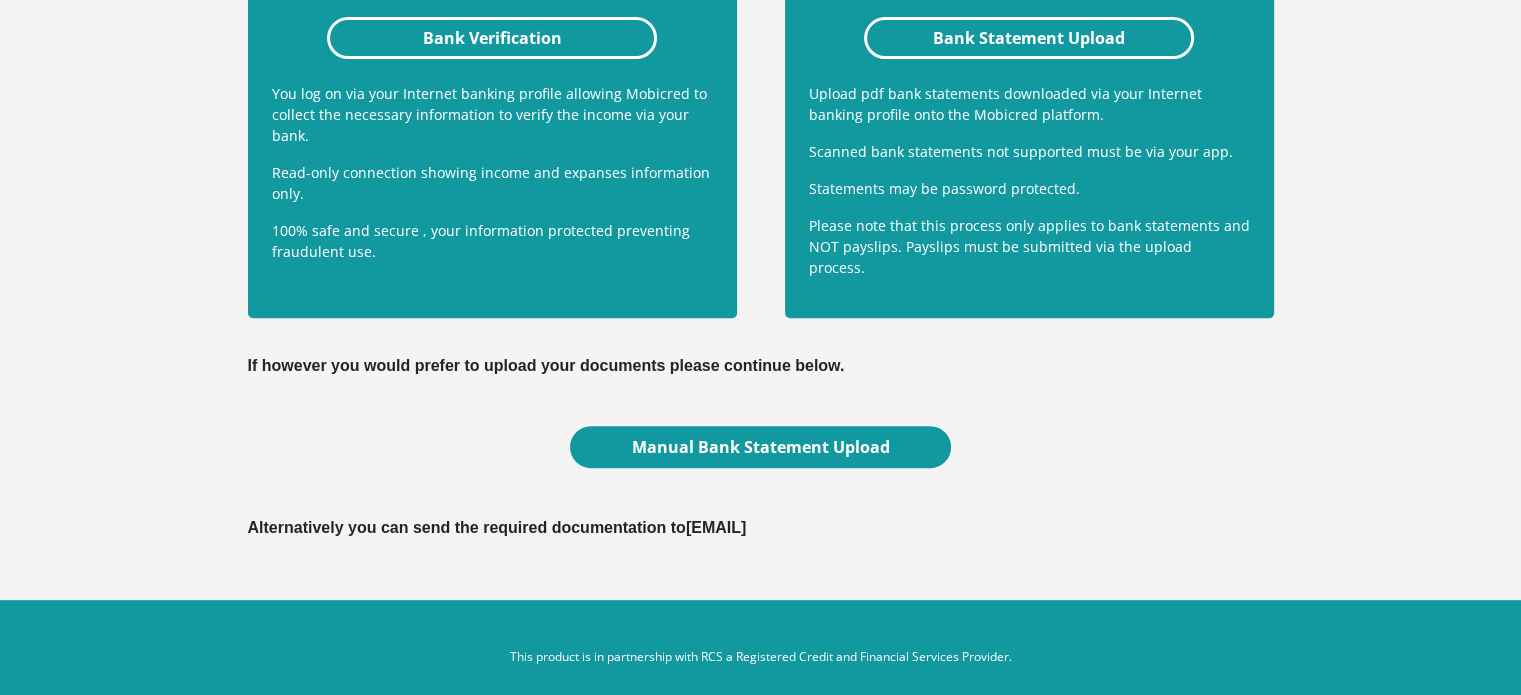 scroll, scrollTop: 478, scrollLeft: 0, axis: vertical 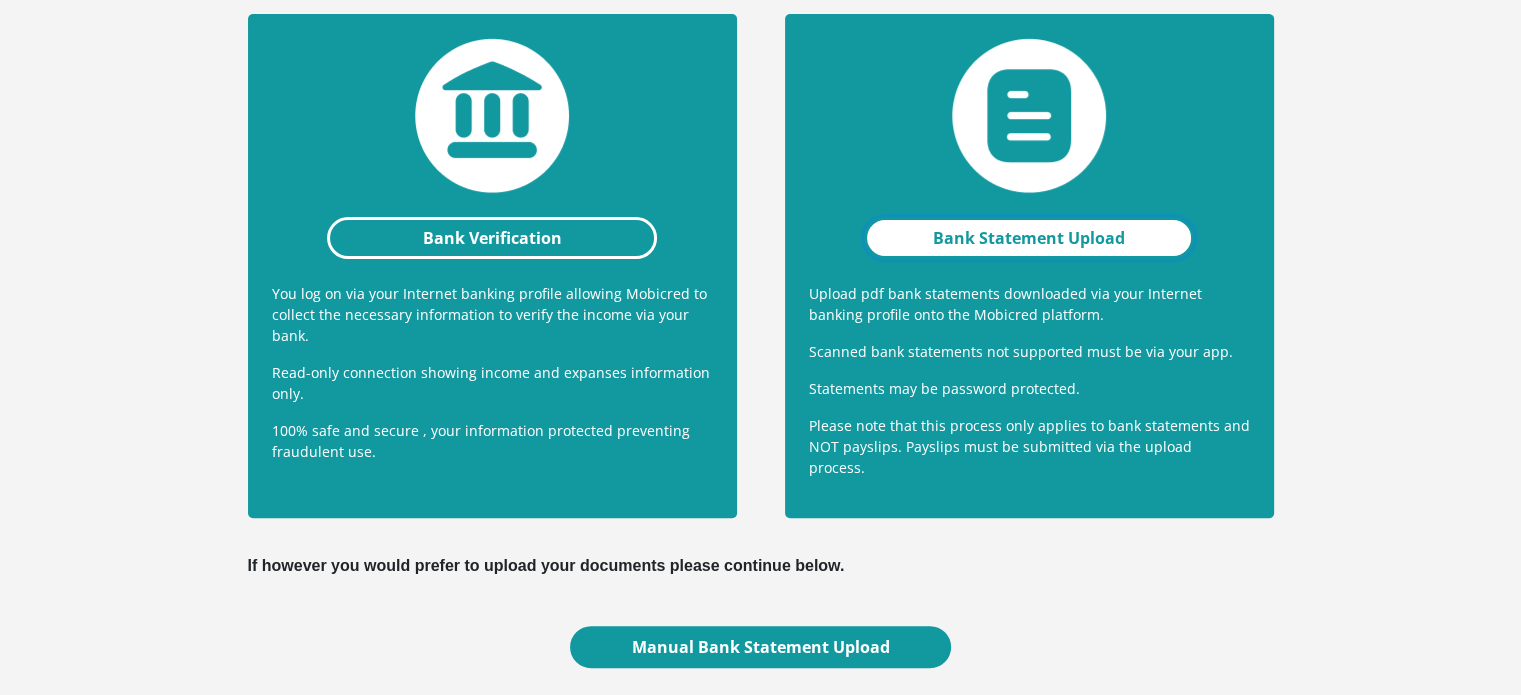 click on "Bank Statement Upload" at bounding box center (1029, 238) 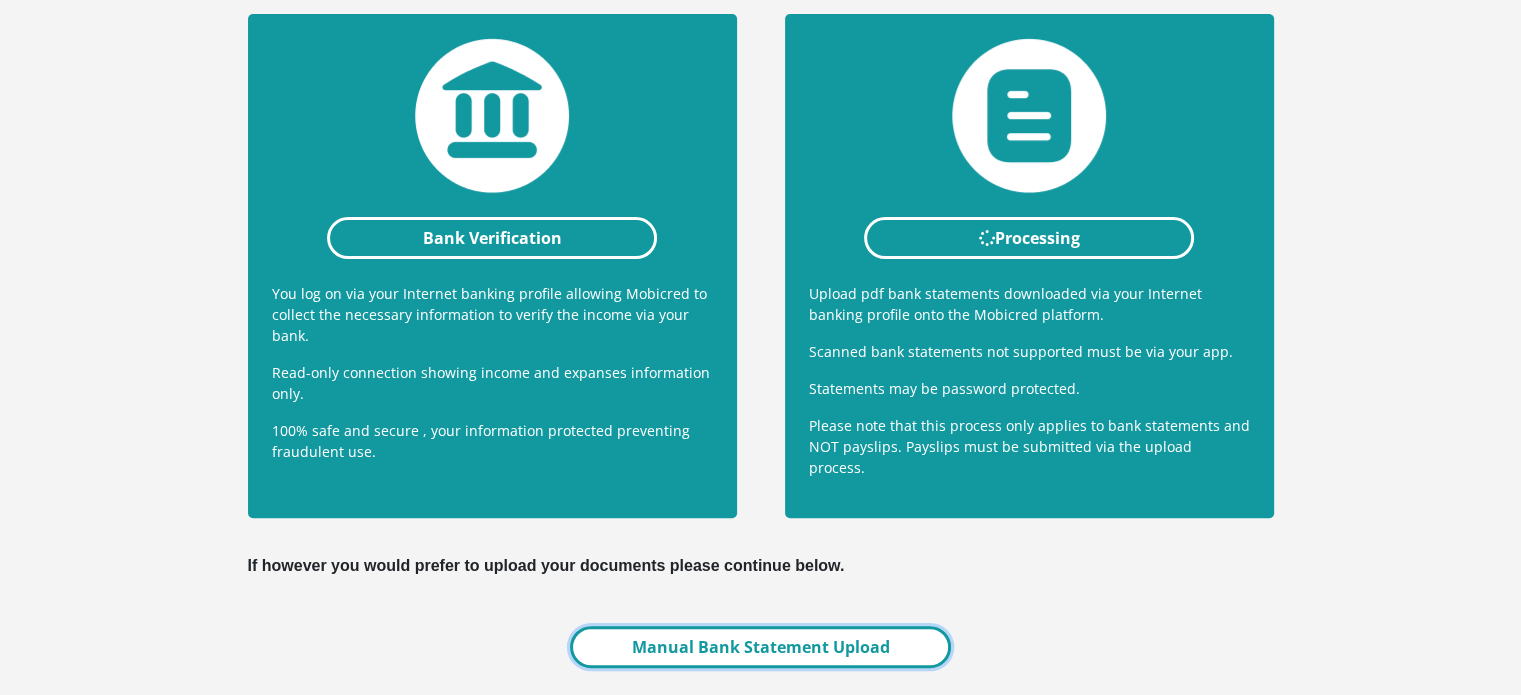 click on "Manual Bank Statement Upload" at bounding box center (760, 647) 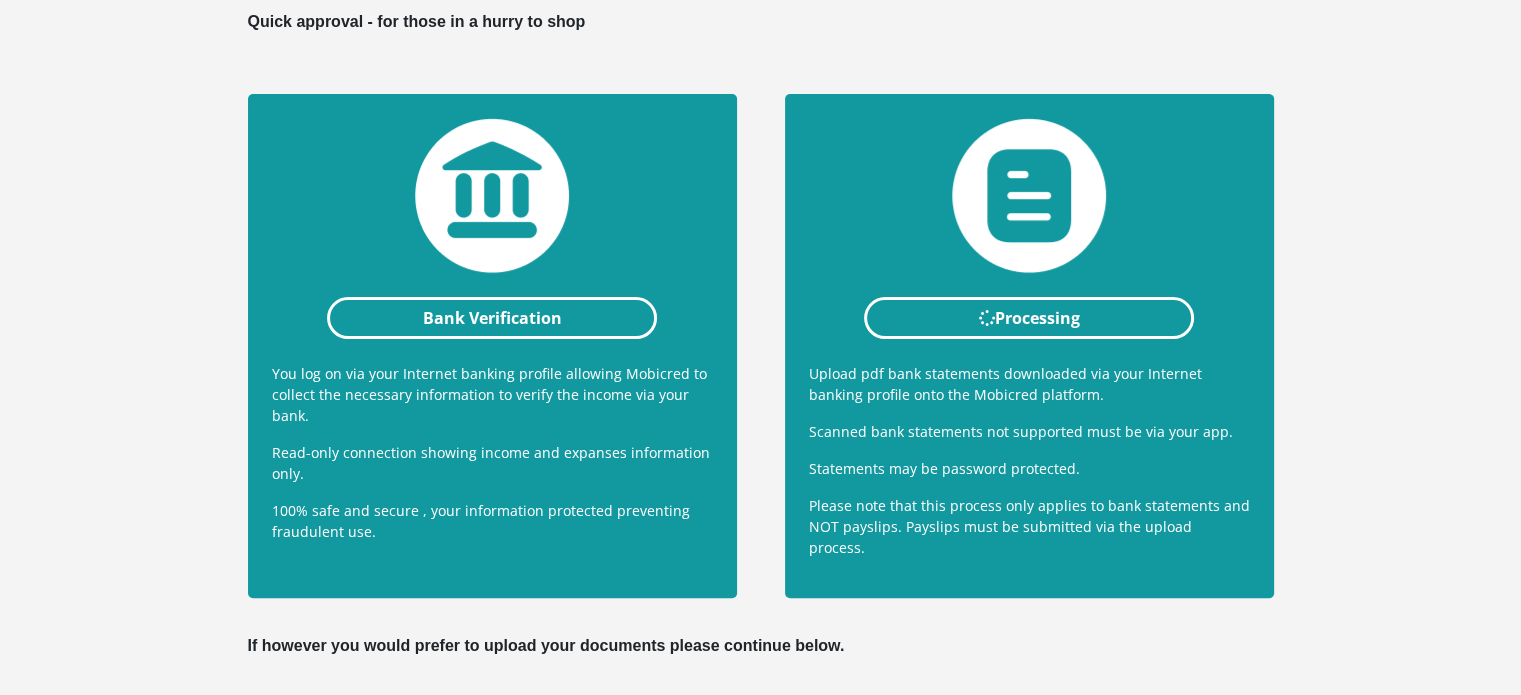 scroll, scrollTop: 378, scrollLeft: 0, axis: vertical 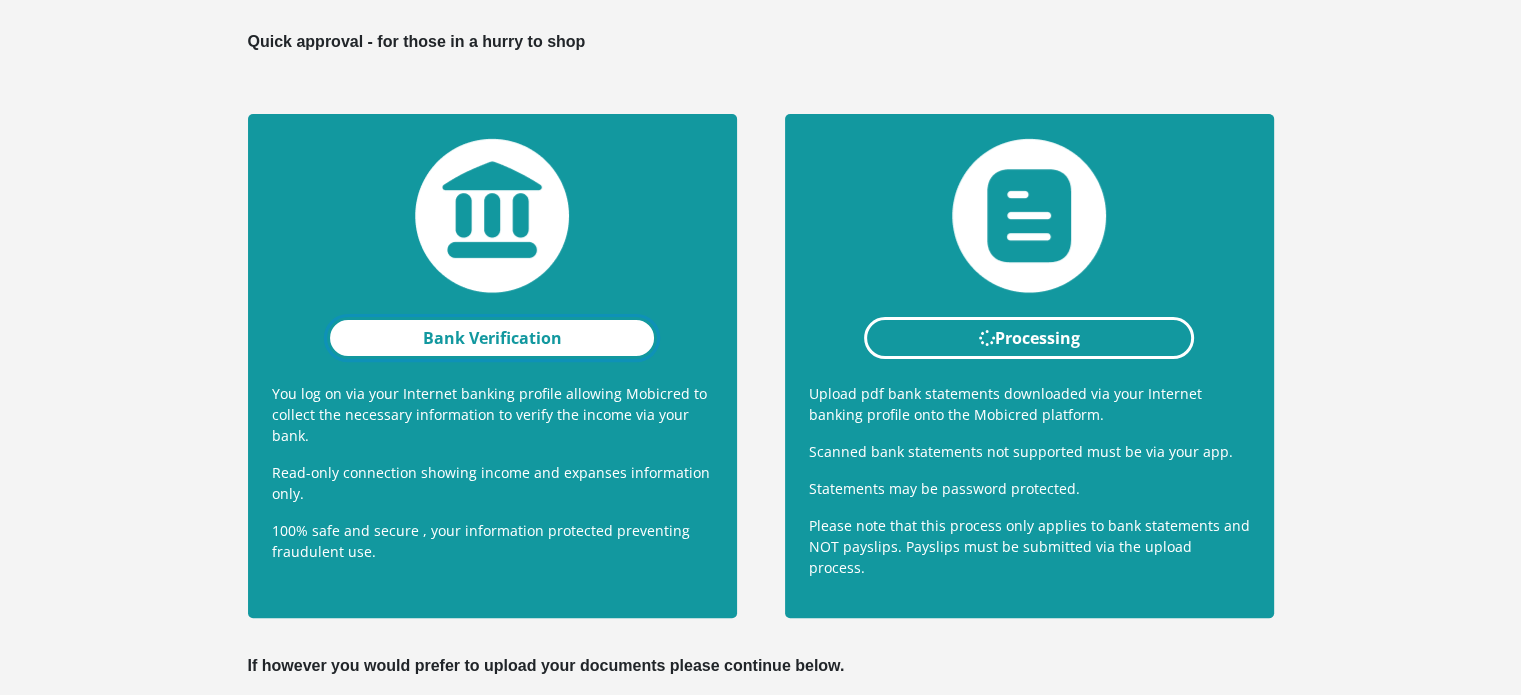 click on "Bank Verification" at bounding box center [492, 338] 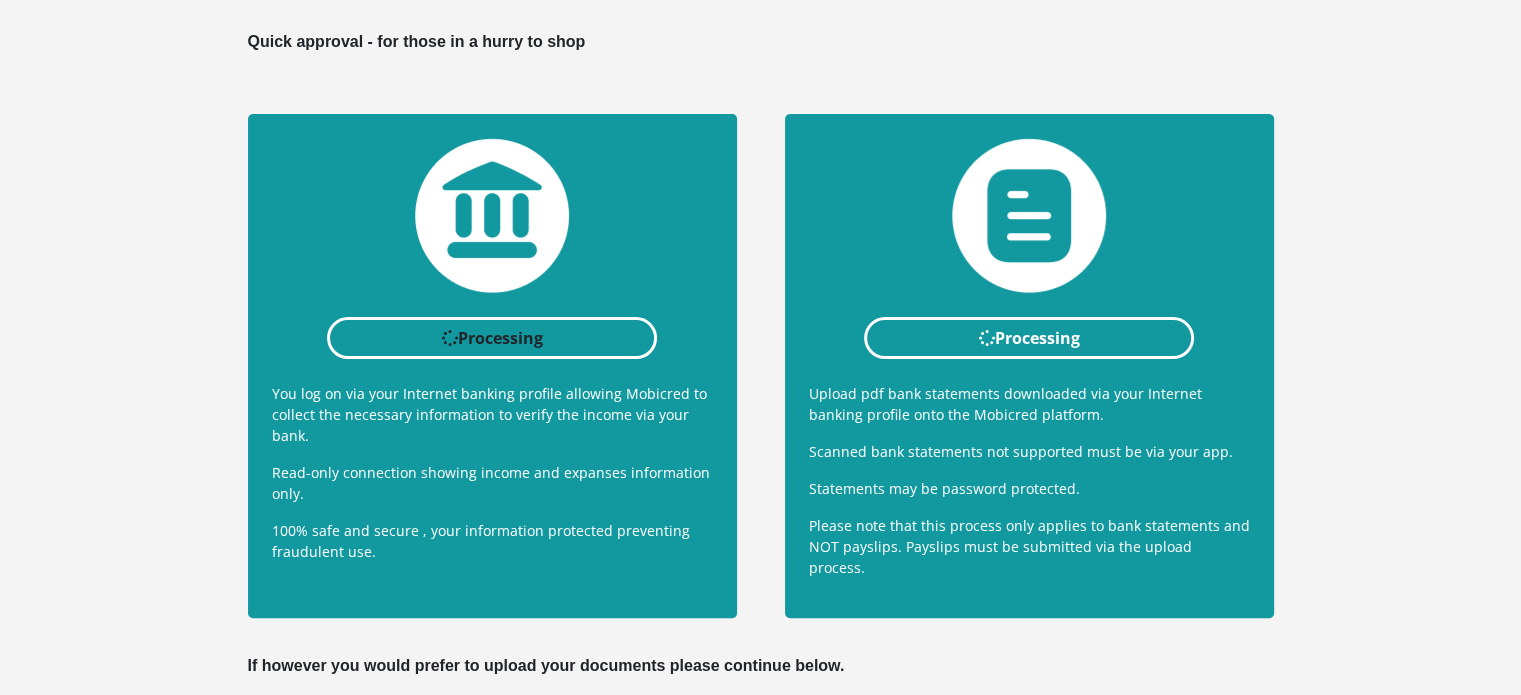 scroll, scrollTop: 0, scrollLeft: 0, axis: both 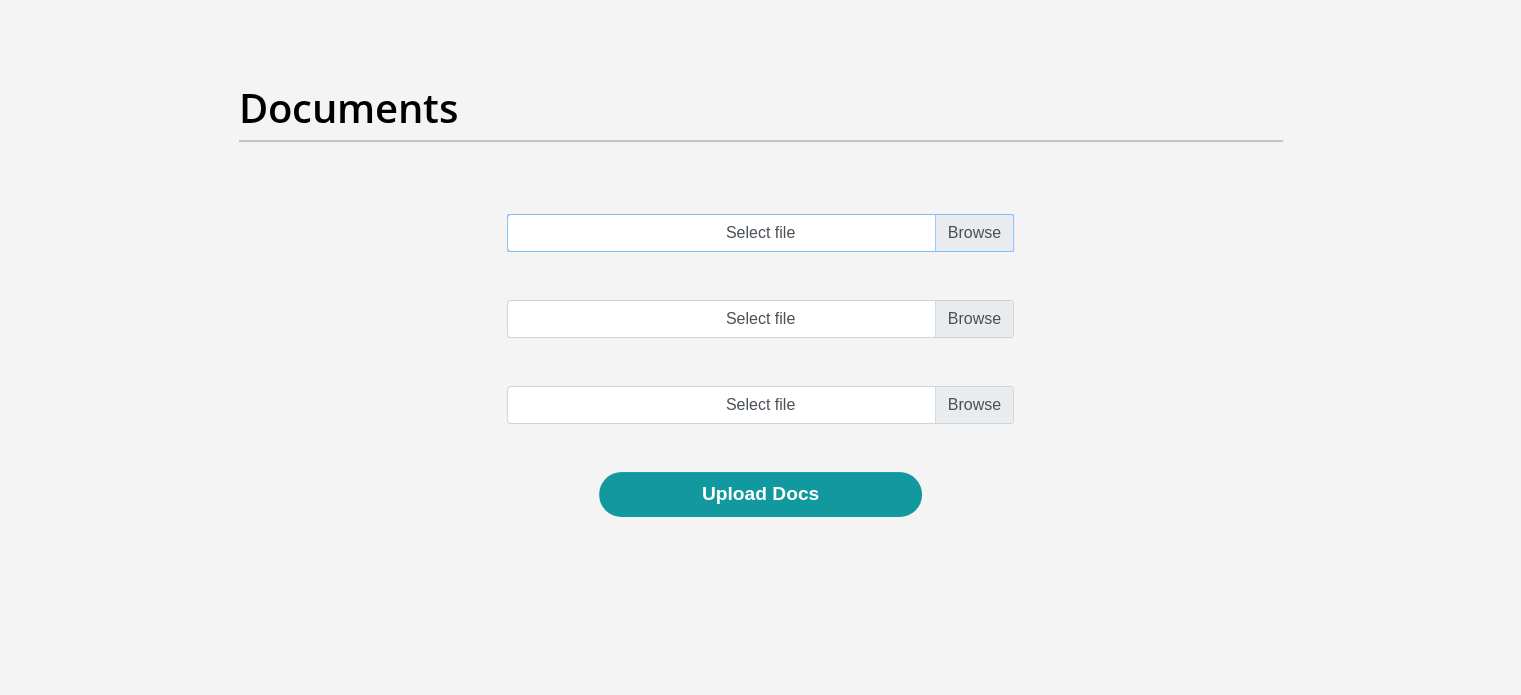 click on "Select file" at bounding box center (760, 233) 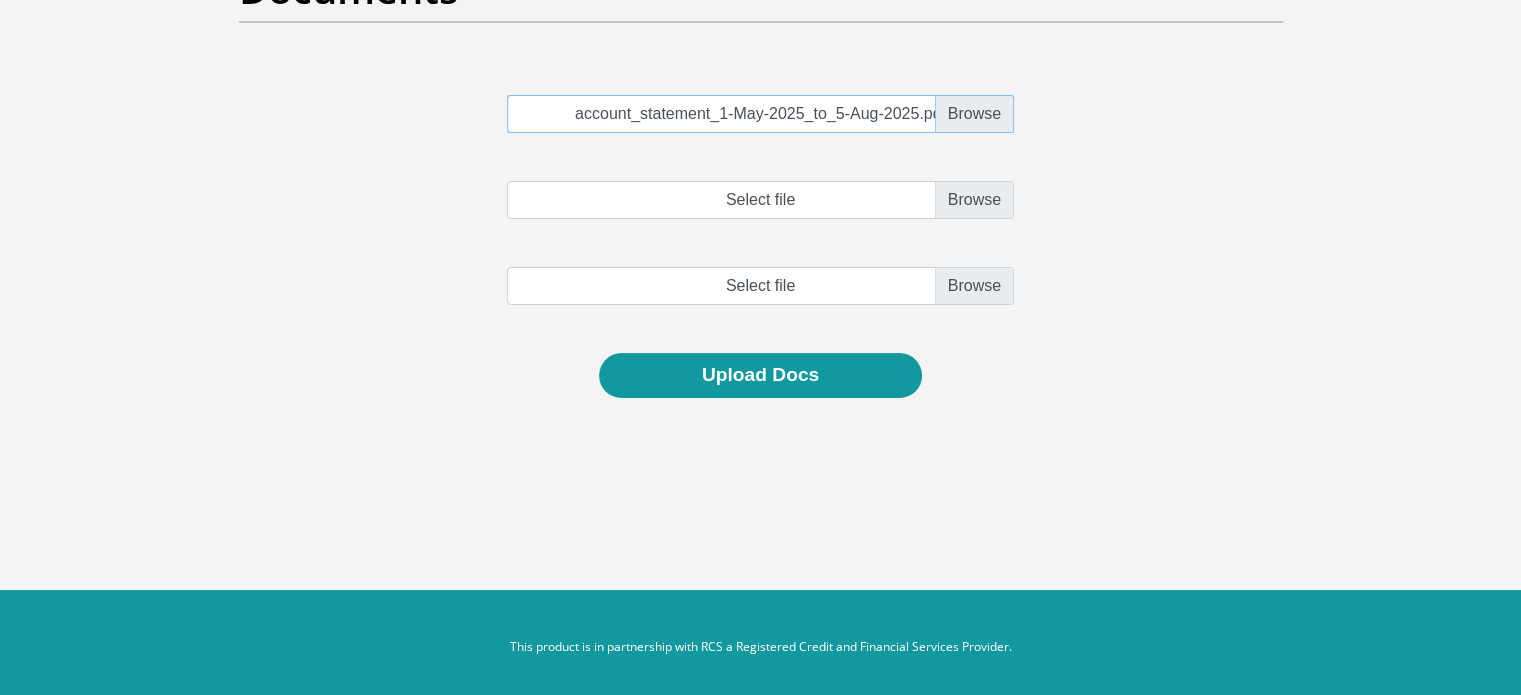 scroll, scrollTop: 226, scrollLeft: 0, axis: vertical 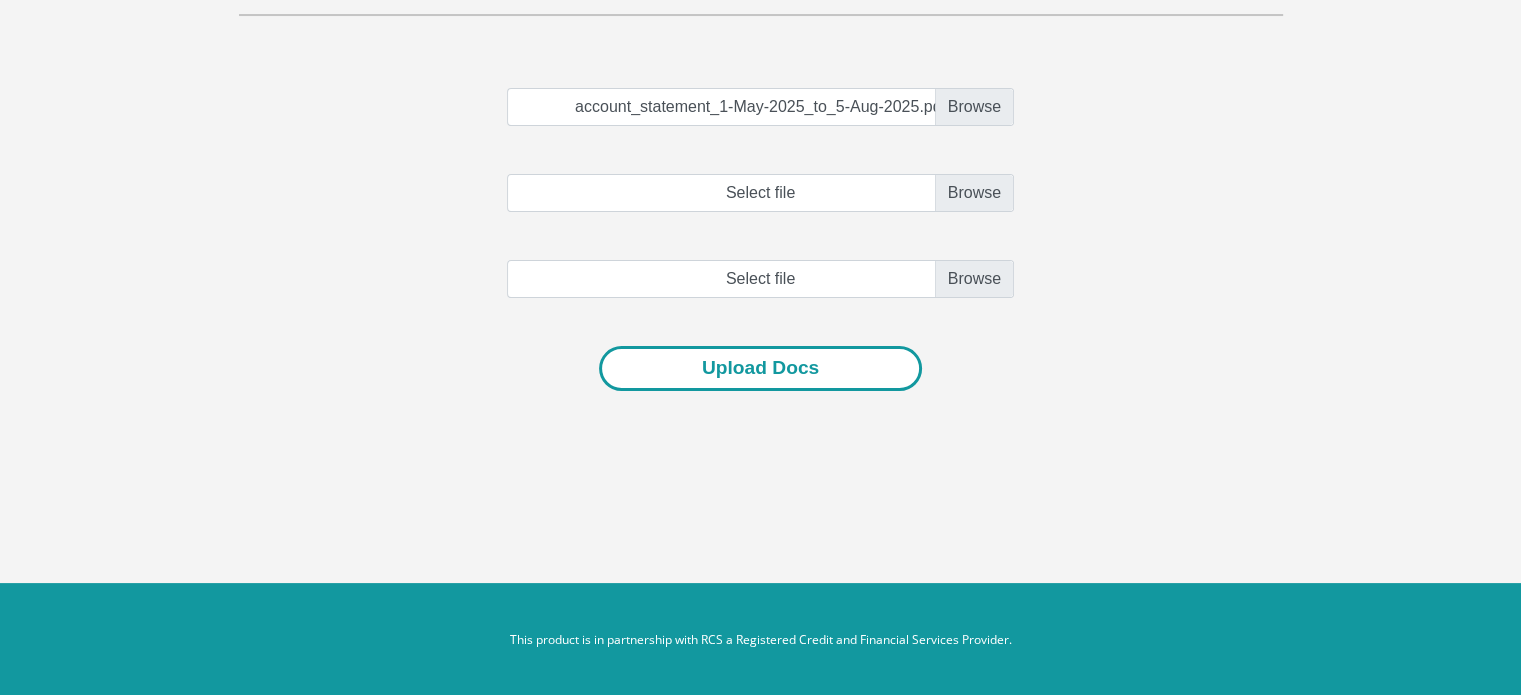 click on "Upload Docs" at bounding box center (760, 368) 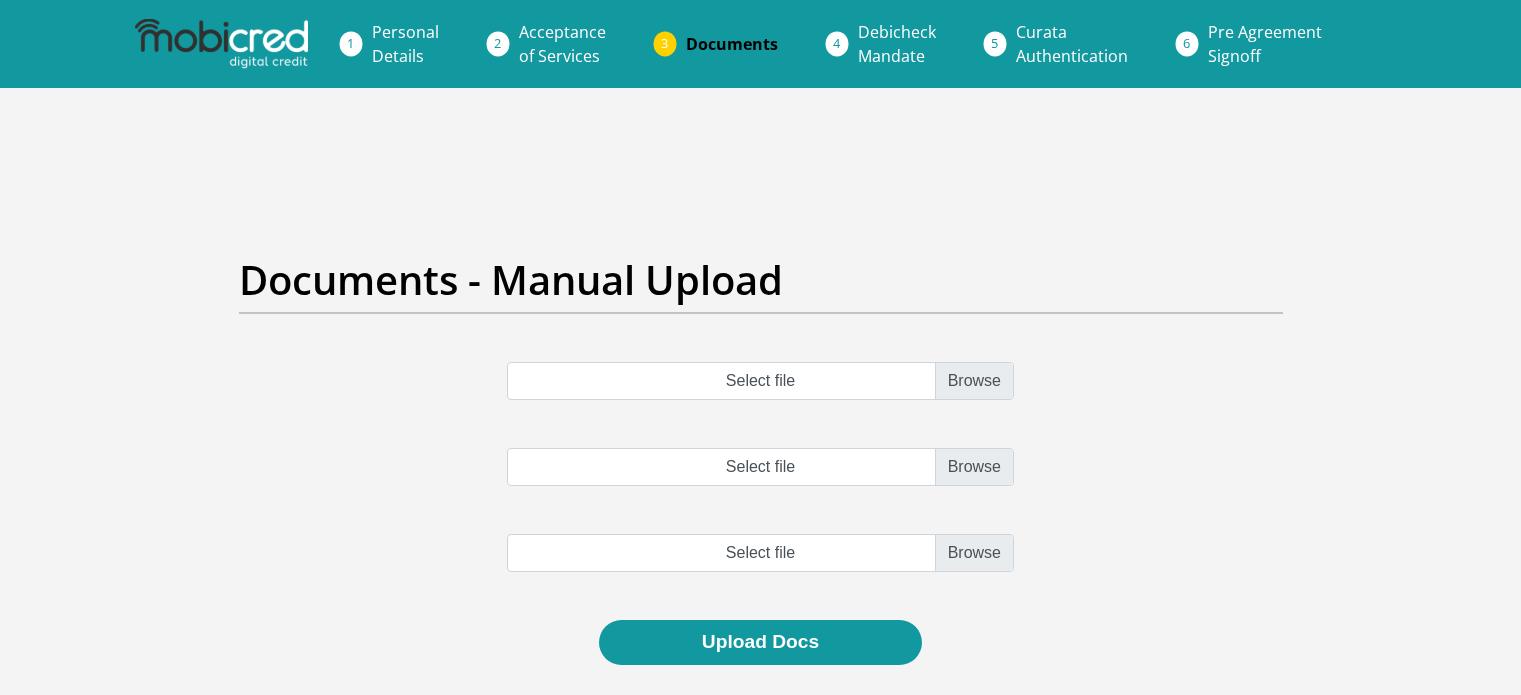 scroll, scrollTop: 0, scrollLeft: 0, axis: both 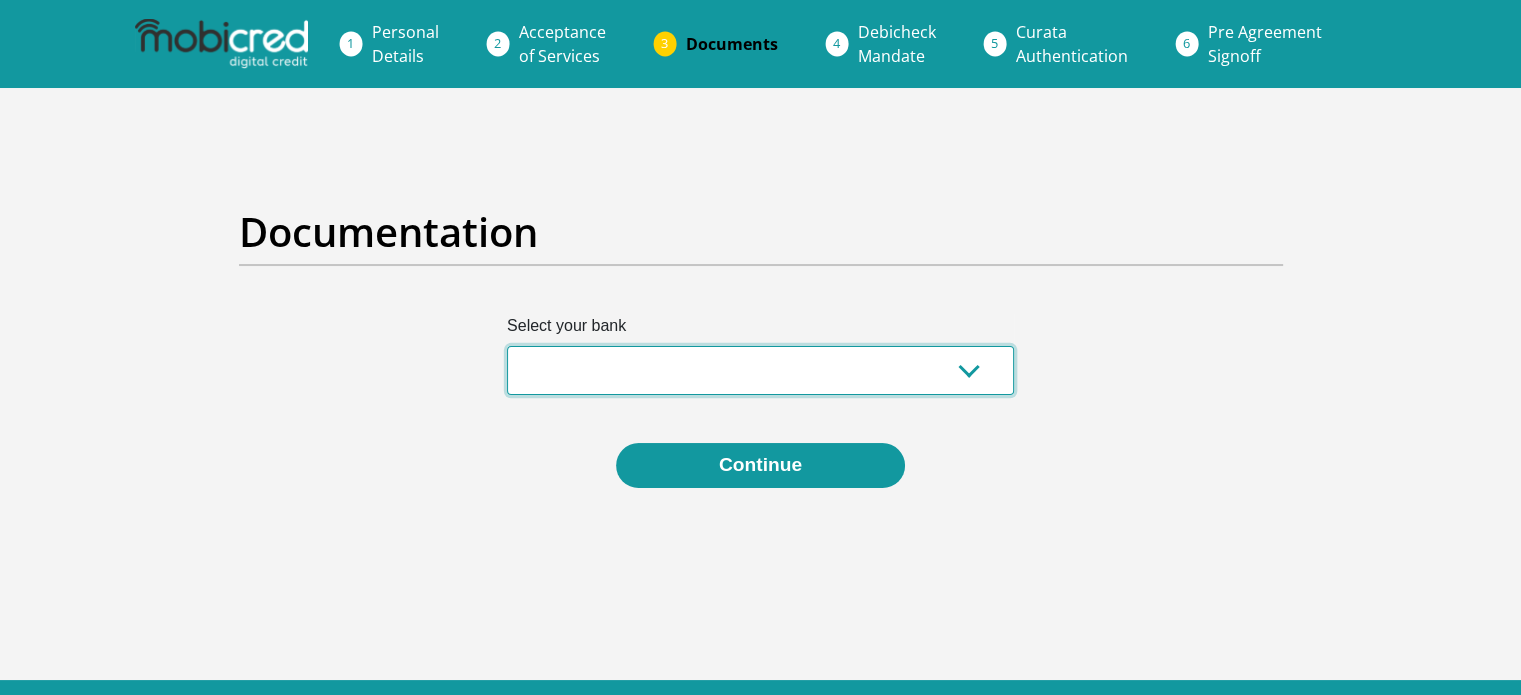 click on "Absa
Capitec Bank
Discovery Bank
First National Bank
Nedbank
Standard Bank
TymeBank" at bounding box center (760, 370) 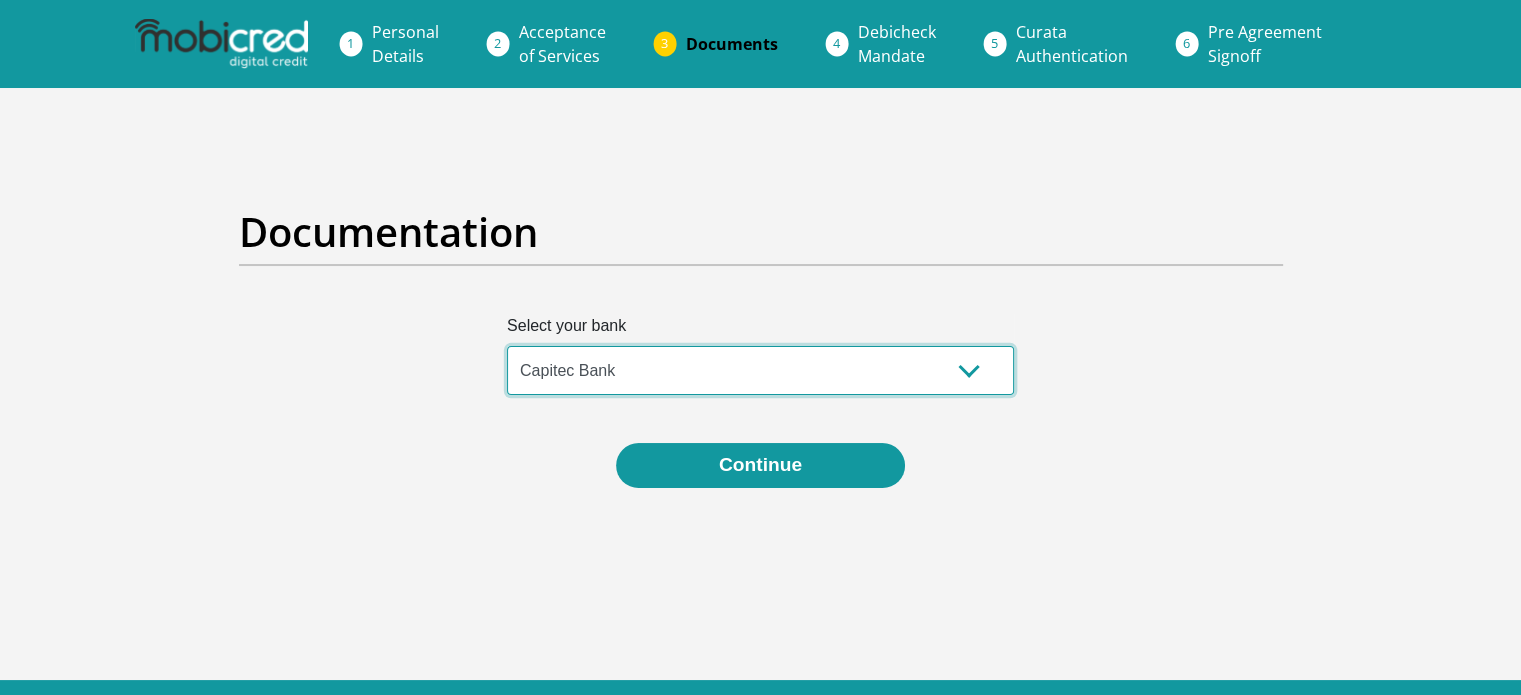click on "Absa
Capitec Bank
Discovery Bank
First National Bank
Nedbank
Standard Bank
TymeBank" at bounding box center [760, 370] 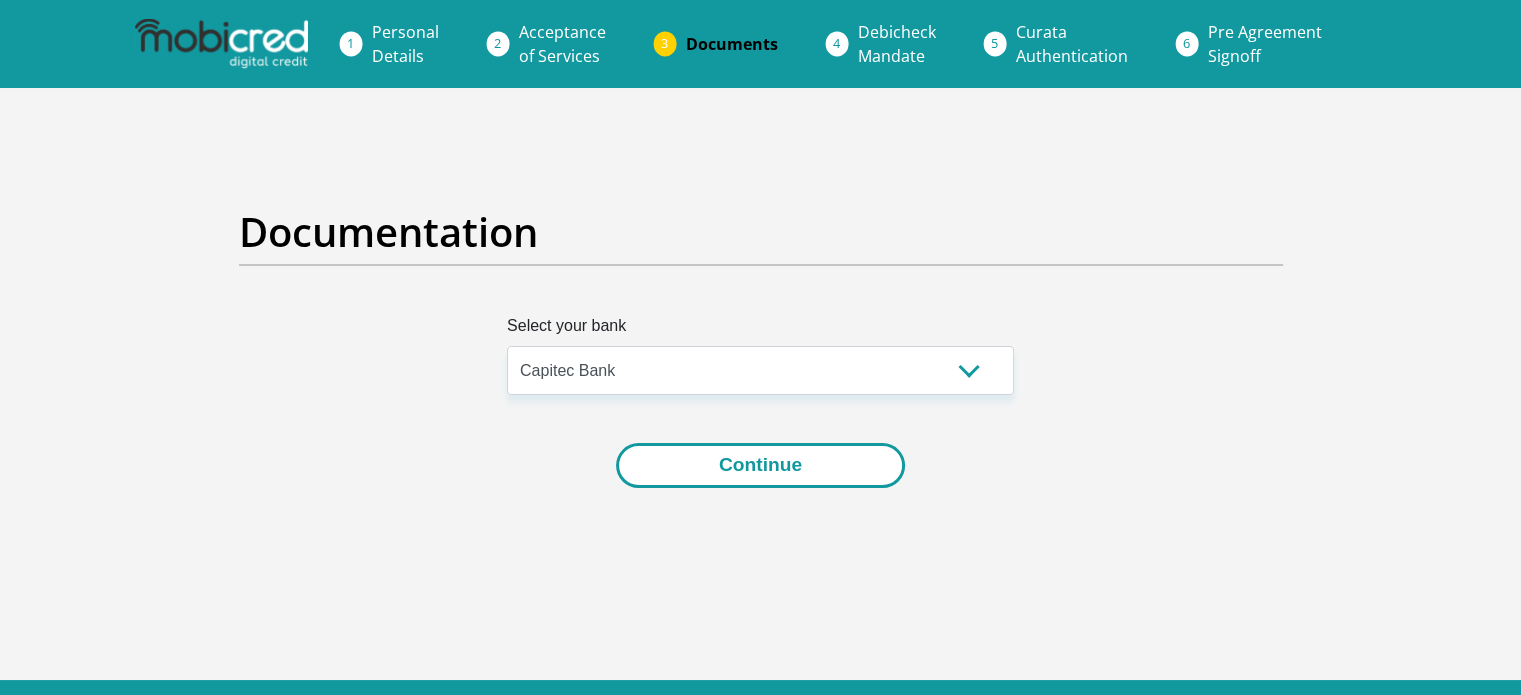 click on "Continue" at bounding box center [760, 465] 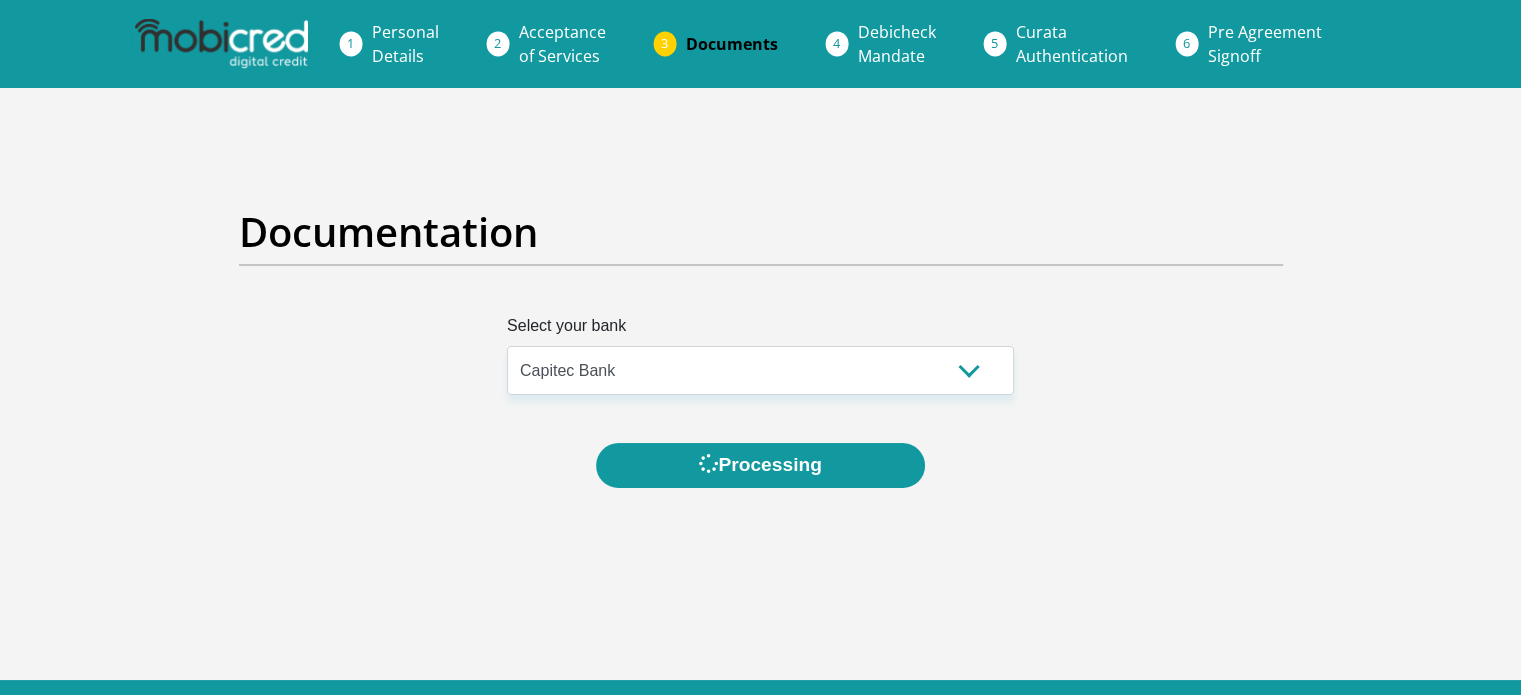 scroll, scrollTop: 0, scrollLeft: 0, axis: both 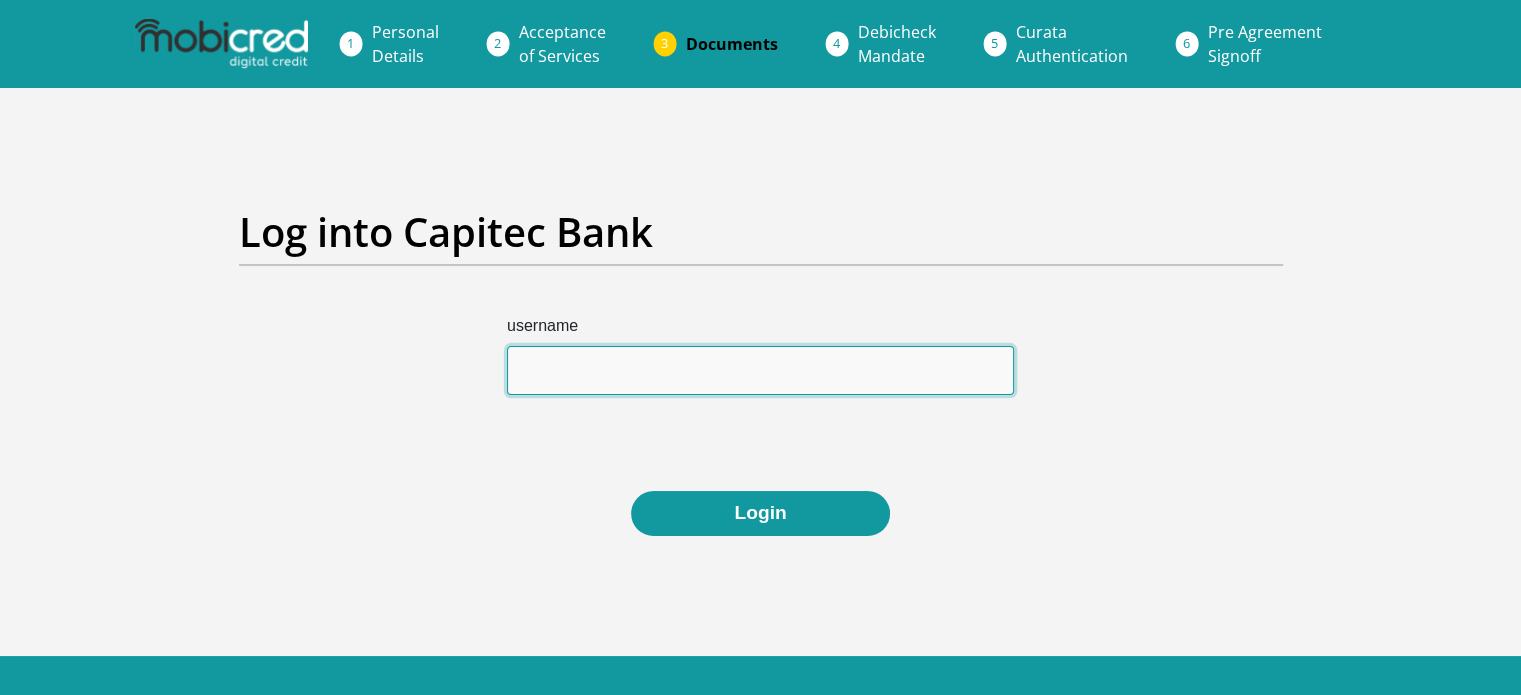 click on "username" at bounding box center [760, 370] 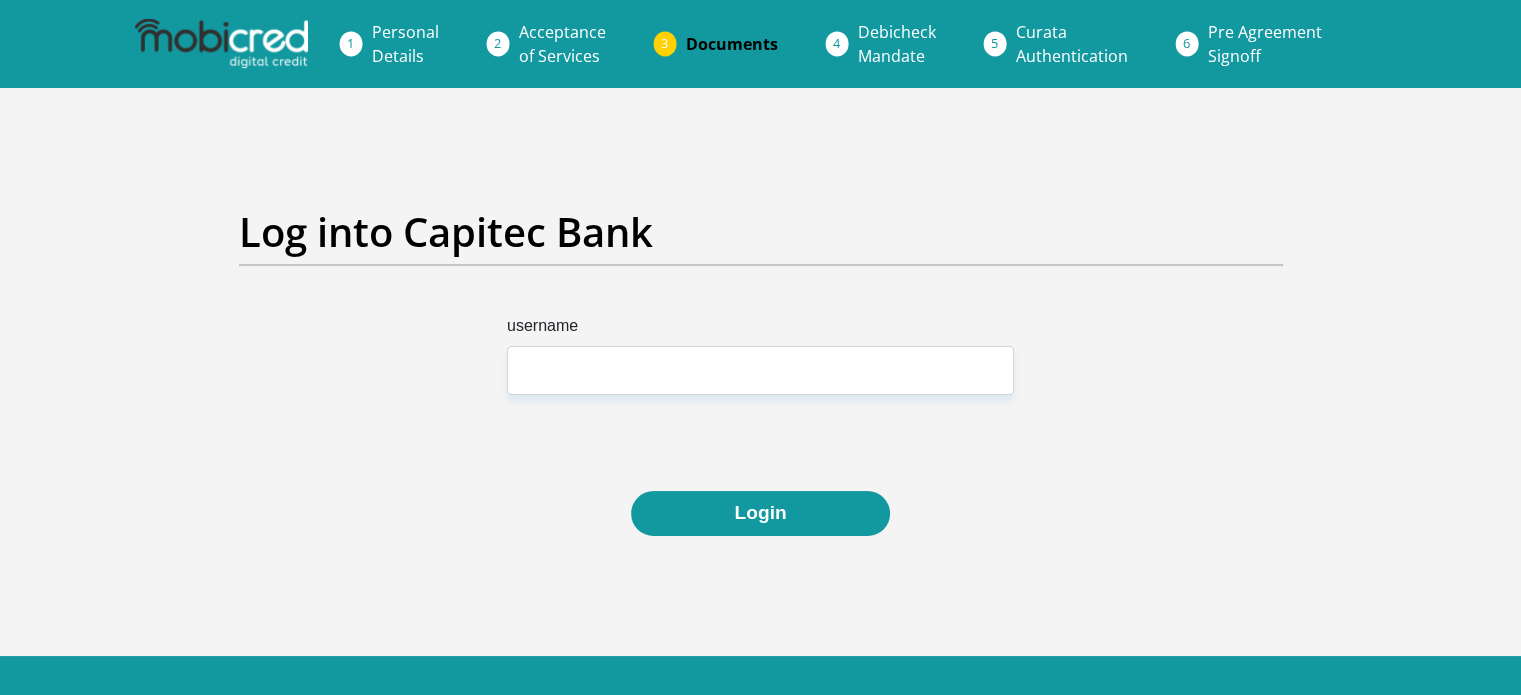 click on "Personal  Details" at bounding box center (405, 44) 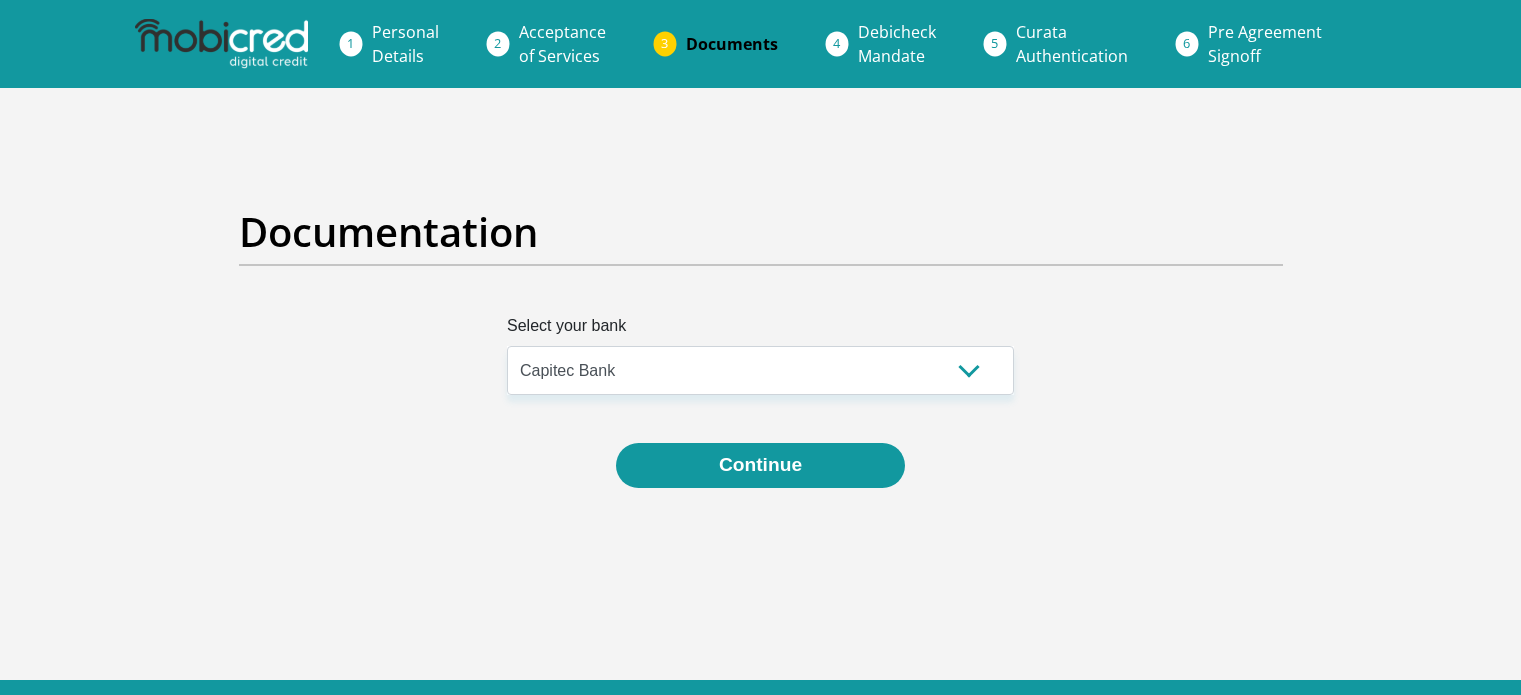 select on "{"id":"2","title":"Capitec Bank","institution":"Capitec","alias":"capitec","country":"ZA","branch_code":470010,"login_fields":[{"title":"username","name":"field1","placeholder":"Account Number"}]}" 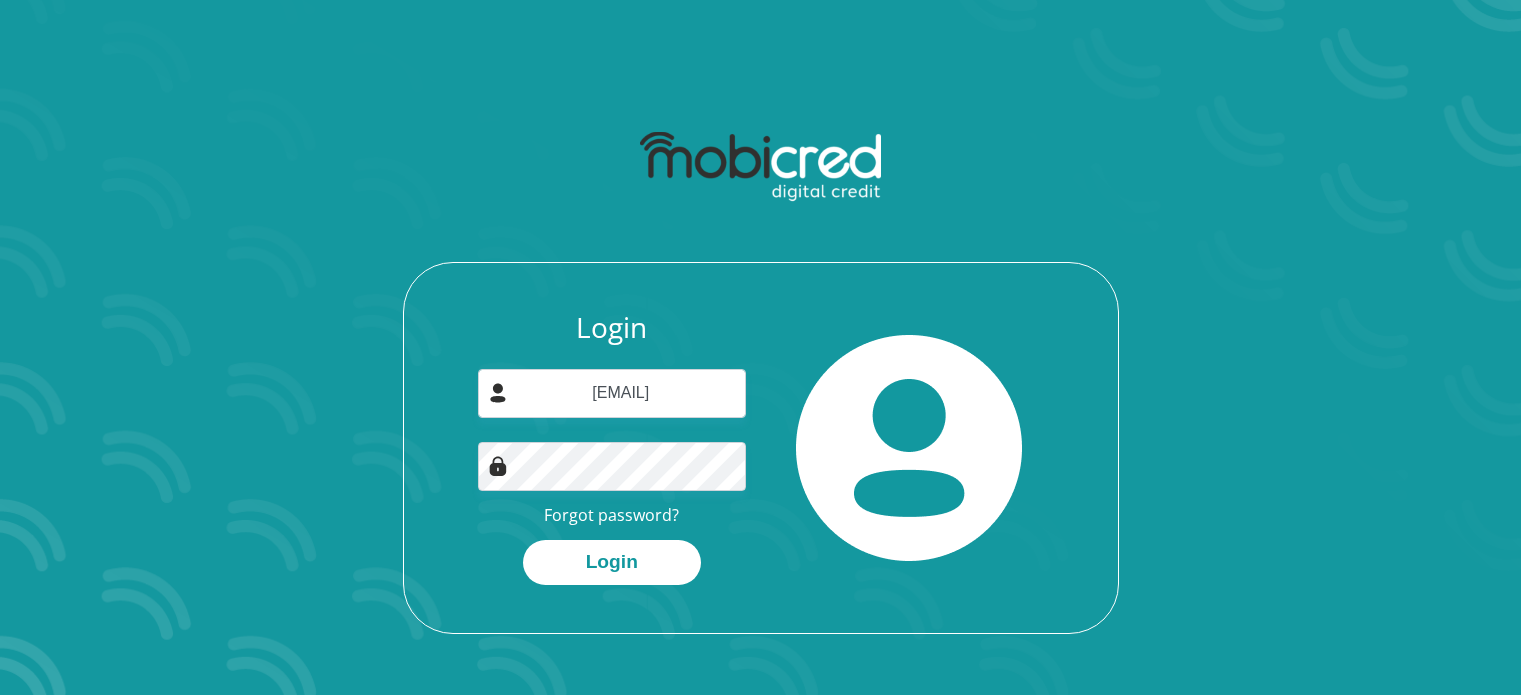 scroll, scrollTop: 0, scrollLeft: 0, axis: both 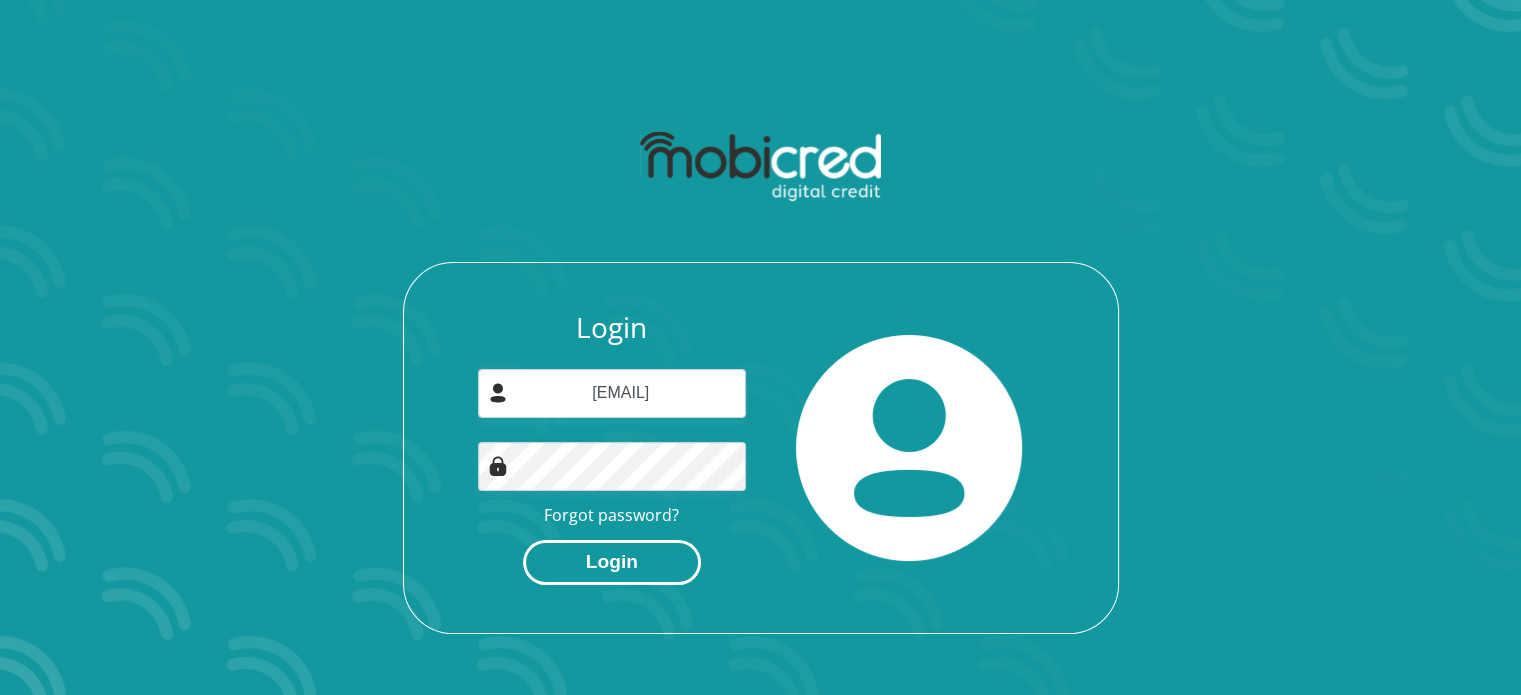 click on "Login" at bounding box center [612, 562] 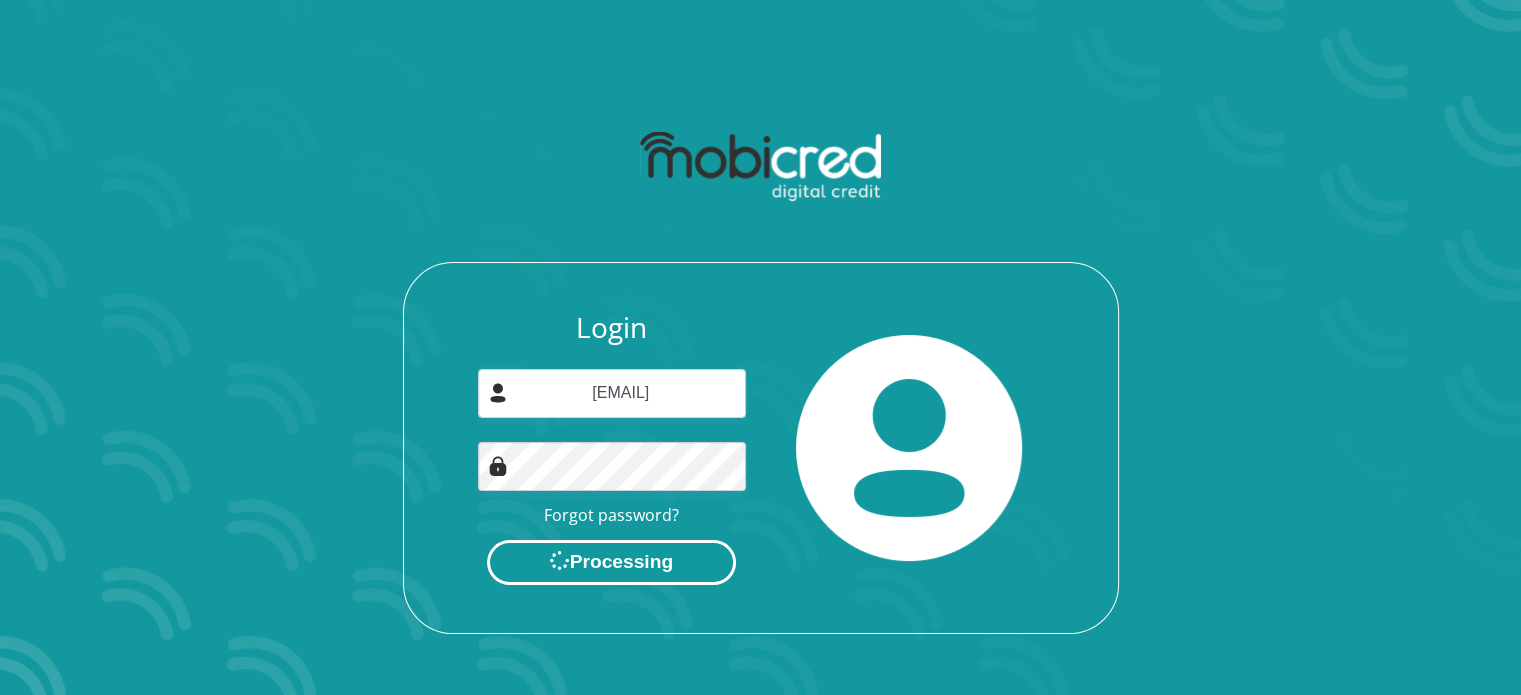 scroll, scrollTop: 0, scrollLeft: 0, axis: both 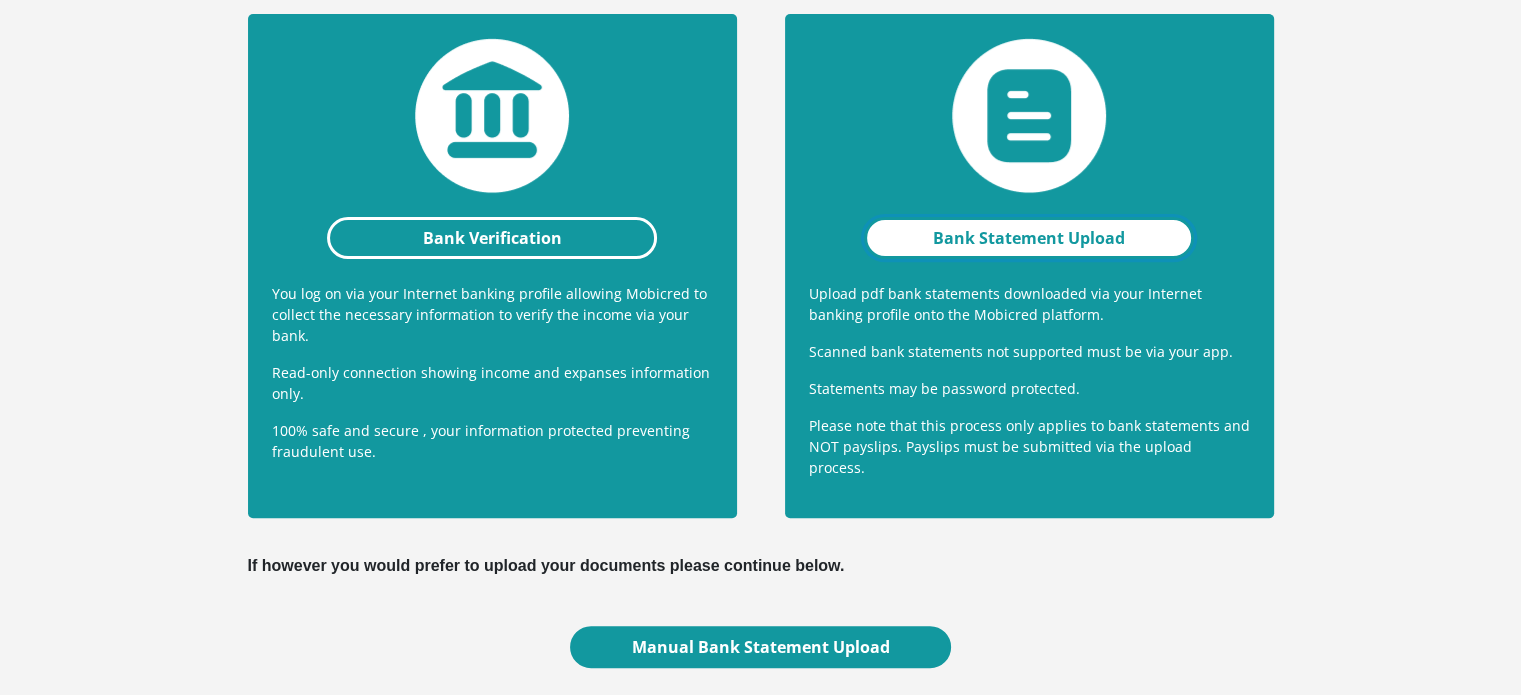 click on "Bank Statement Upload" at bounding box center [1029, 238] 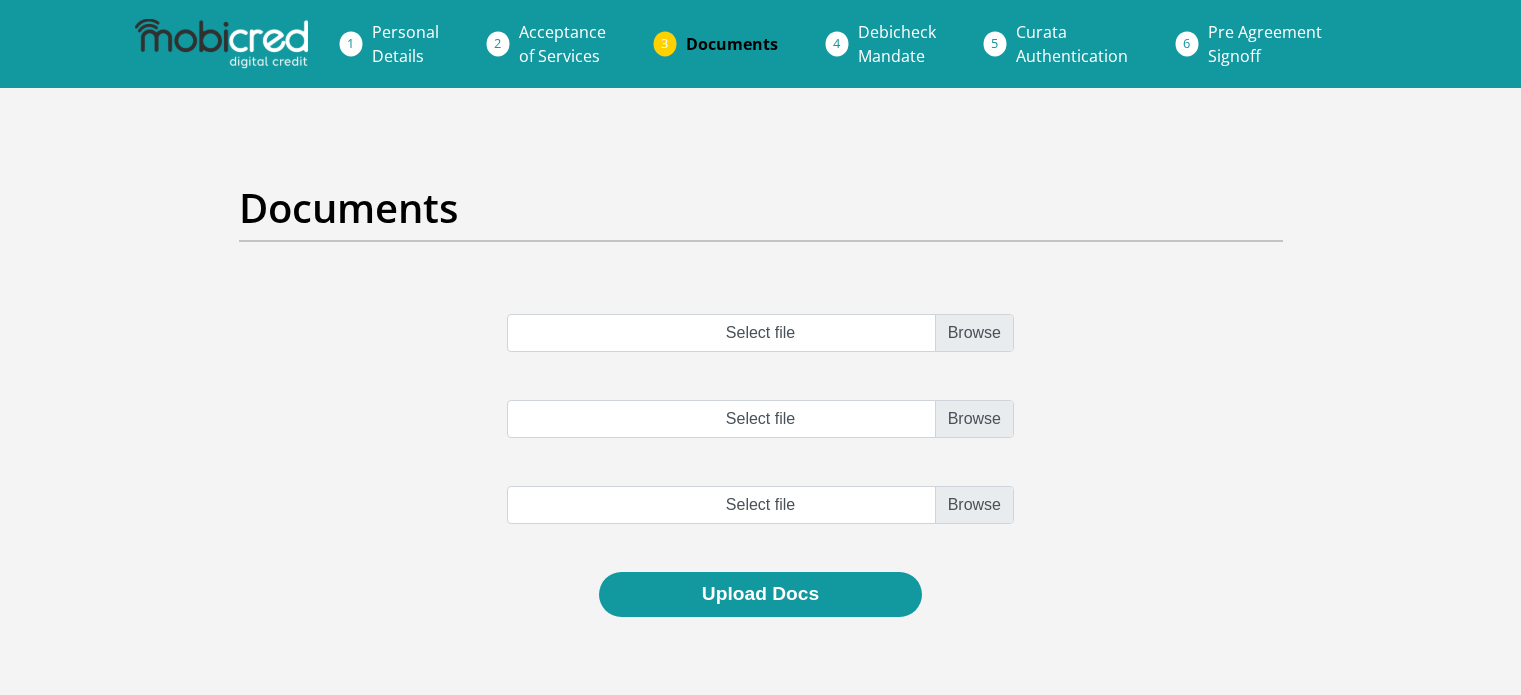 scroll, scrollTop: 0, scrollLeft: 0, axis: both 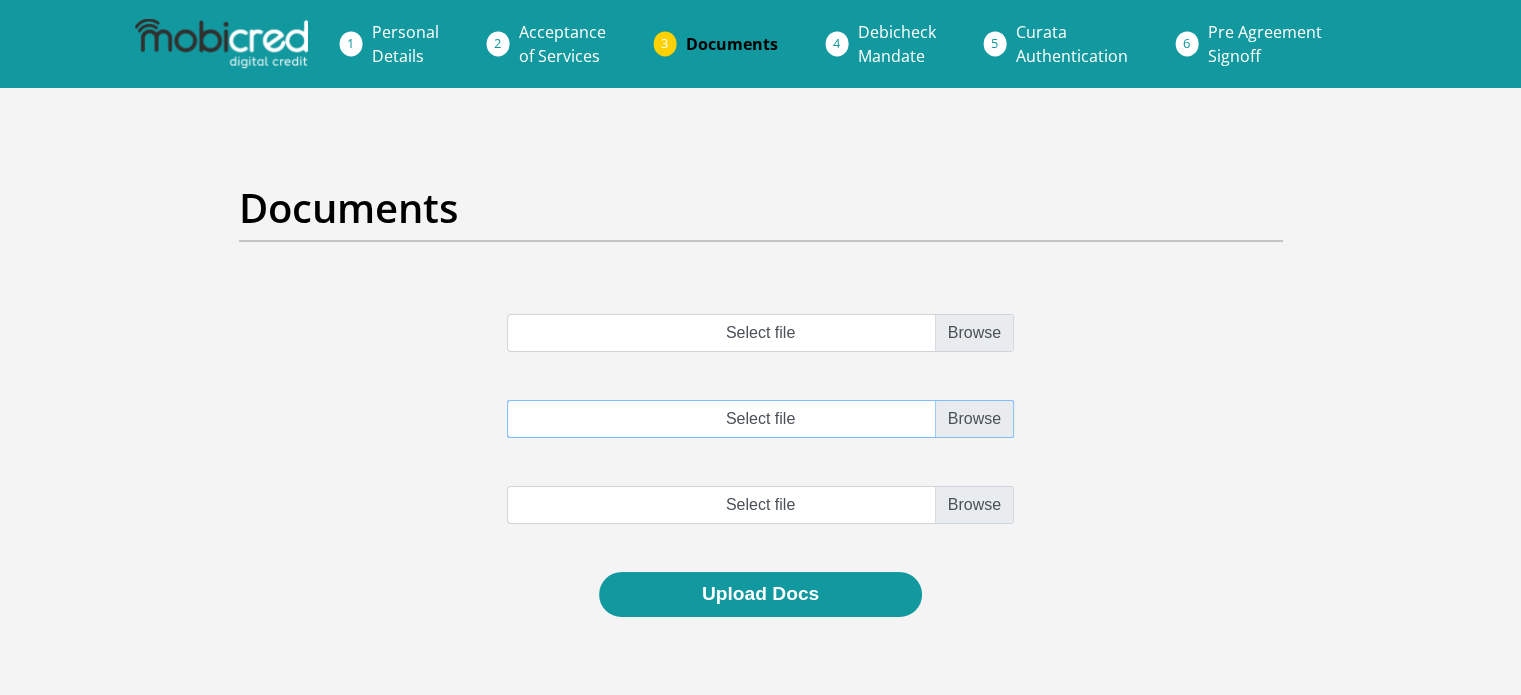 click on "Select file" at bounding box center (760, 419) 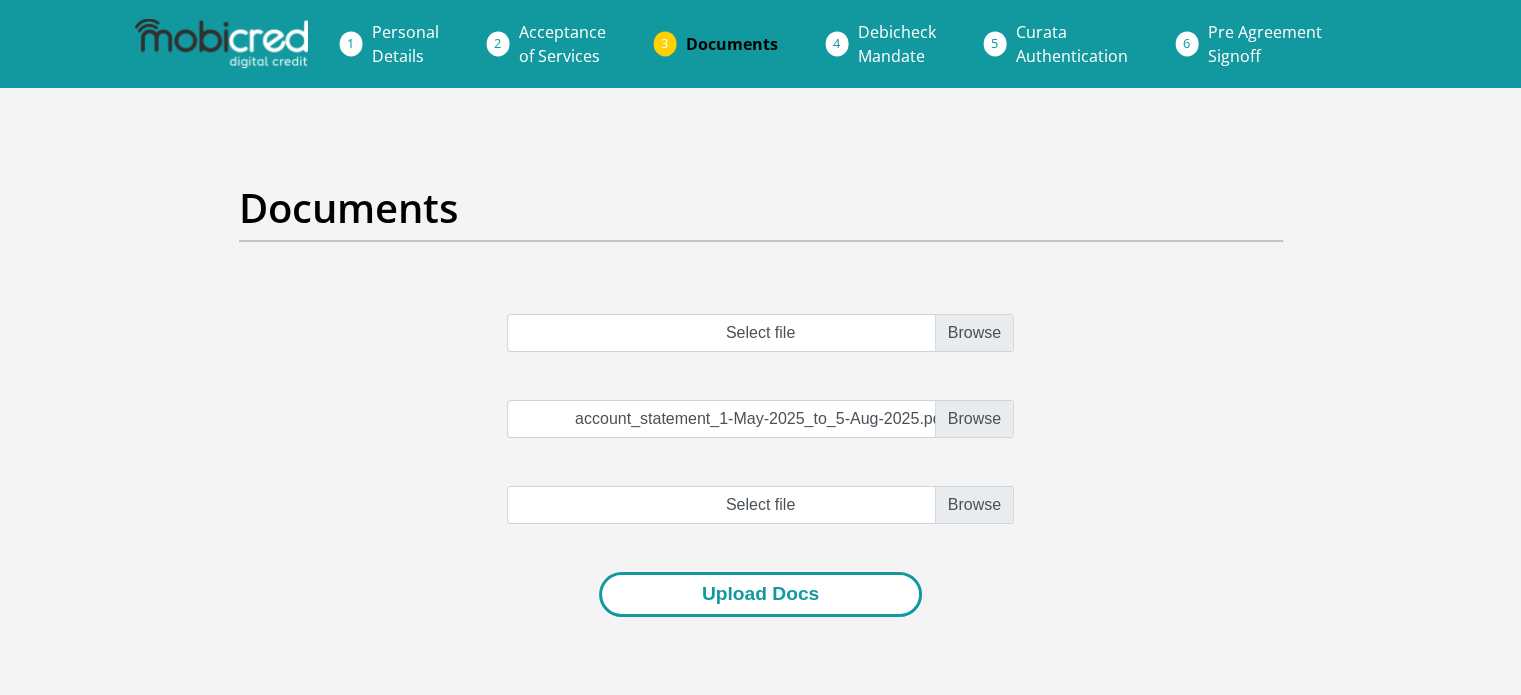 click on "Upload Docs" at bounding box center (760, 594) 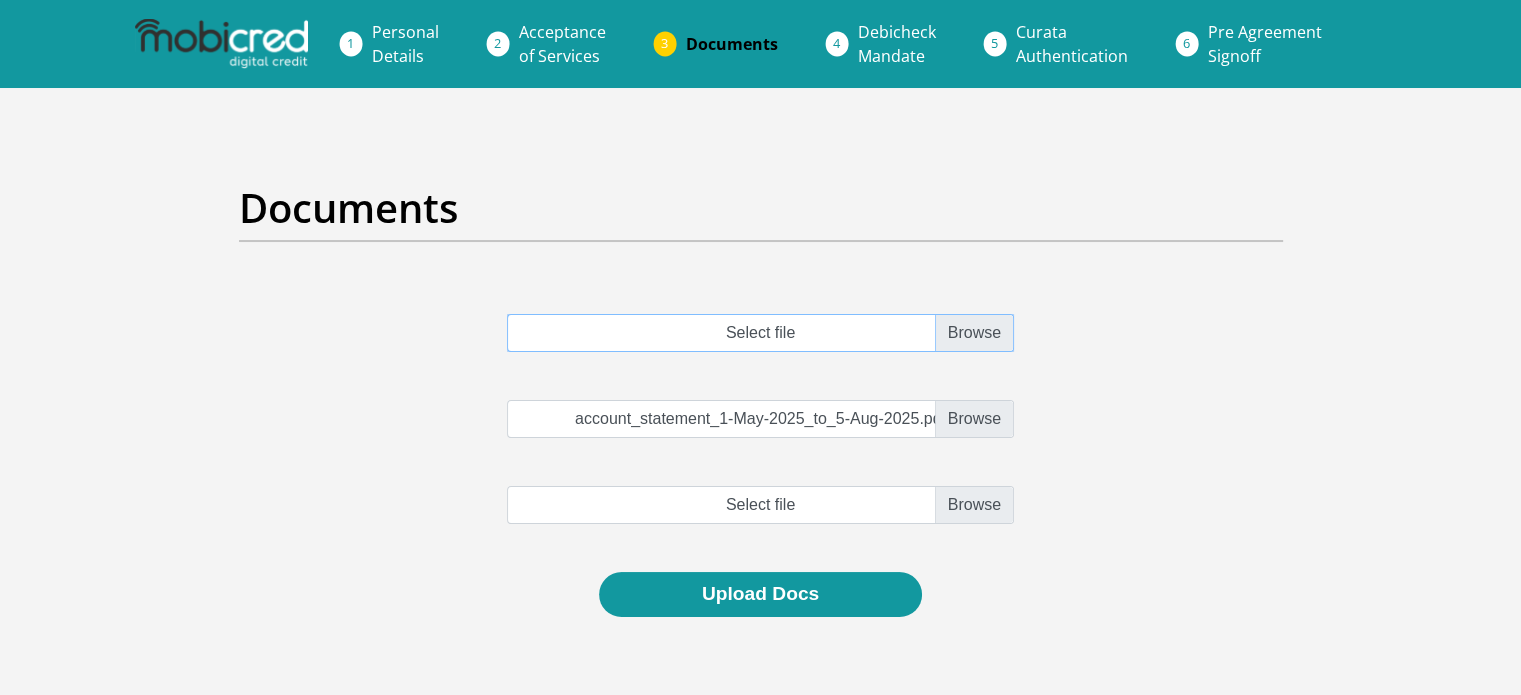 click on "Select file" at bounding box center [760, 333] 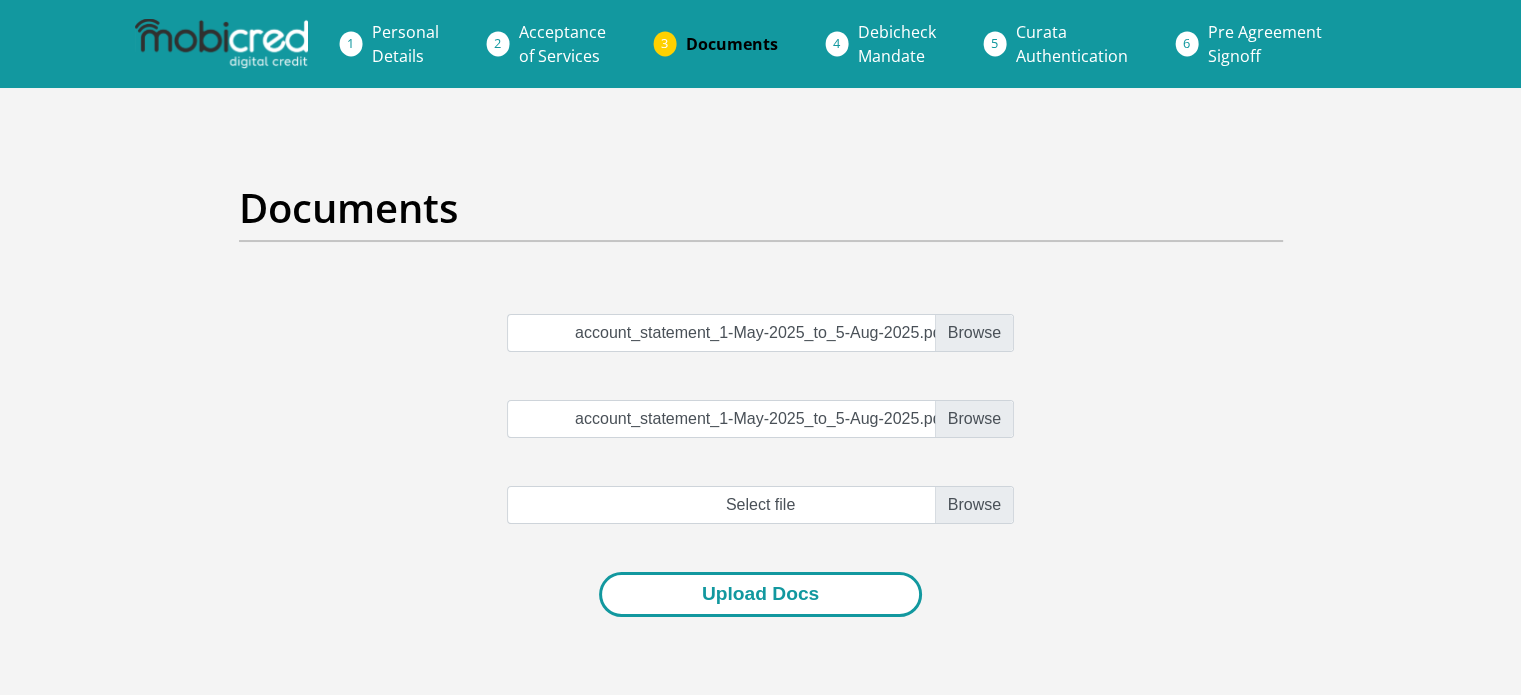 click on "Upload Docs" at bounding box center [760, 594] 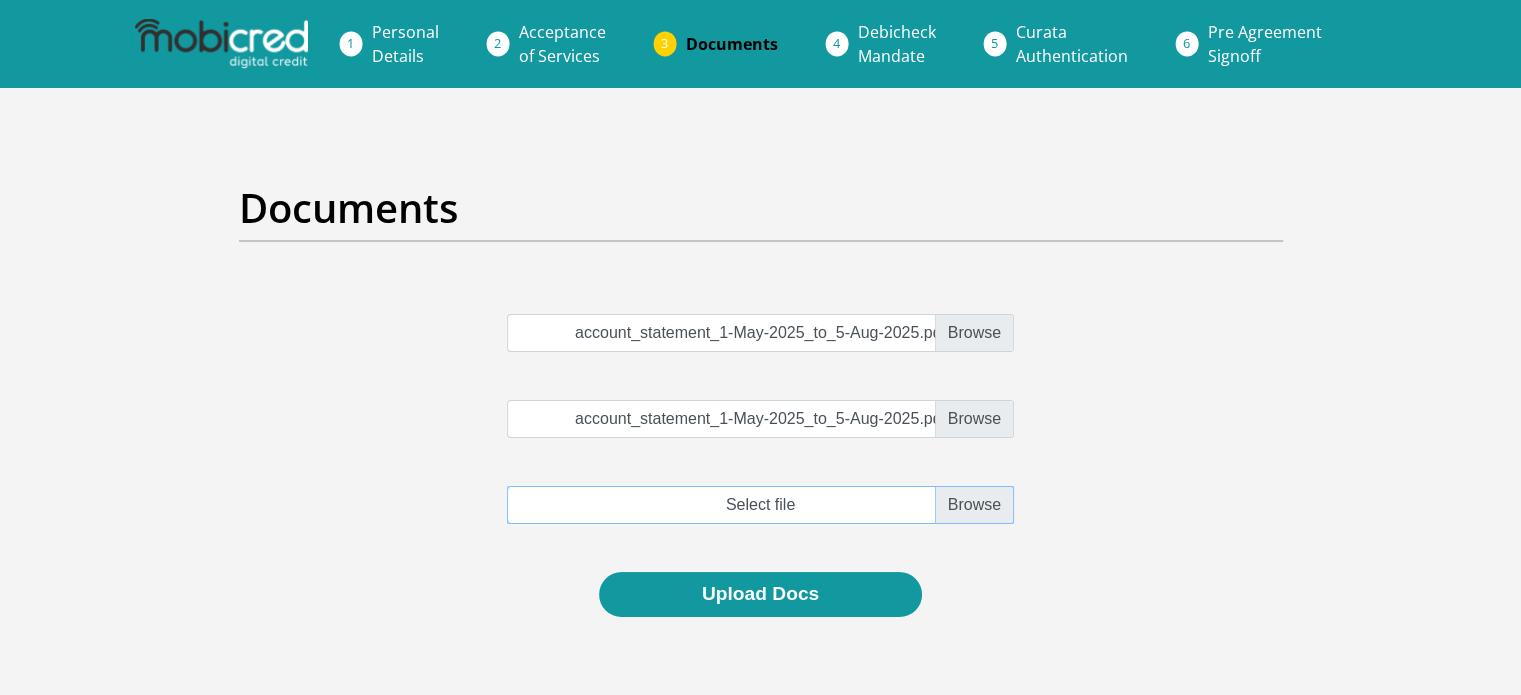 click at bounding box center [760, 505] 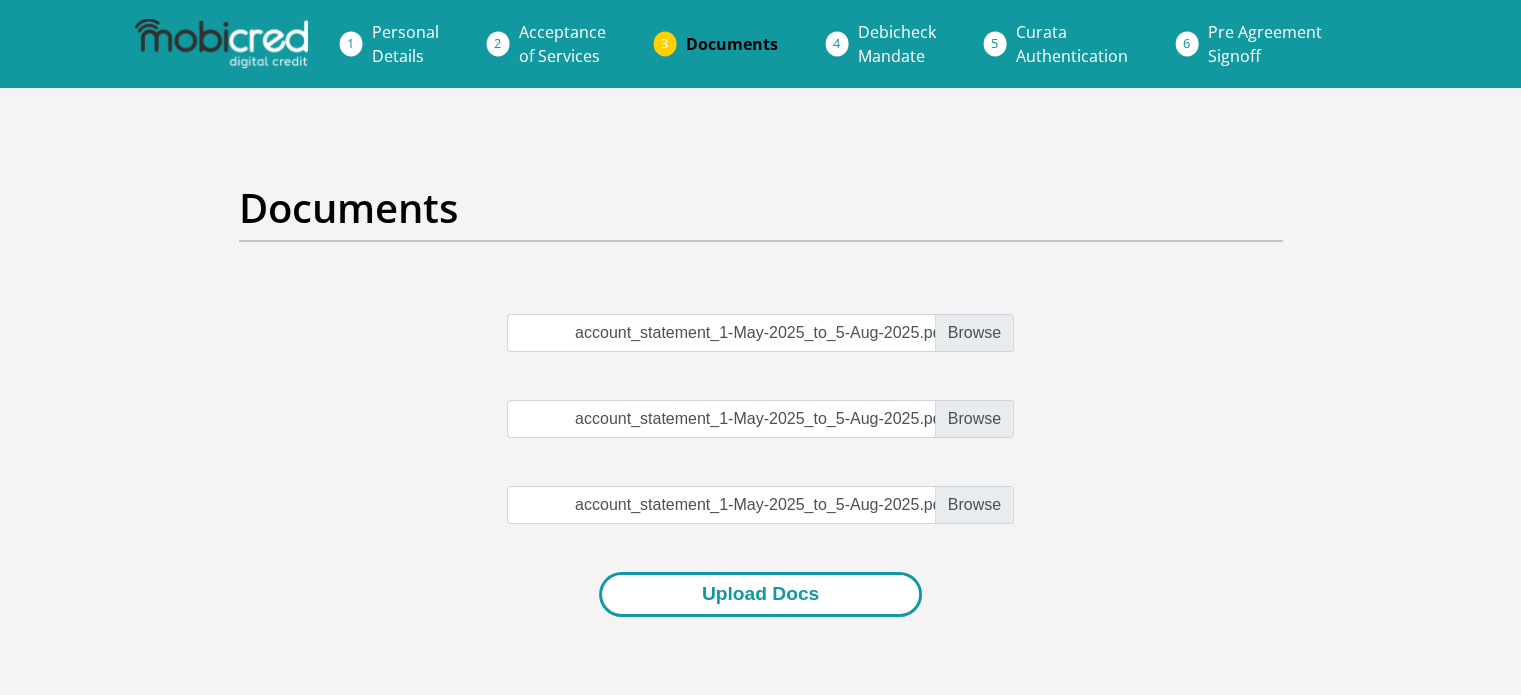 click on "Upload Docs" at bounding box center [760, 594] 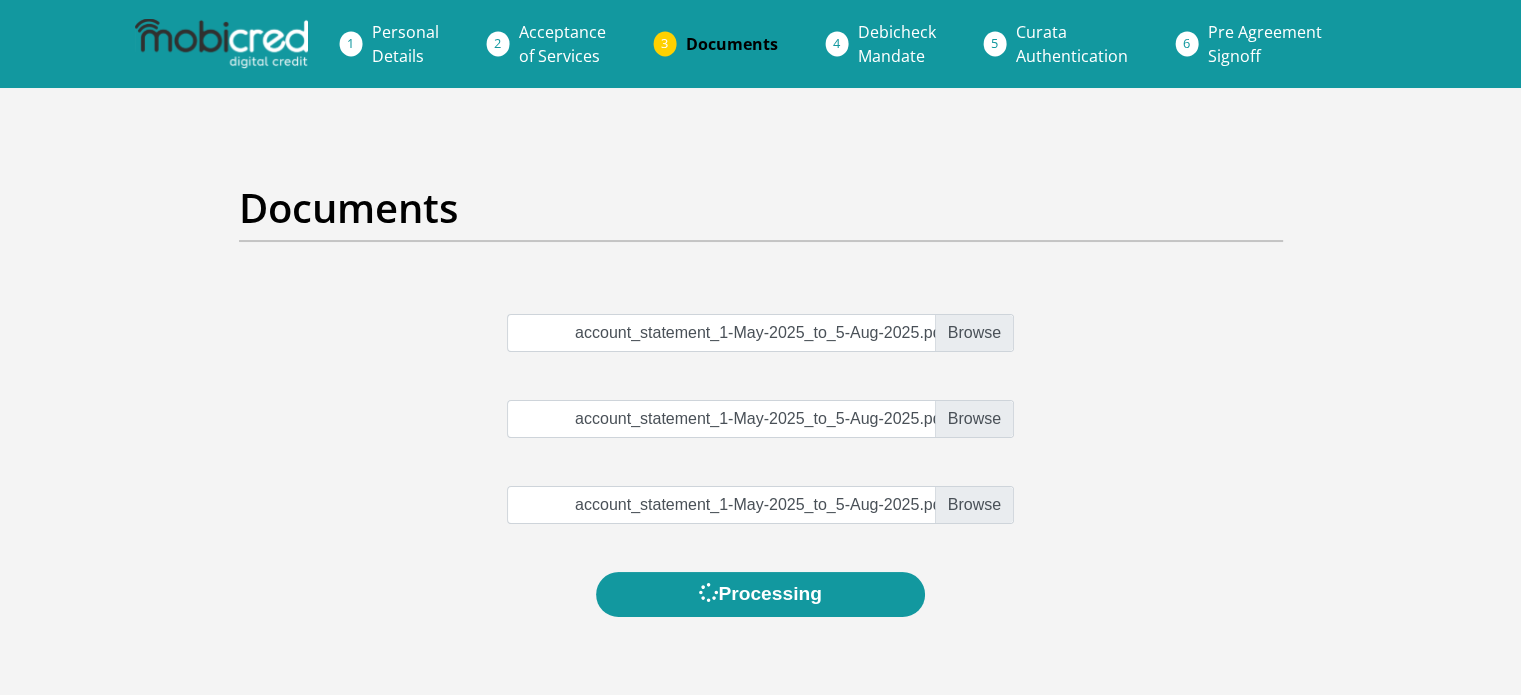scroll, scrollTop: 0, scrollLeft: 0, axis: both 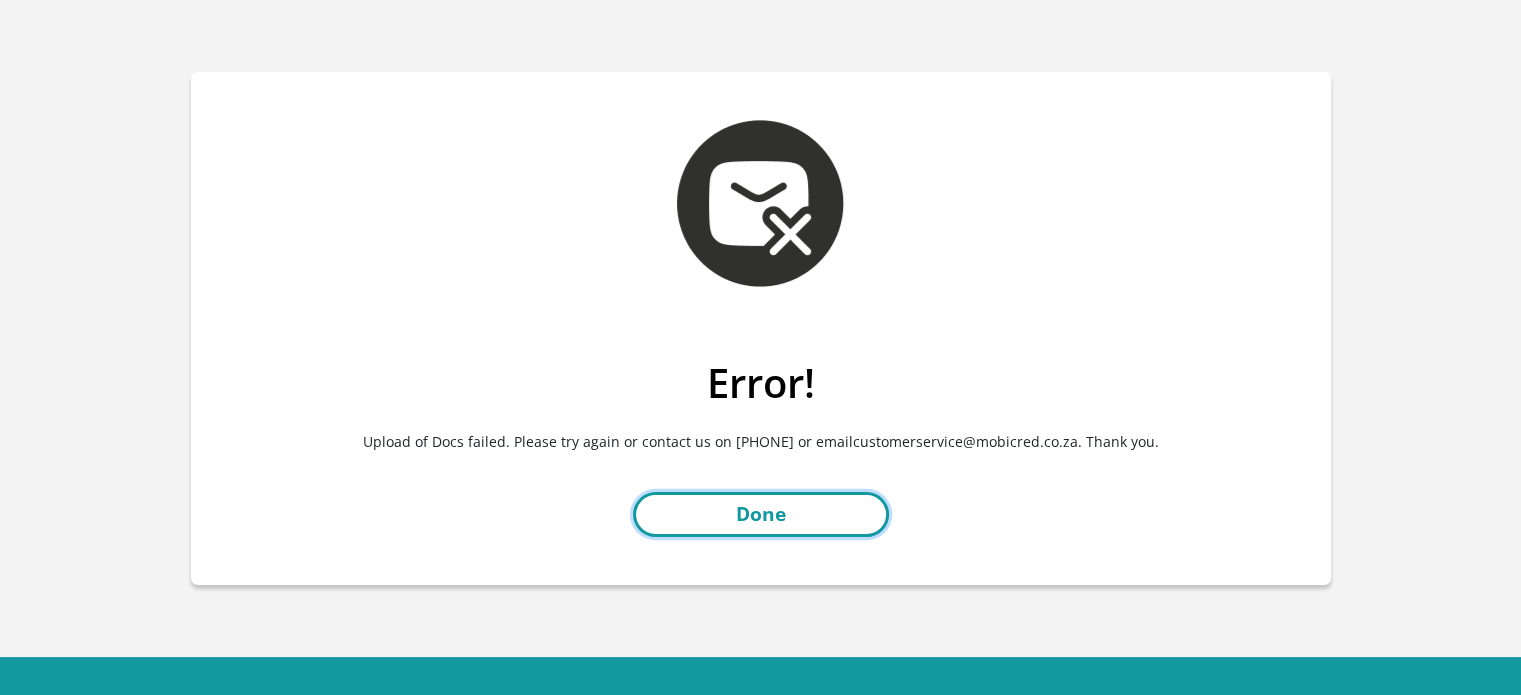 click on "Done" at bounding box center (761, 514) 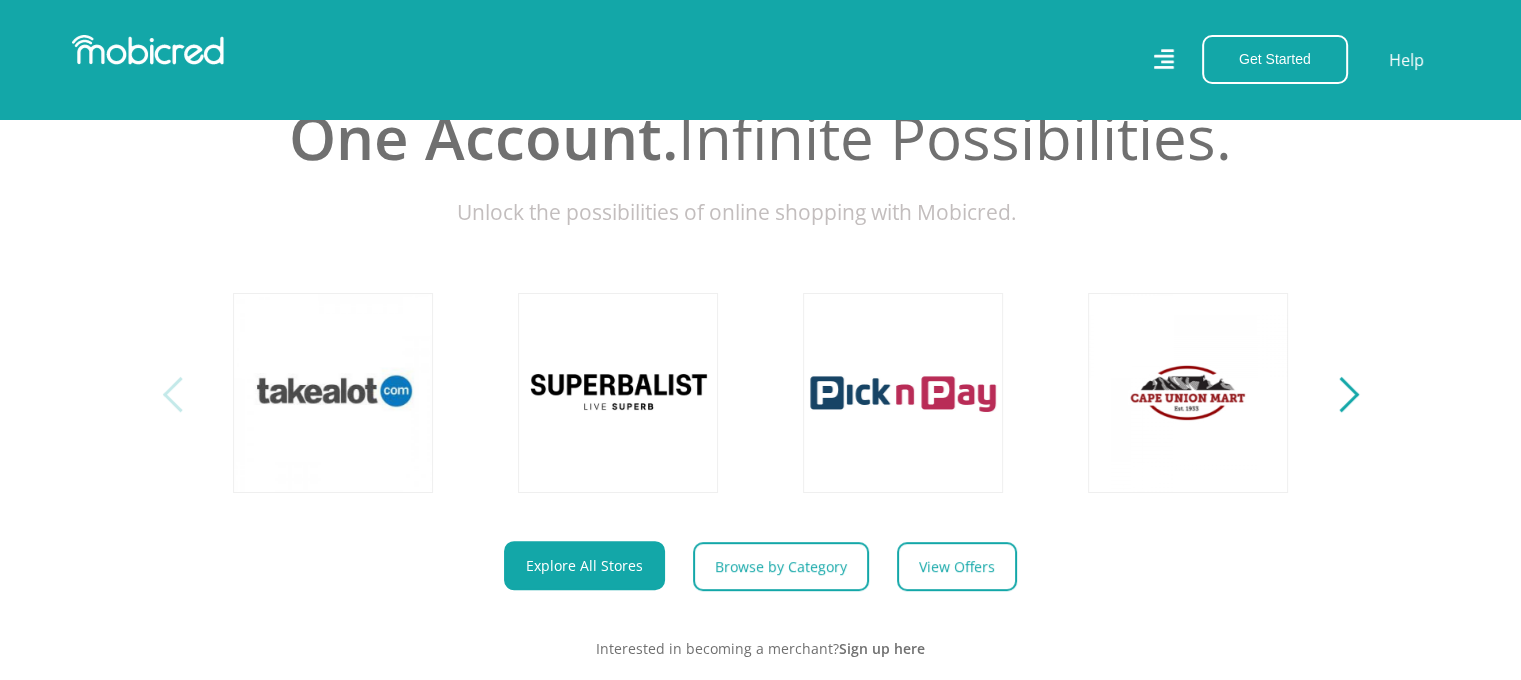 scroll, scrollTop: 1000, scrollLeft: 0, axis: vertical 